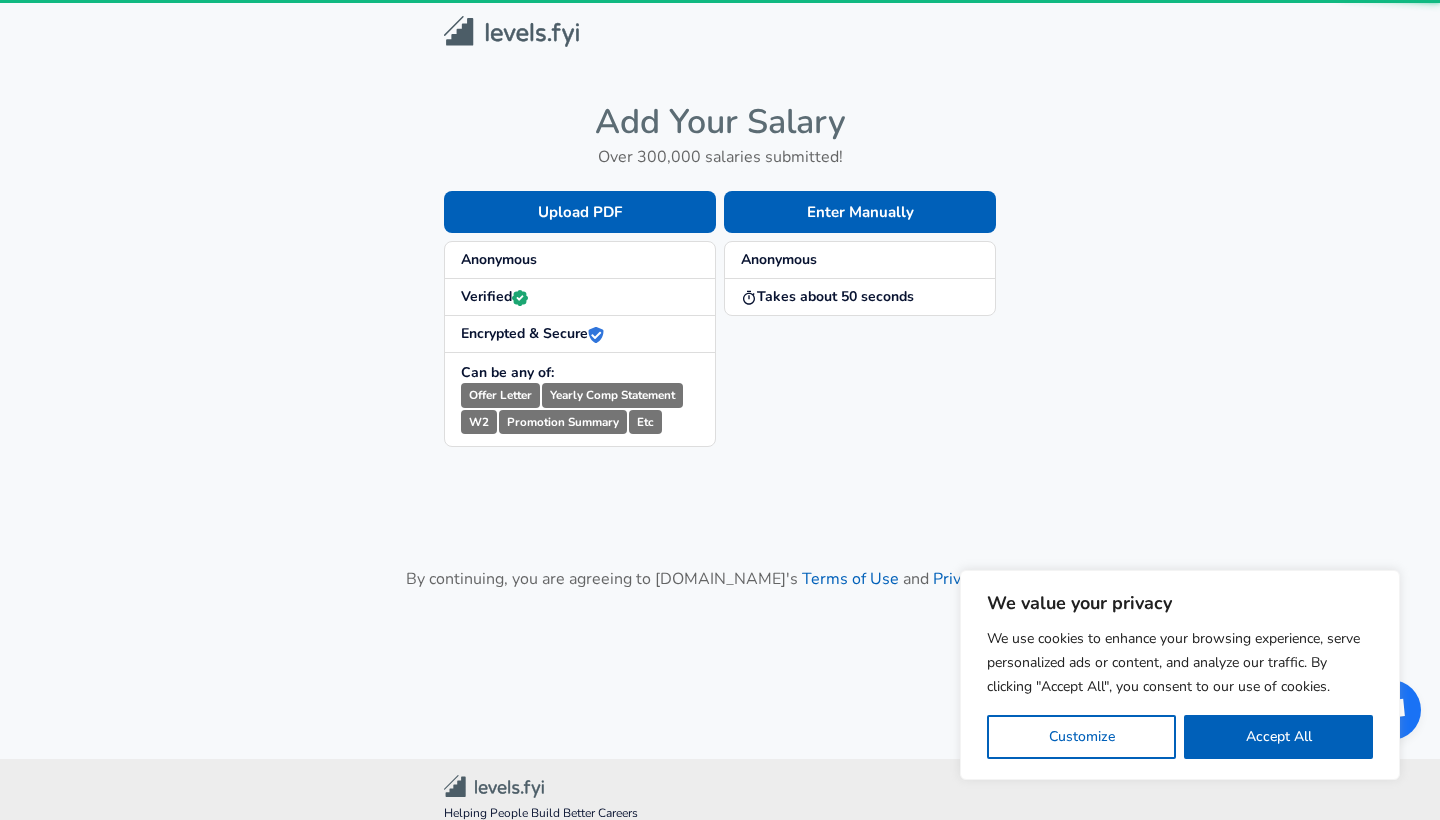 scroll, scrollTop: 0, scrollLeft: 0, axis: both 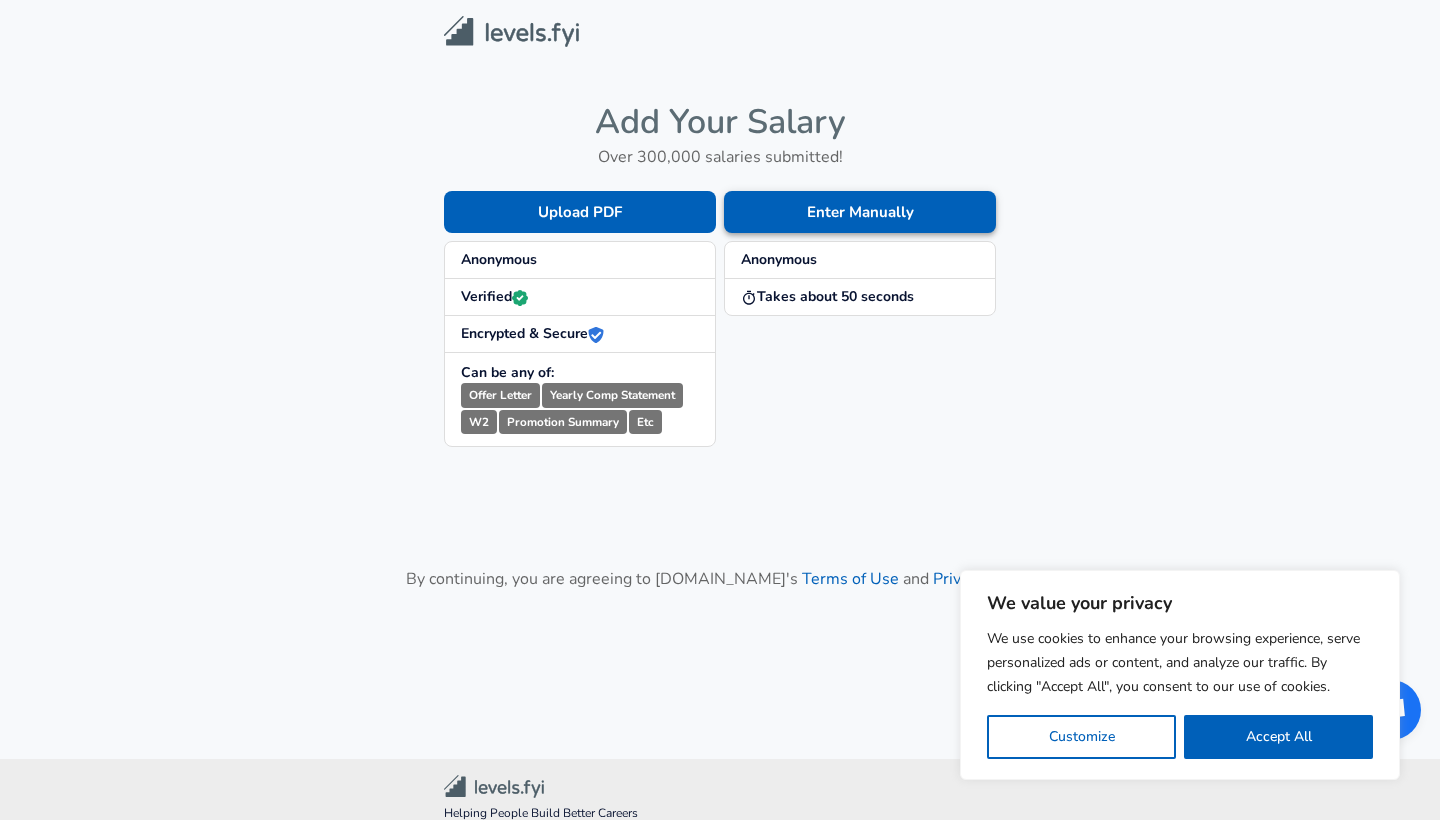 click on "Enter Manually" at bounding box center [860, 212] 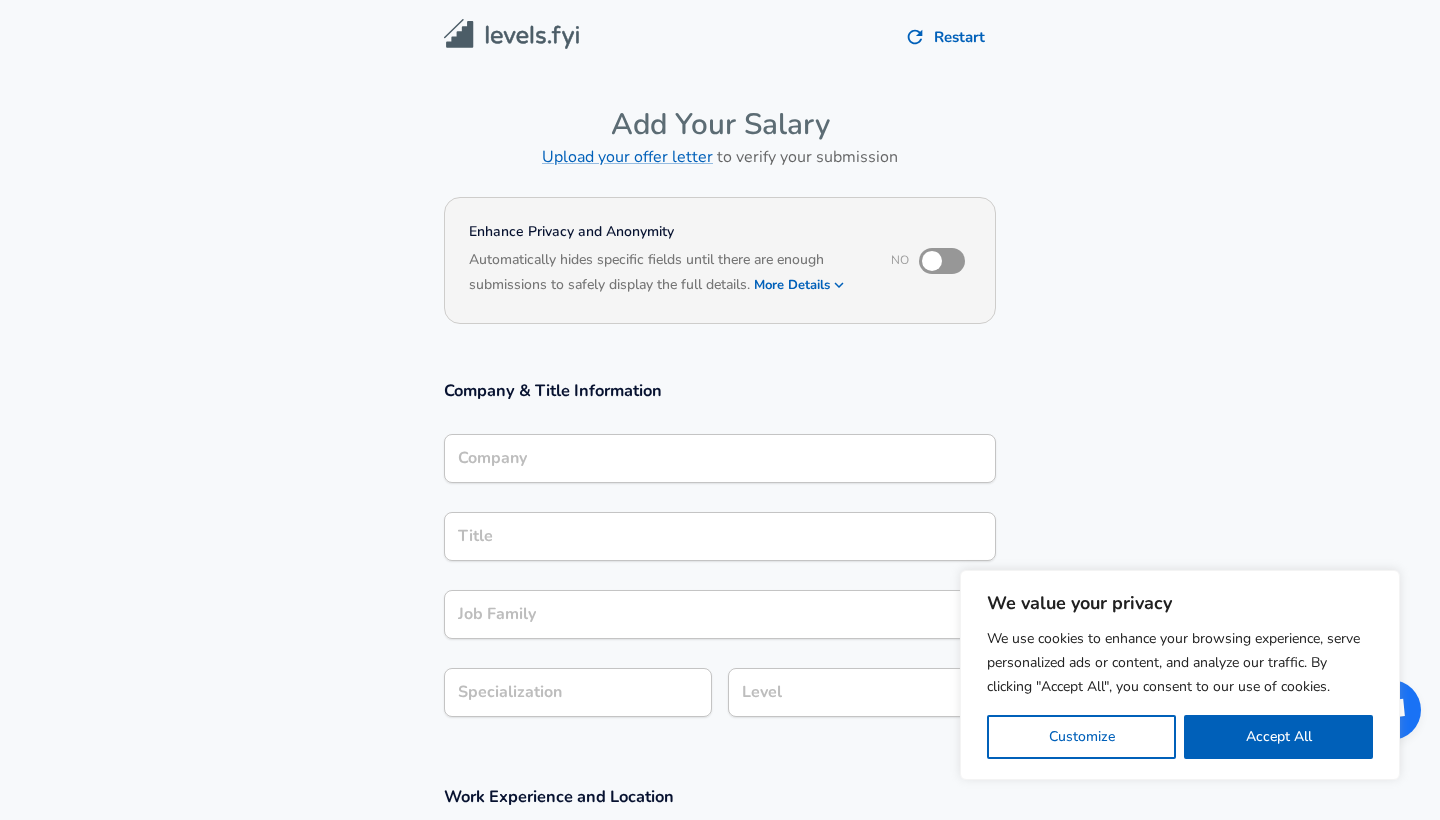 click on "Company Company" at bounding box center (720, 461) 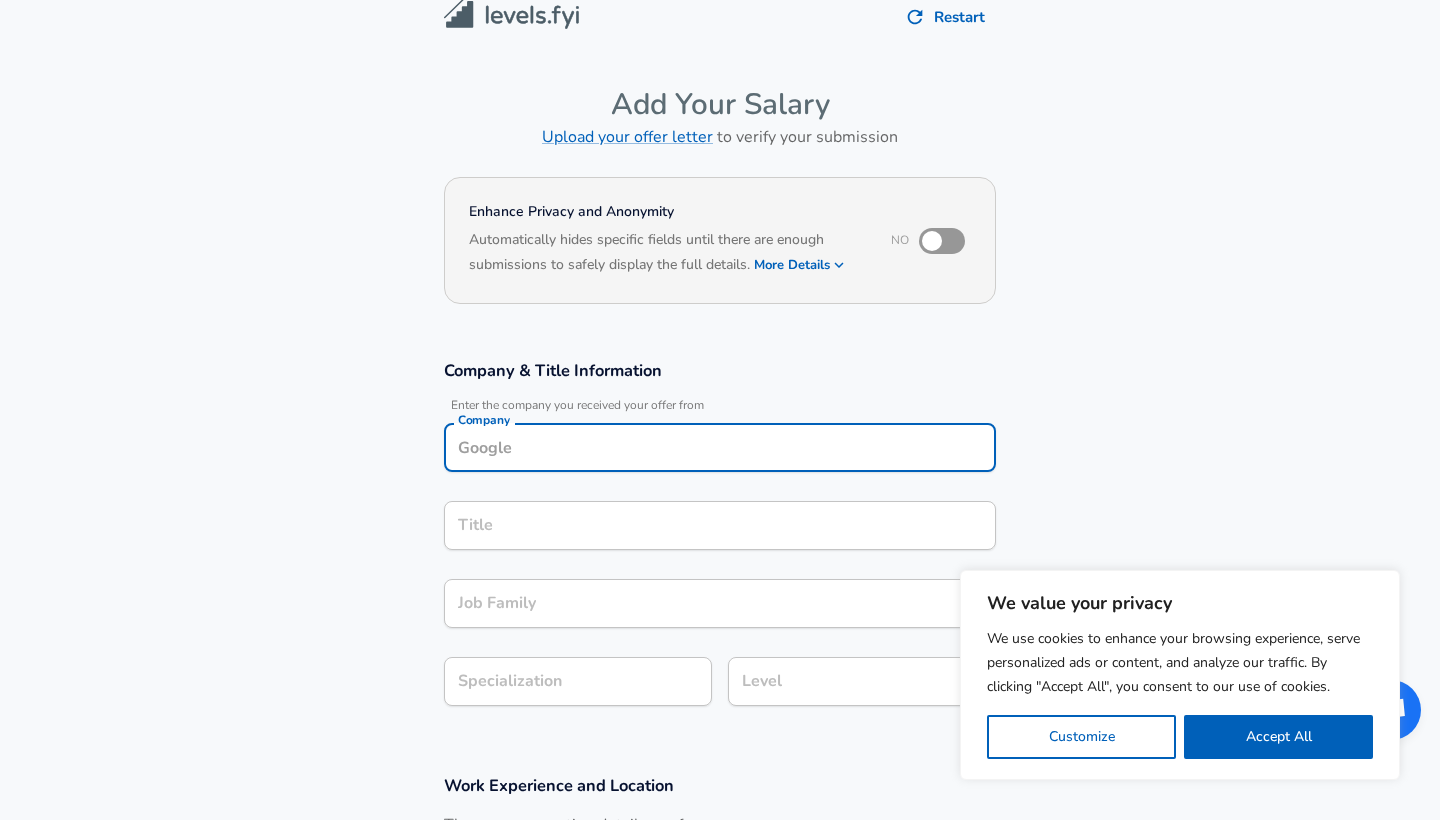 click on "Automatically hides specific fields until there are enough submissions to safely display the full details.   More Details" at bounding box center [666, 254] 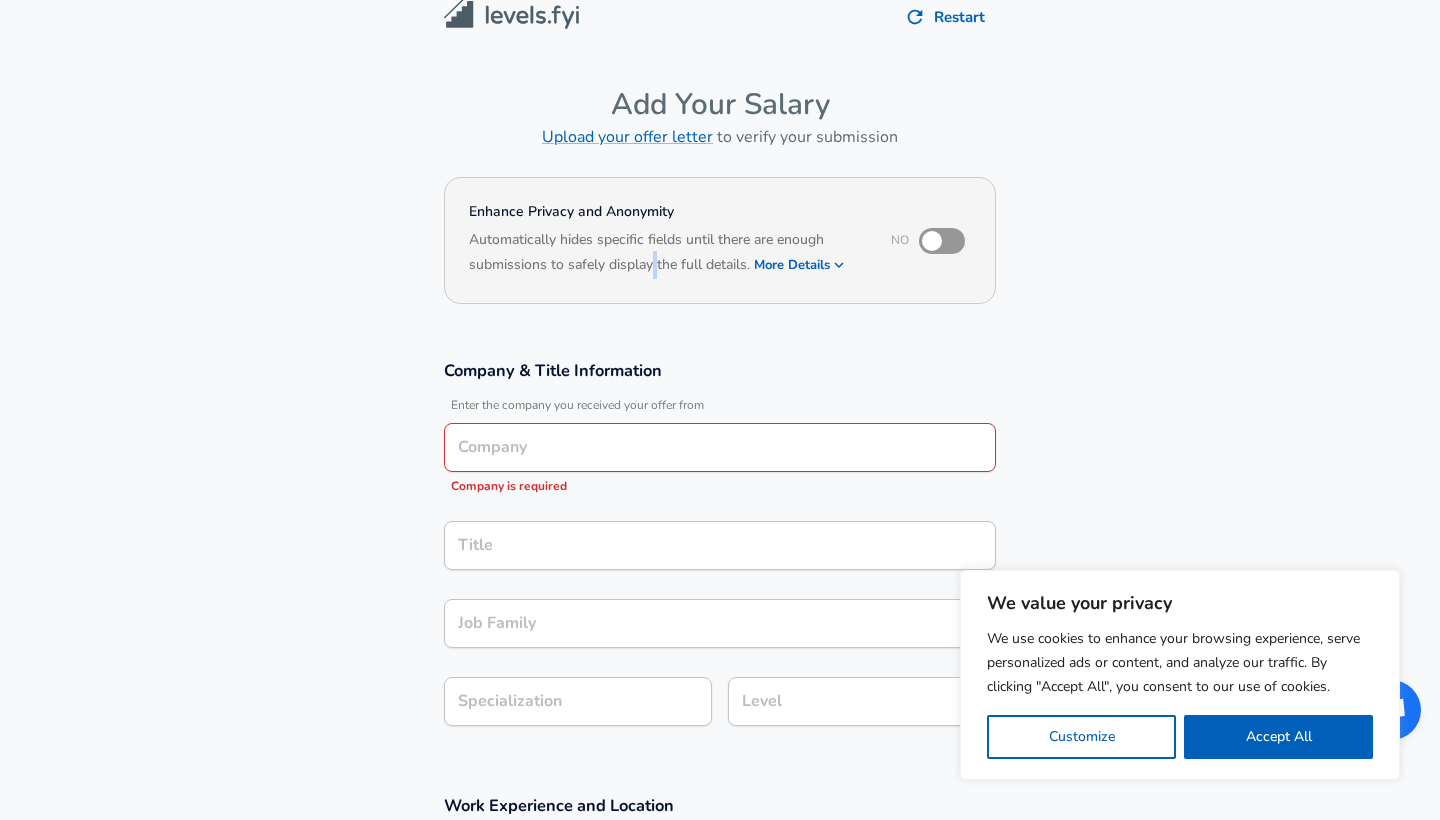 click on "Automatically hides specific fields until there are enough submissions to safely display the full details.   More Details" at bounding box center (666, 254) 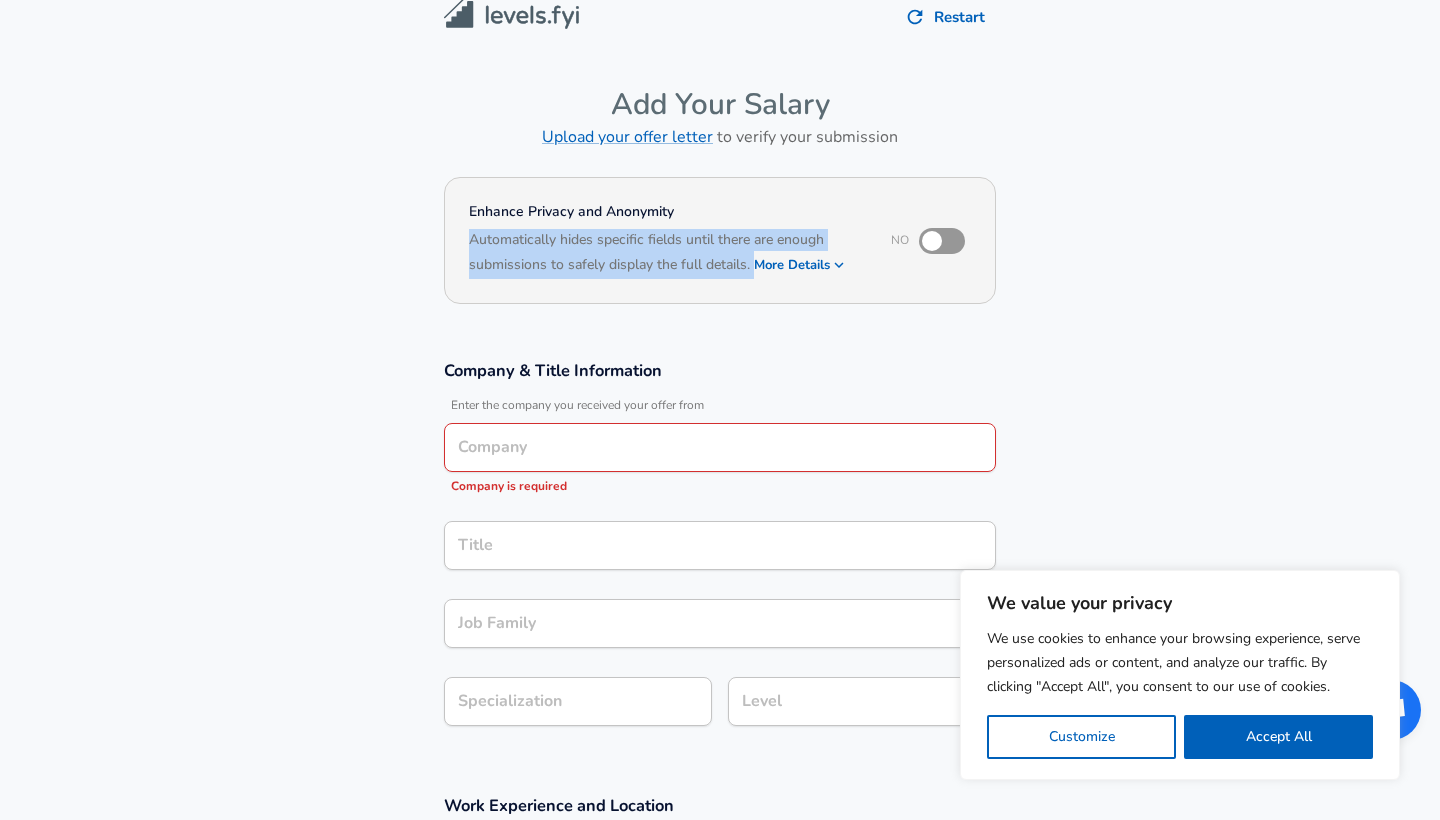 click on "Automatically hides specific fields until there are enough submissions to safely display the full details.   More Details" at bounding box center [666, 254] 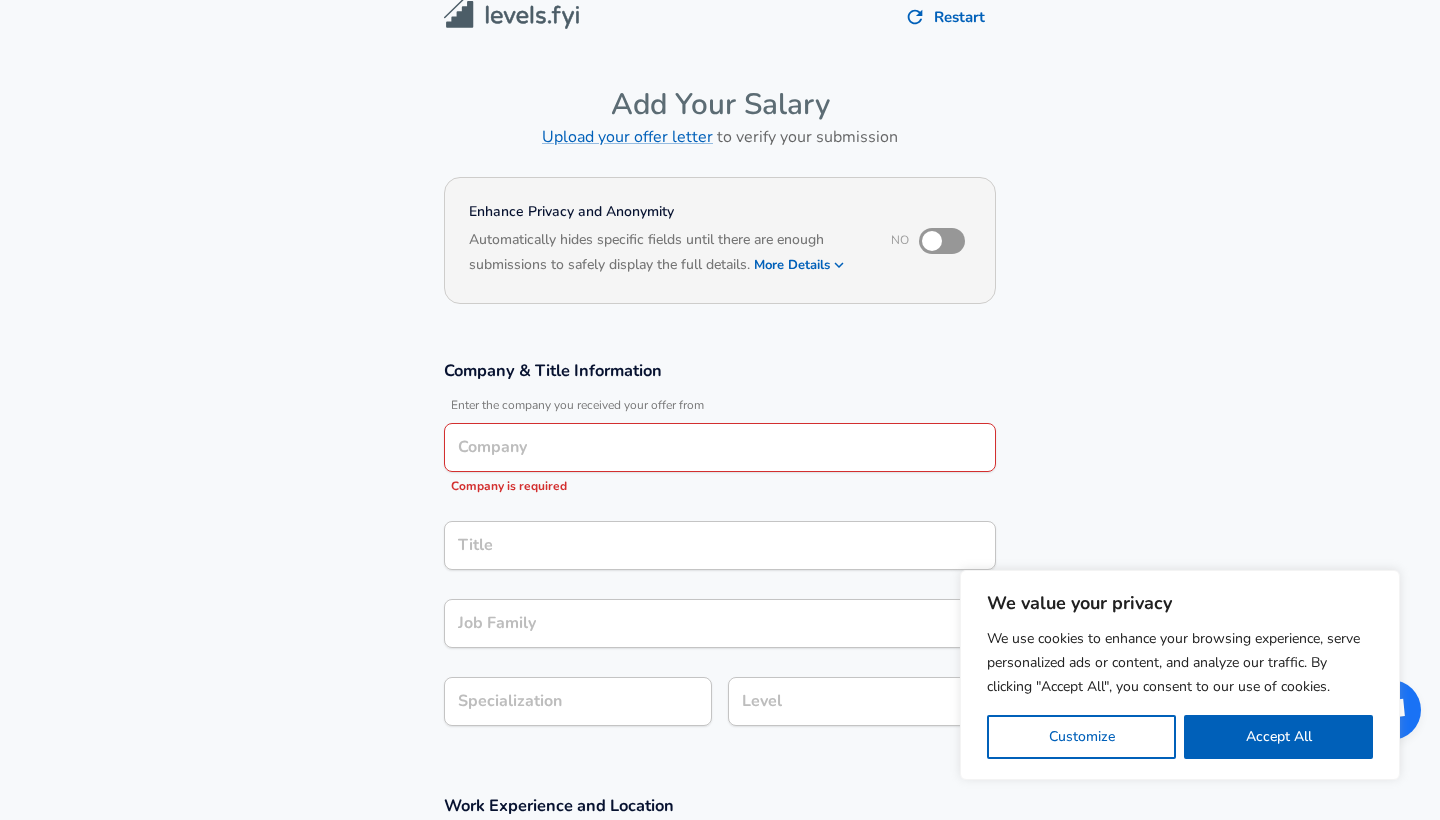 click on "More Details" at bounding box center [800, 265] 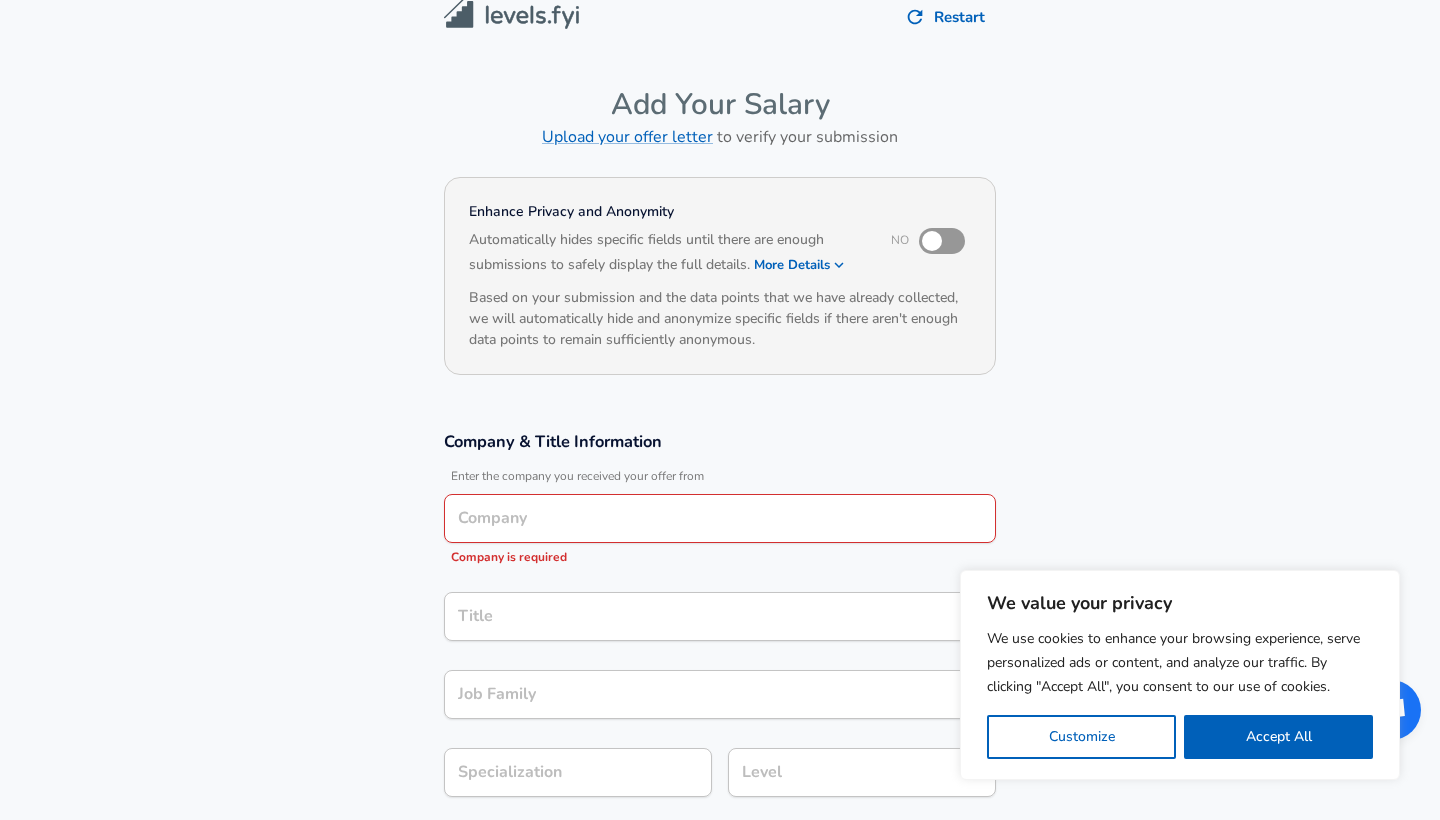 click on "Automatically hides specific fields until there are enough submissions to safely display the full details.   More Details" at bounding box center [666, 254] 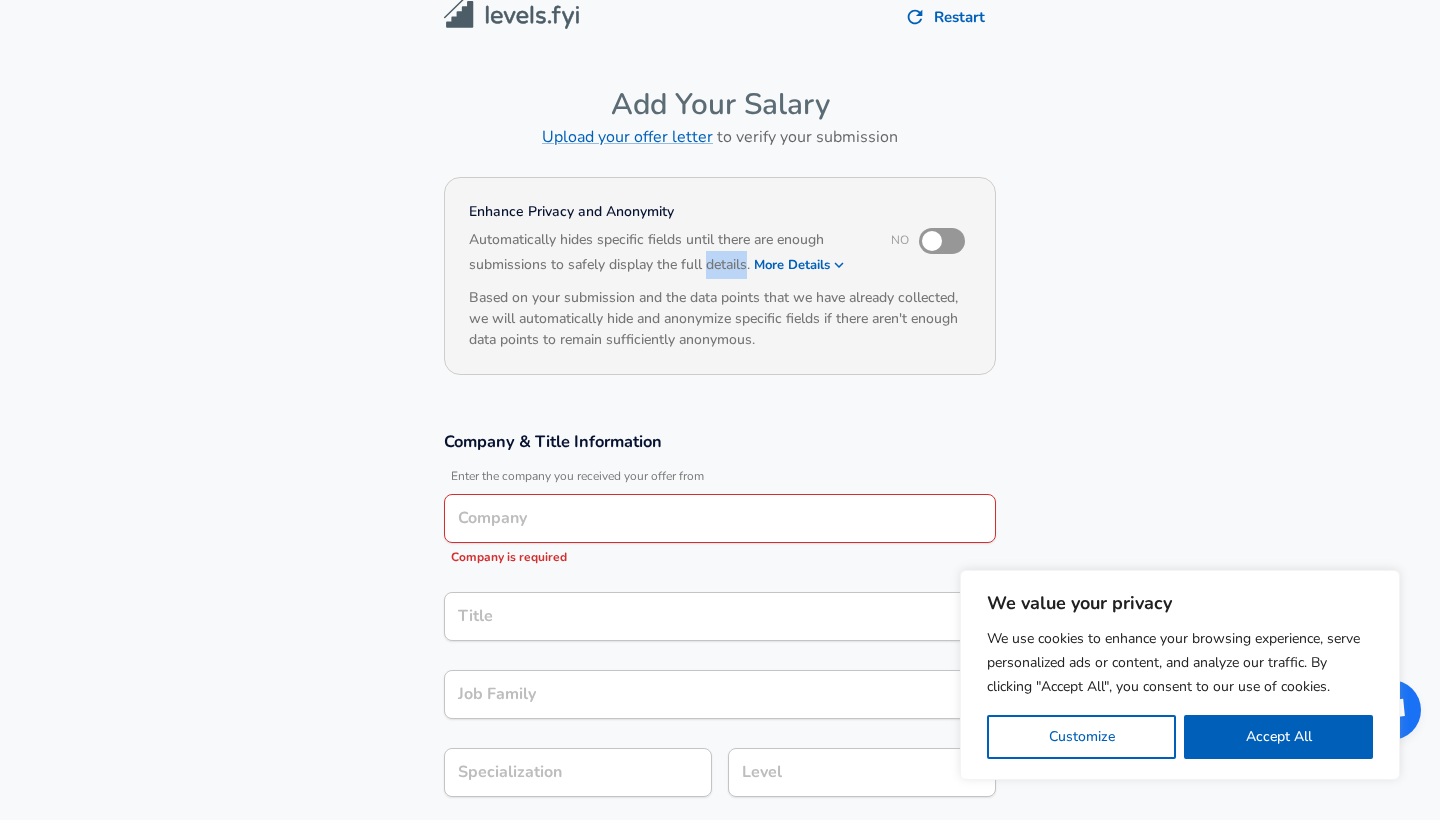 click on "Automatically hides specific fields until there are enough submissions to safely display the full details.   More Details" at bounding box center [666, 254] 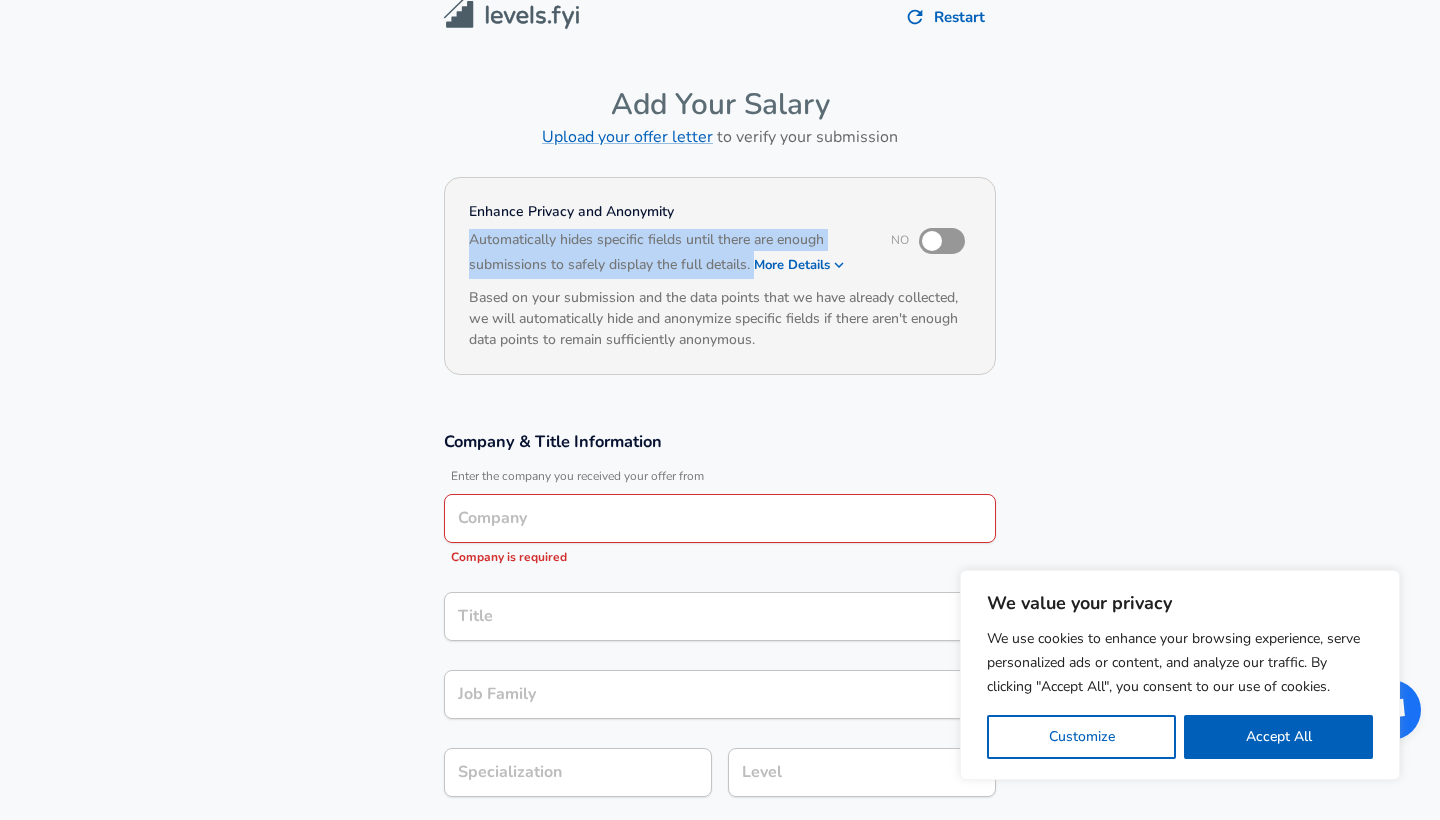 click on "Automatically hides specific fields until there are enough submissions to safely display the full details.   More Details" at bounding box center (666, 254) 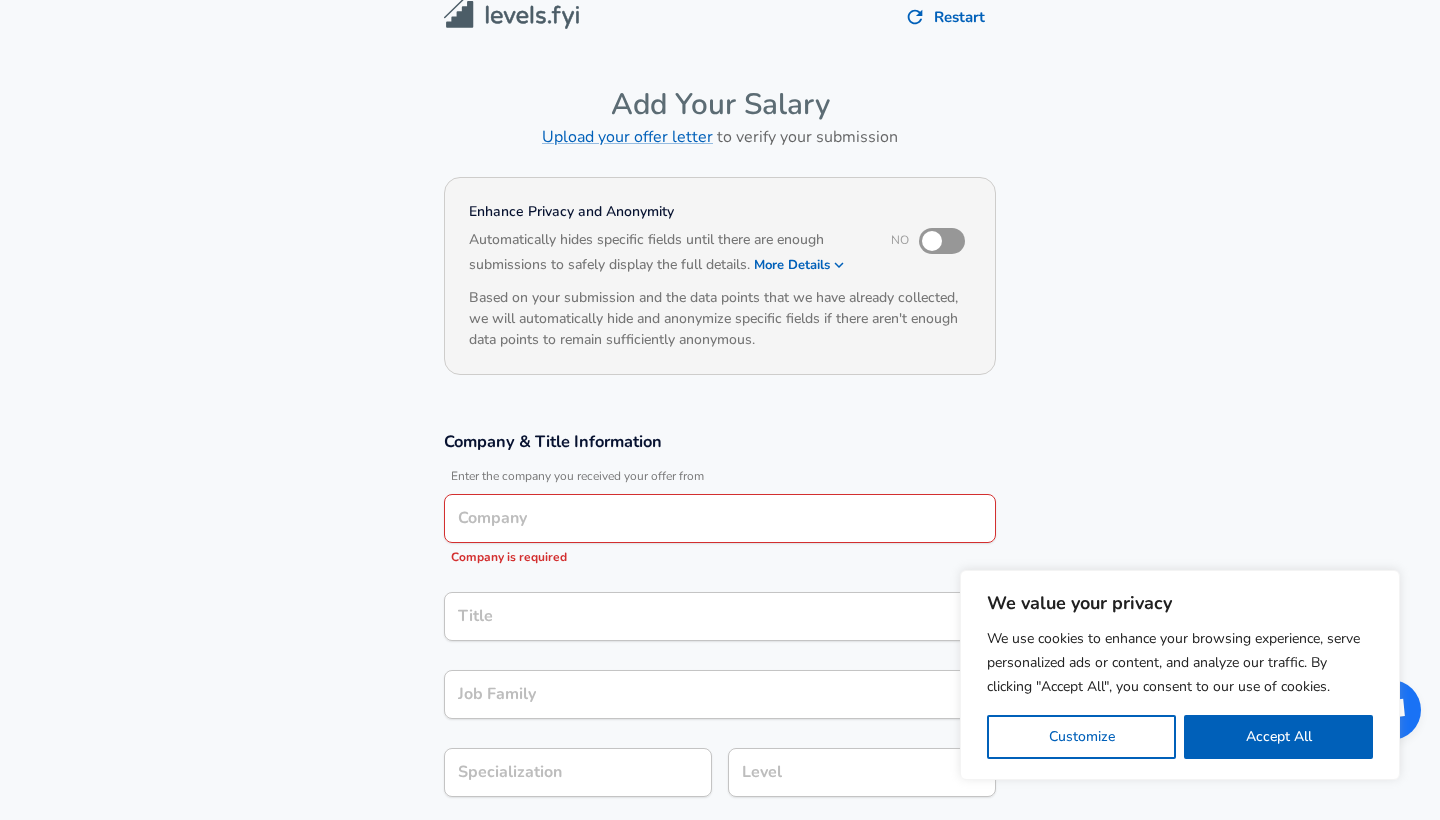 click on "Based on your submission and the data points that we have already collected, we will automatically hide and anonymize specific fields if there aren't enough data points to remain sufficiently anonymous." at bounding box center (720, 318) 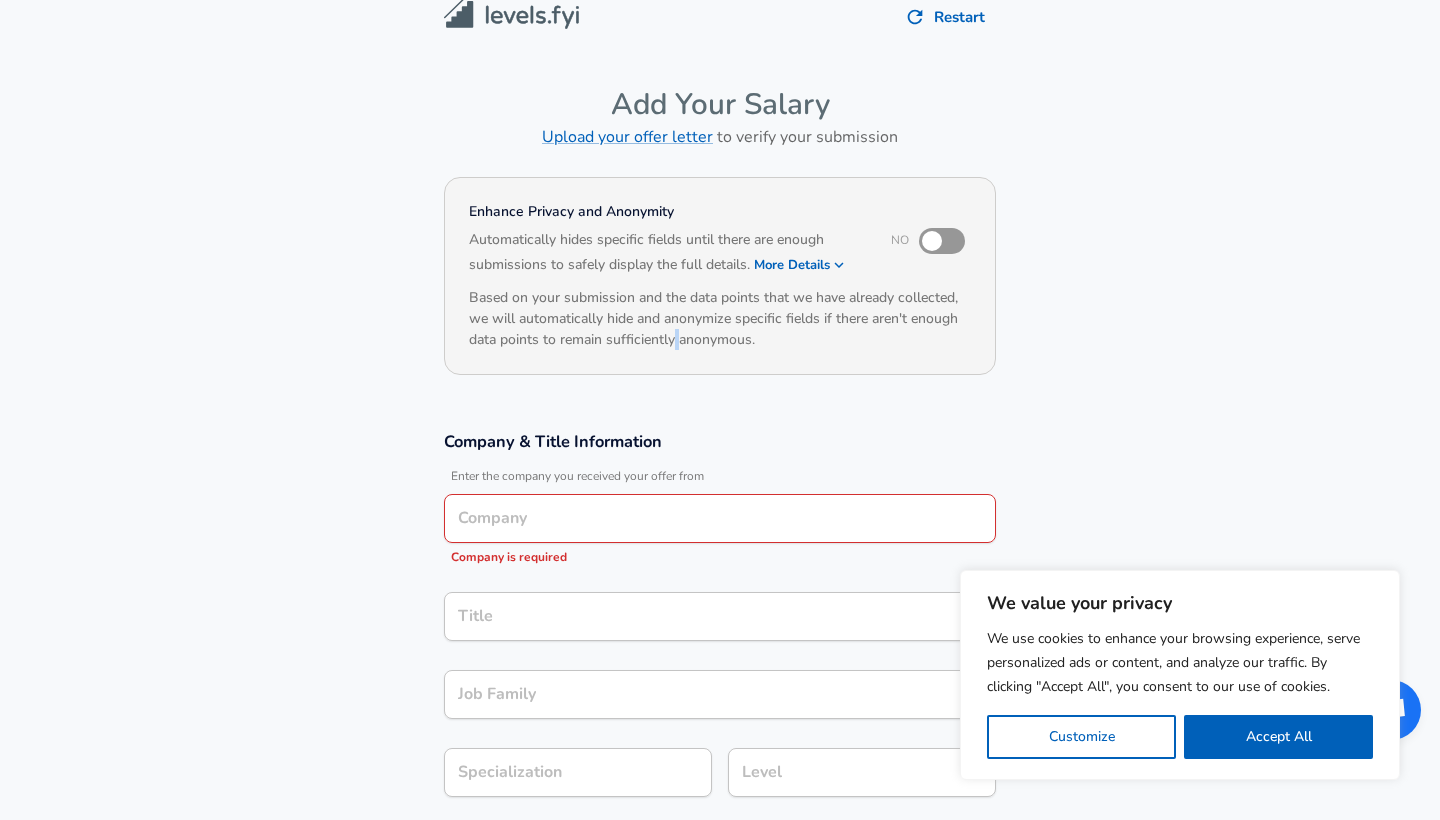 click on "Based on your submission and the data points that we have already collected, we will automatically hide and anonymize specific fields if there aren't enough data points to remain sufficiently anonymous." at bounding box center (720, 318) 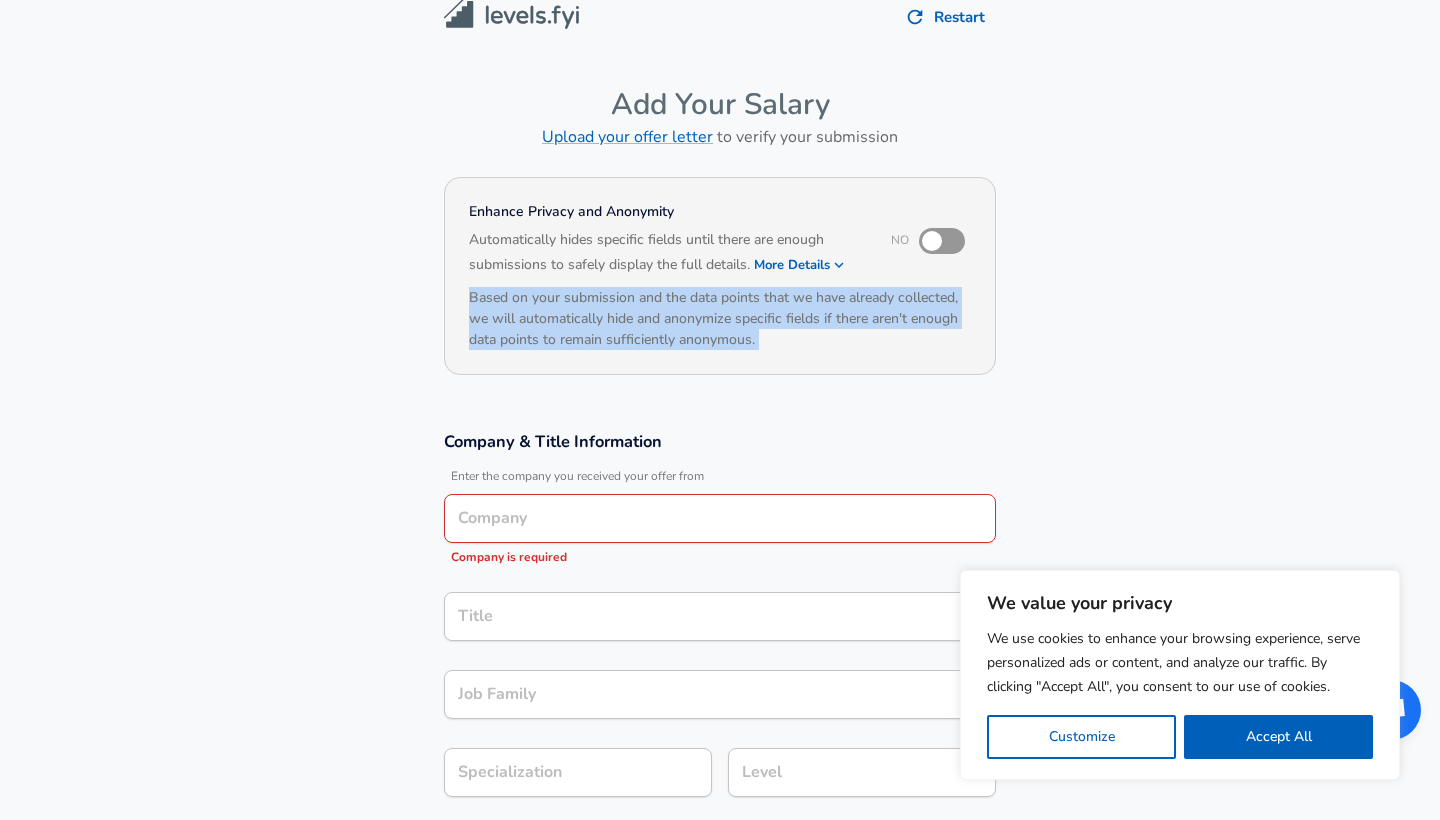click on "Based on your submission and the data points that we have already collected, we will automatically hide and anonymize specific fields if there aren't enough data points to remain sufficiently anonymous." at bounding box center (720, 318) 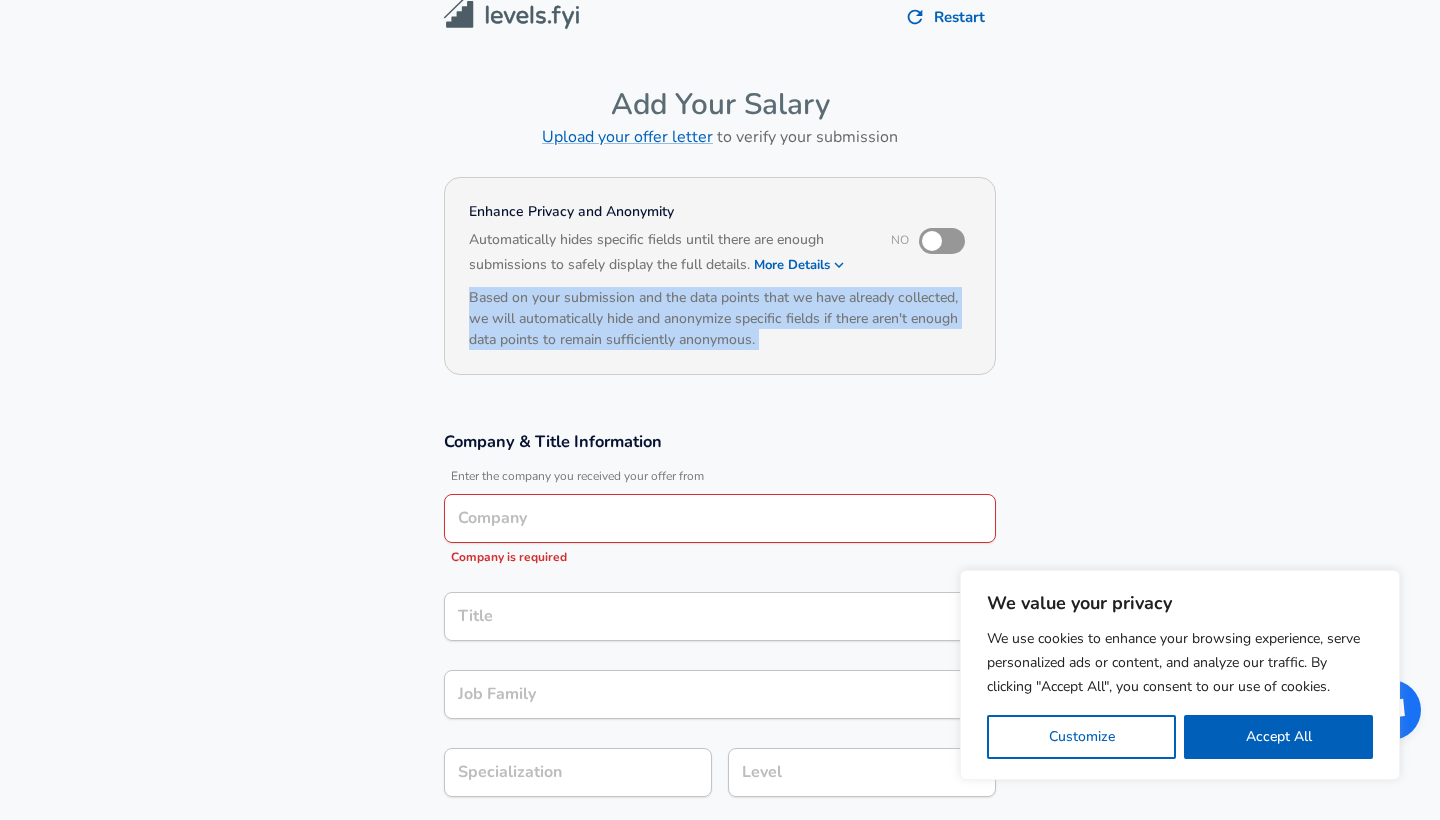 click at bounding box center [932, 241] 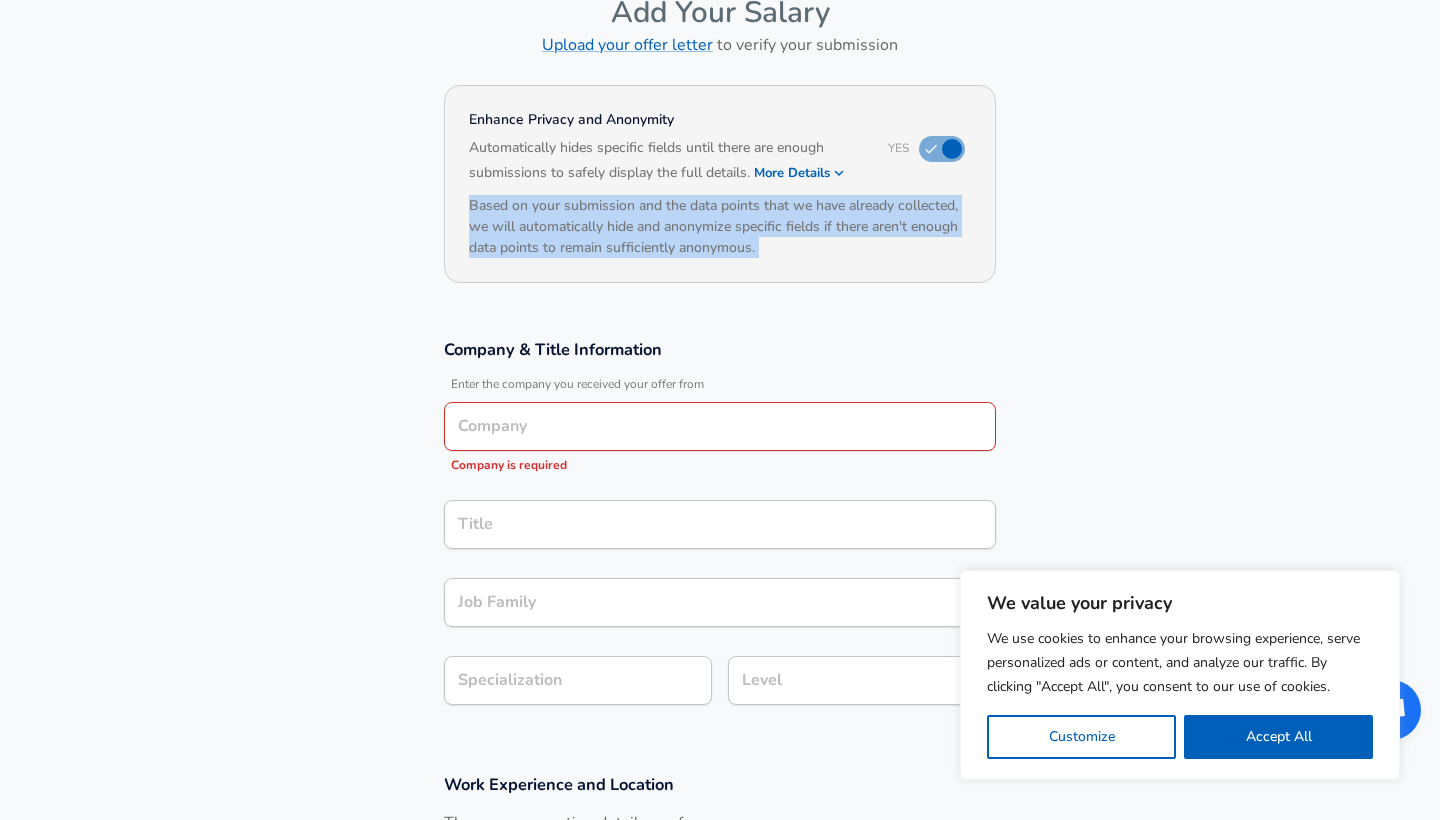 scroll, scrollTop: 187, scrollLeft: 0, axis: vertical 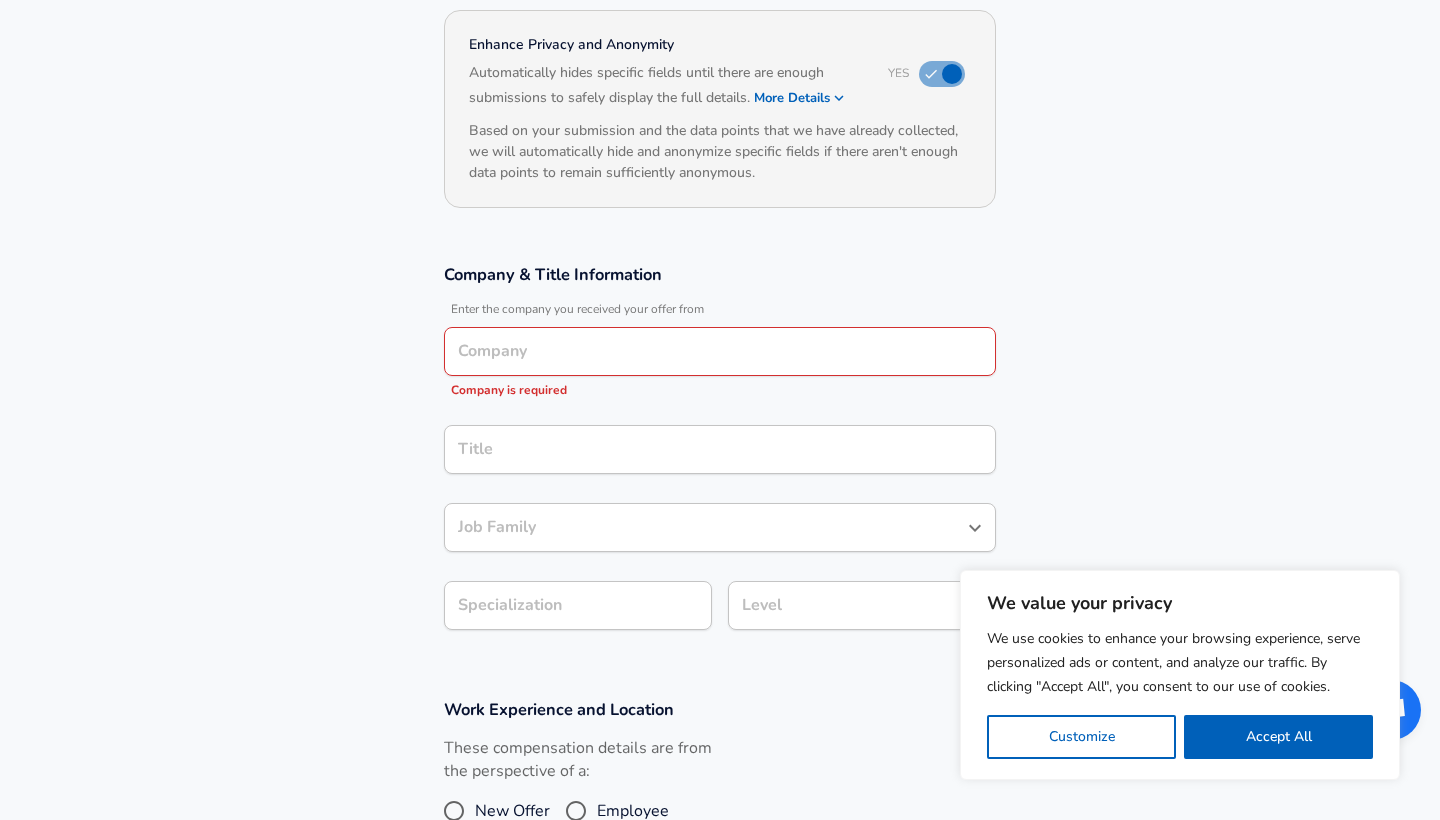 click on "Company" at bounding box center [720, 351] 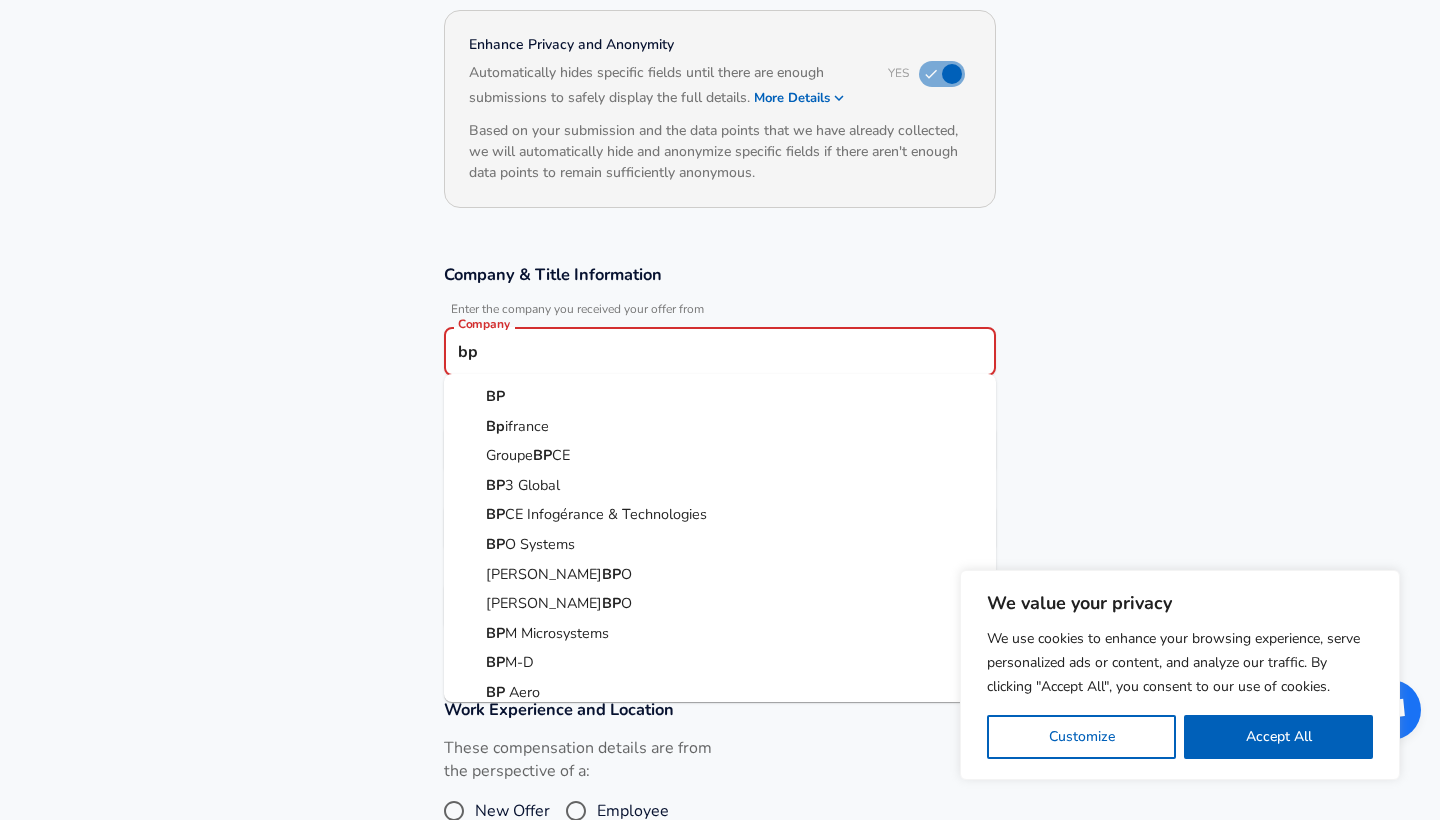 drag, startPoint x: 597, startPoint y: 443, endPoint x: 540, endPoint y: 403, distance: 69.63476 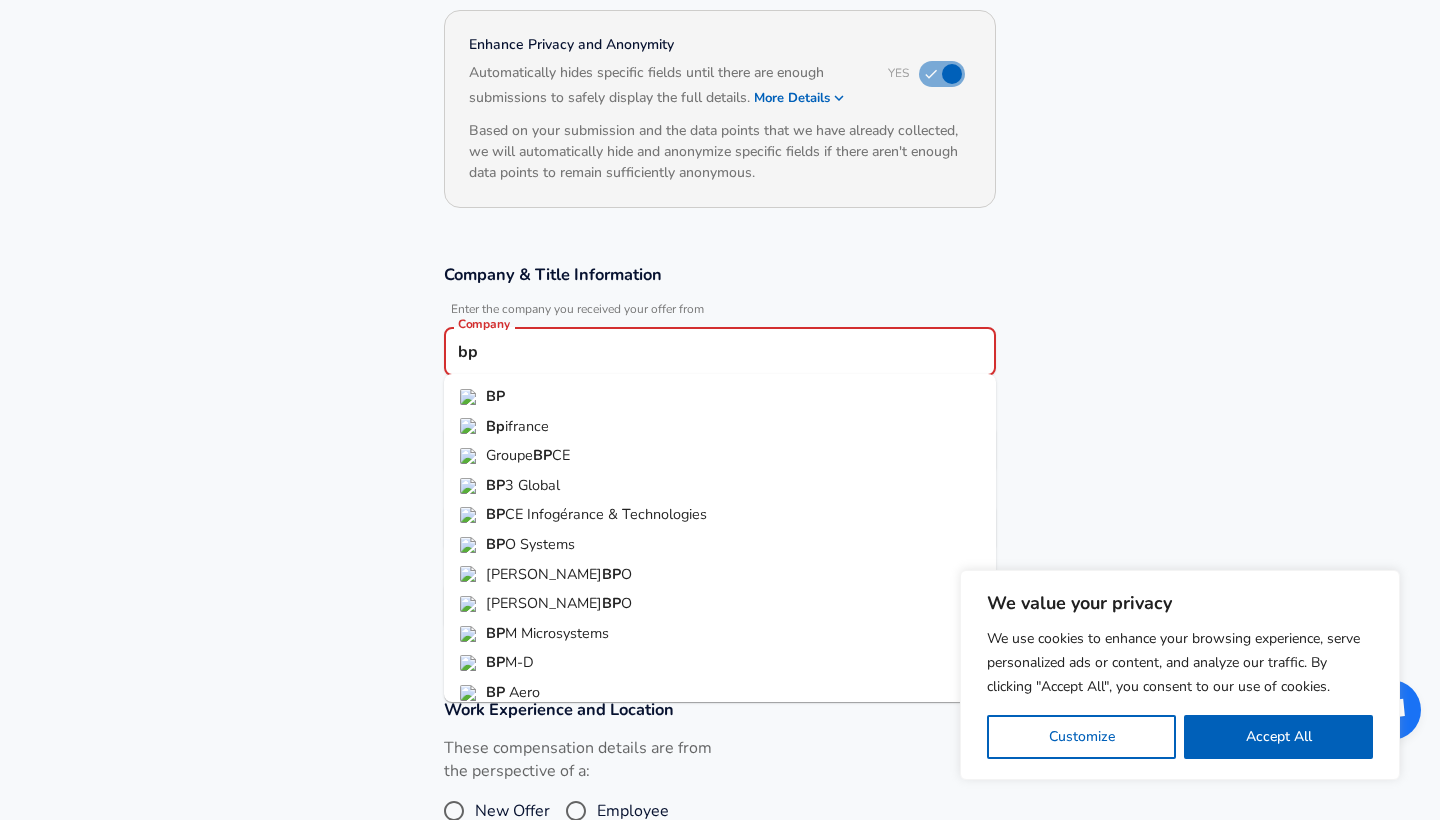 click on "BP Bp ifrance Groupe  BP CE BP 3 Global BP CE Infogérance & Technologies BP O Systems [PERSON_NAME] O [PERSON_NAME] O BP M Microsystems BP M-D BP    Aero BP O Convergence Tops  BP O Arrise  Bp o Solutions P BP TP" at bounding box center [720, 538] 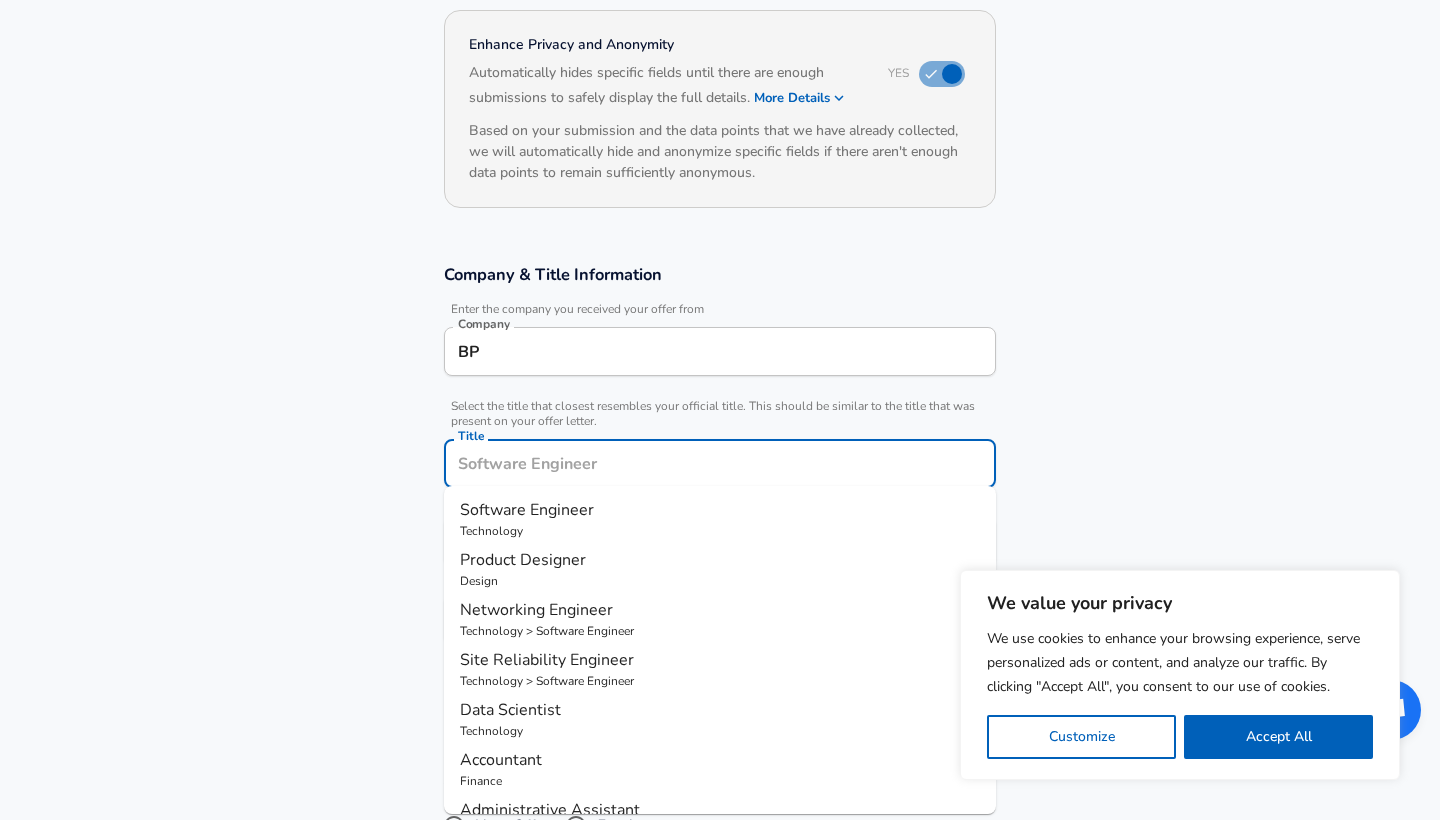 click on "Title" at bounding box center (720, 463) 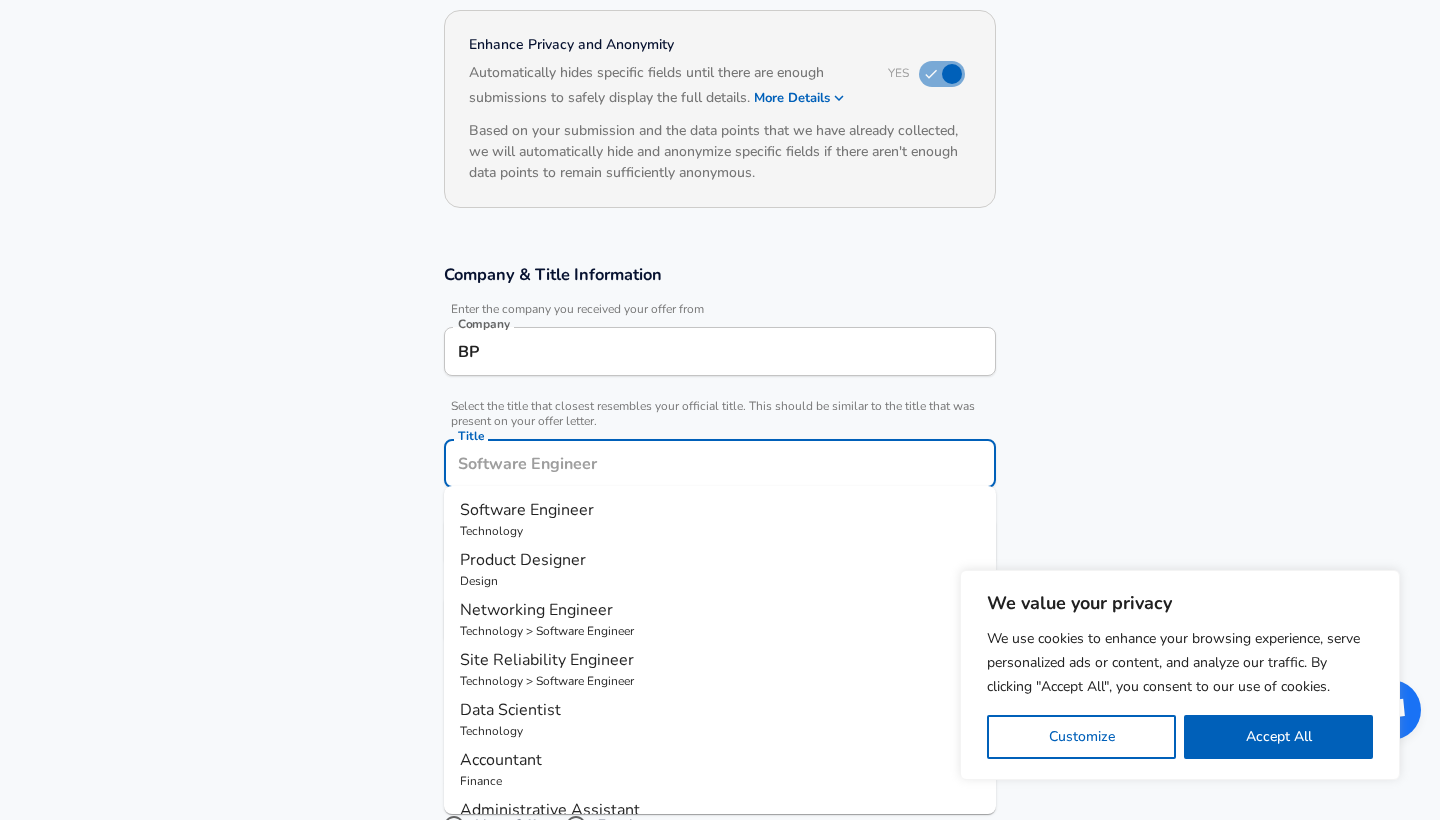 scroll, scrollTop: 227, scrollLeft: 0, axis: vertical 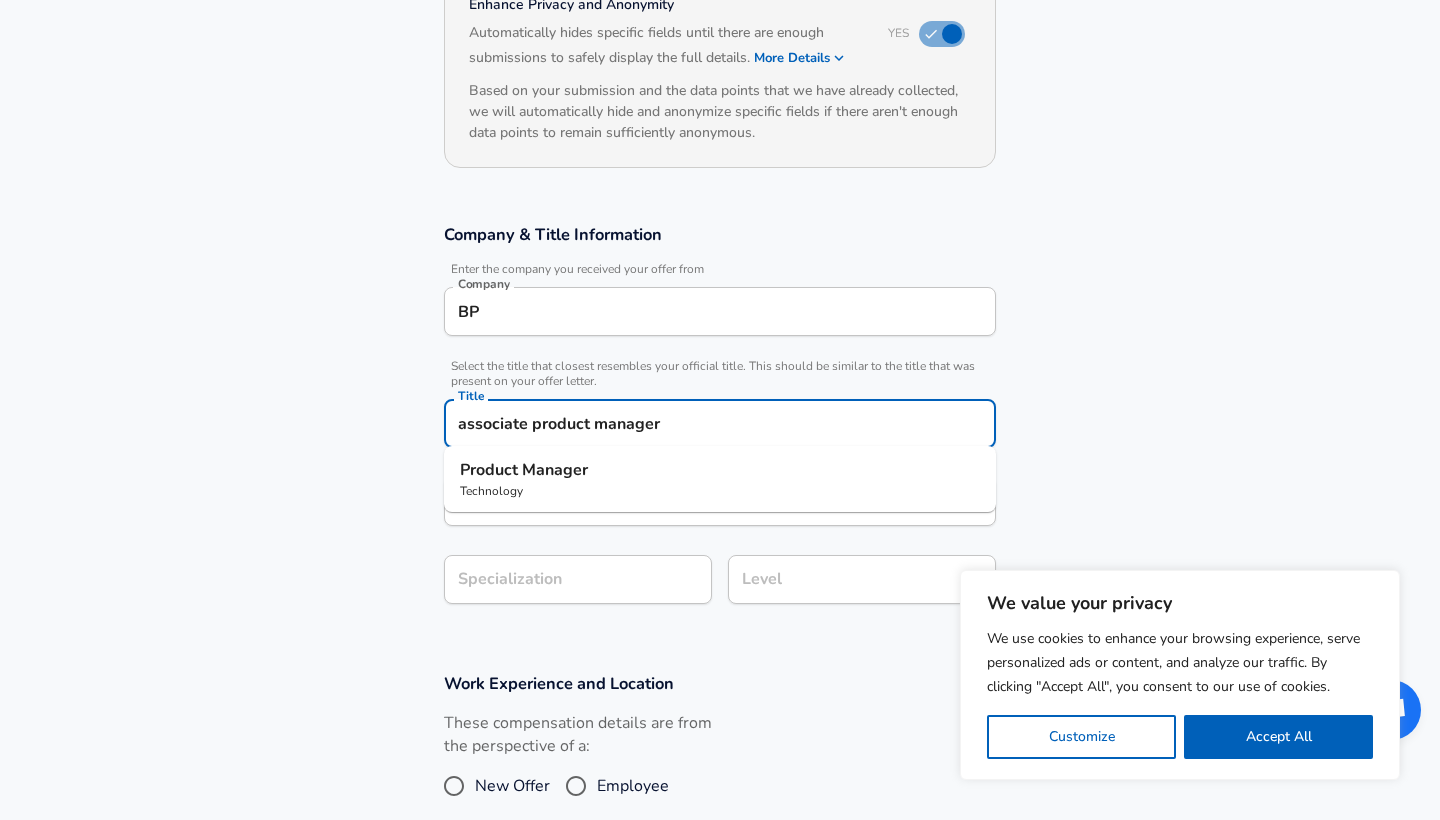 click on "Technology" at bounding box center (720, 491) 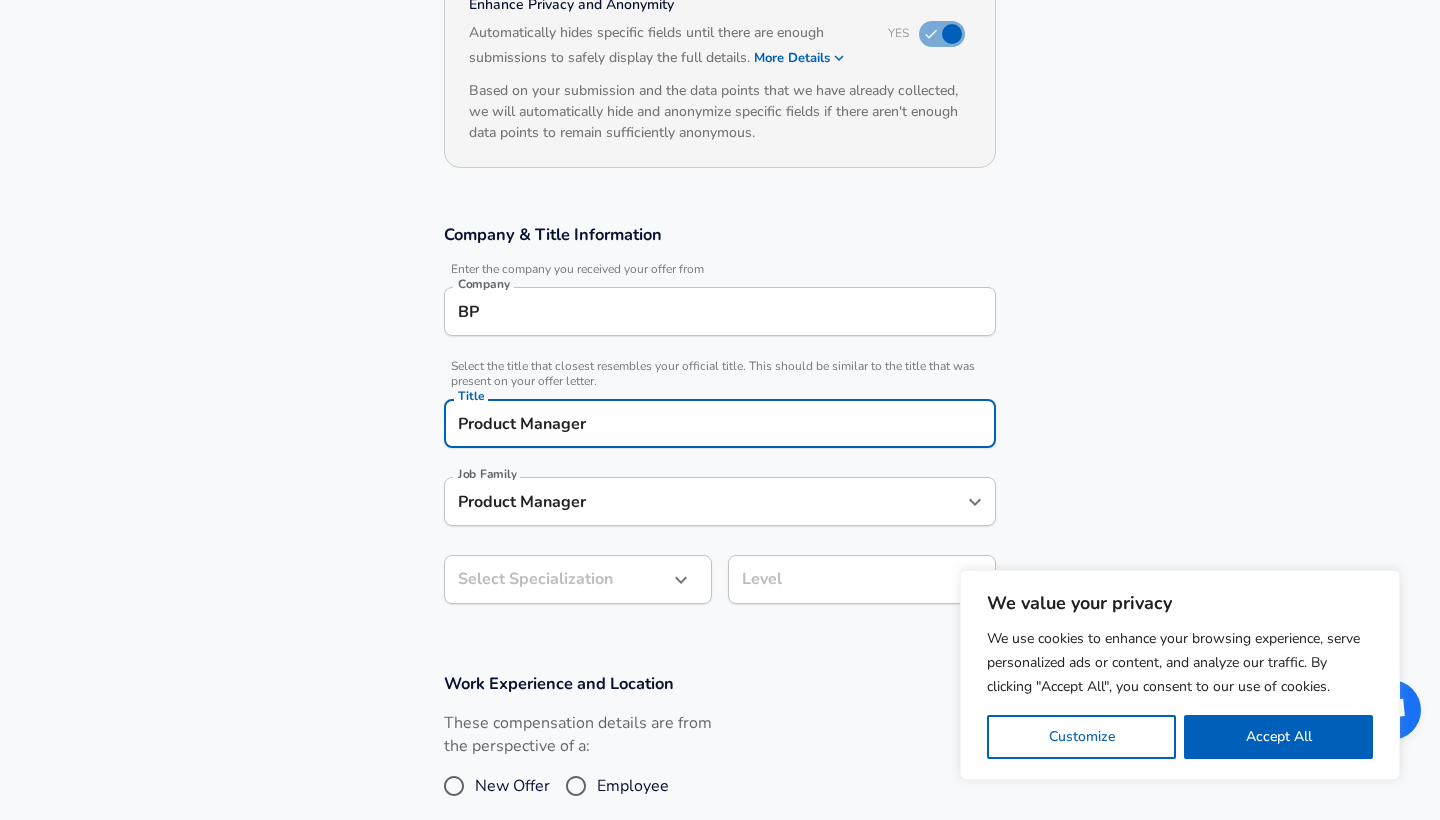 click on "Product Manager" at bounding box center (705, 501) 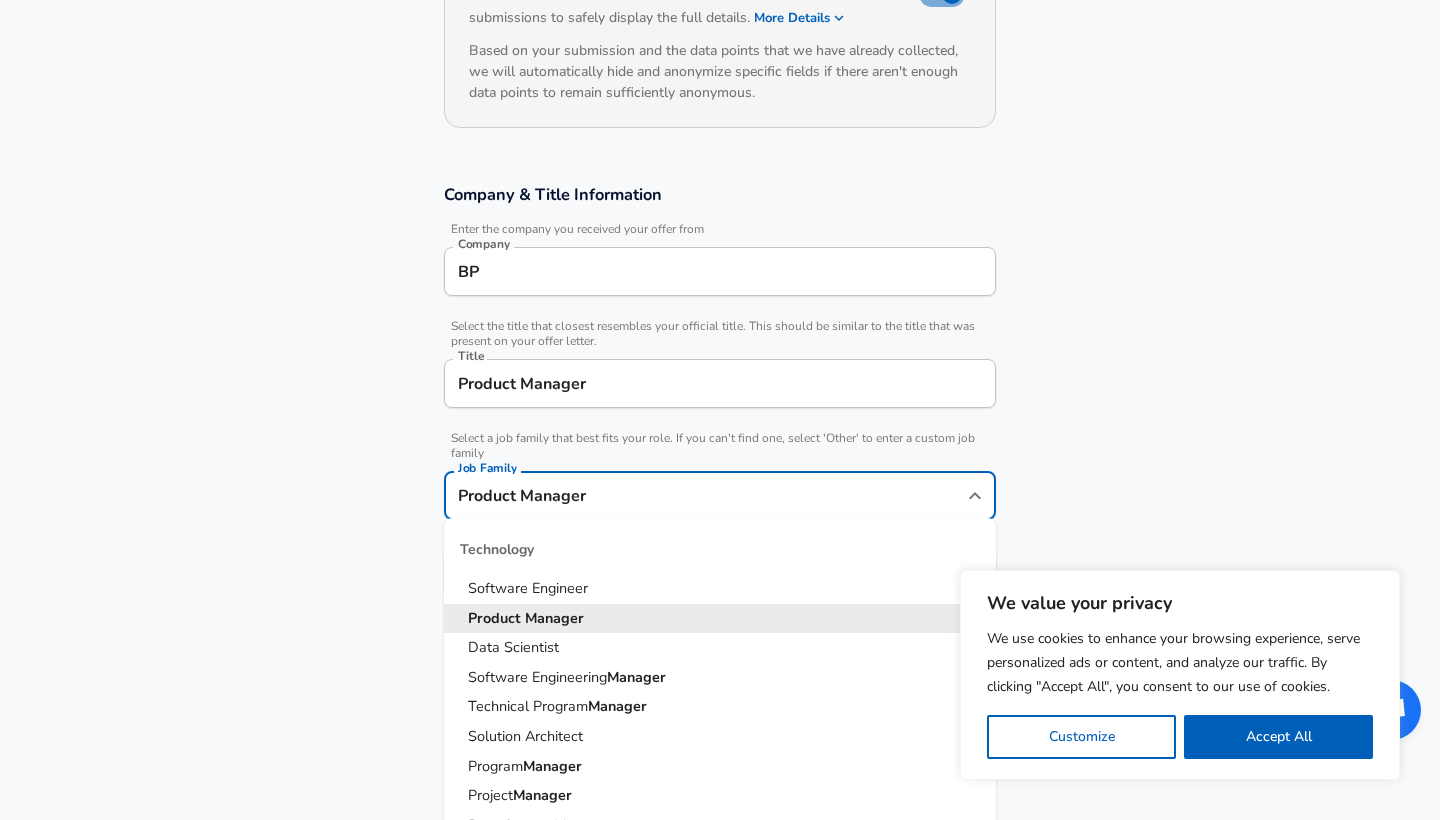 click on "Manager" at bounding box center (554, 618) 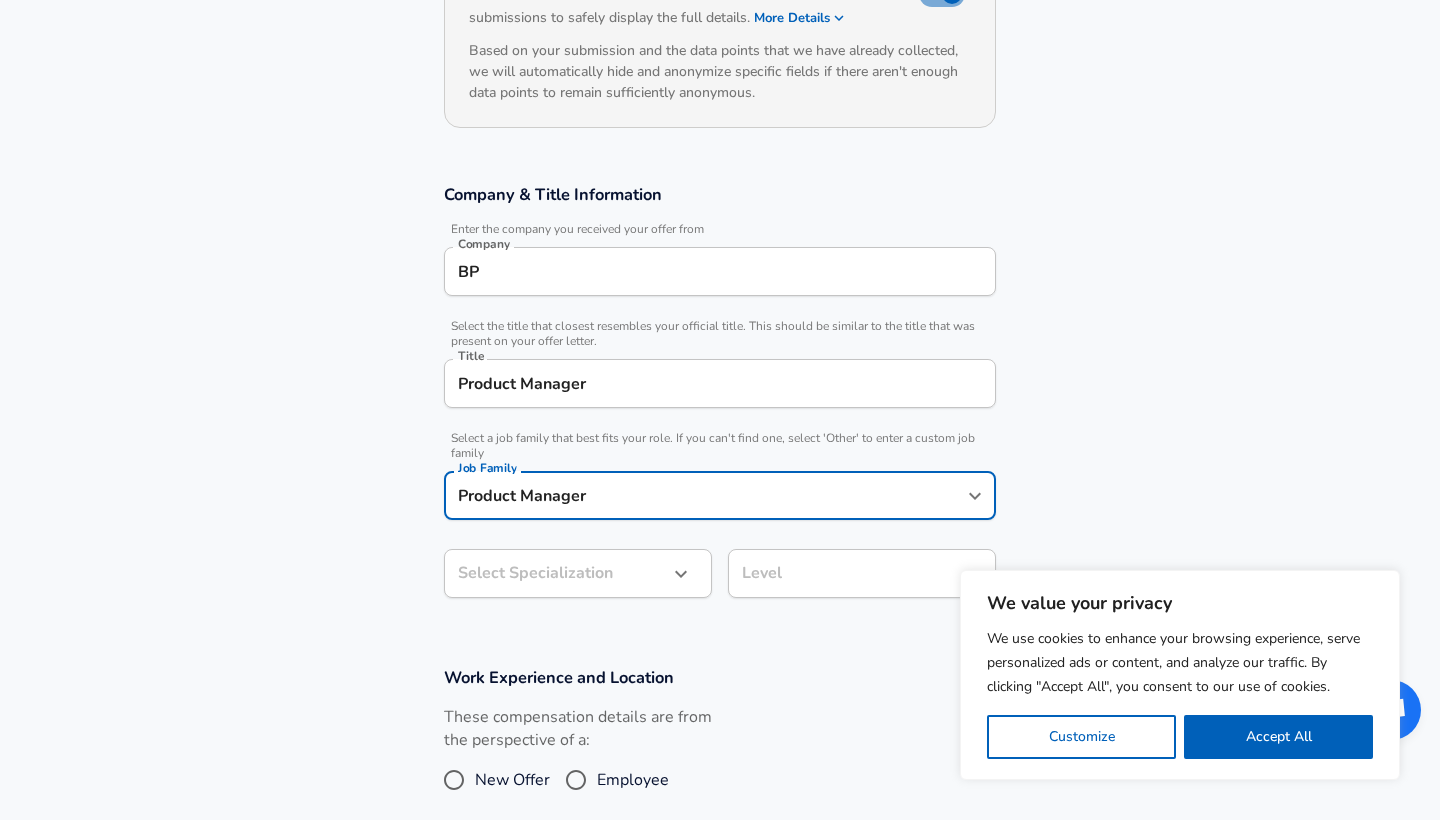 click on "Company & Title Information   Enter the company you received your offer from Company BP Company   Select the title that closest resembles your official title. This should be similar to the title that was present on your offer letter. Title Product Manager Title   Select a job family that best fits your role. If you can't find one, select 'Other' to enter a custom job family Job Family Product Manager Job Family Select Specialization ​ Select Specialization Level Level" at bounding box center (720, 401) 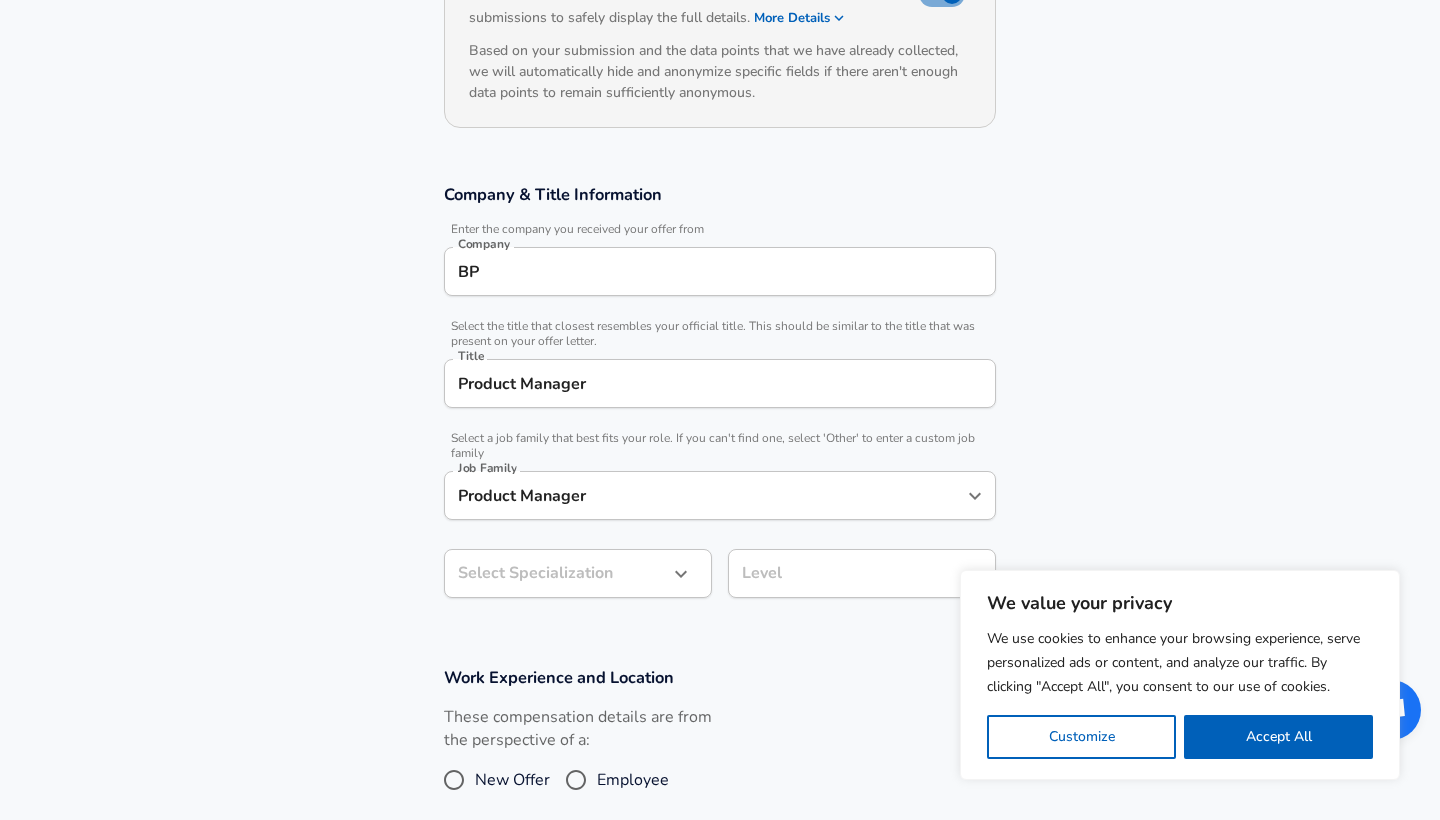 scroll, scrollTop: 327, scrollLeft: 0, axis: vertical 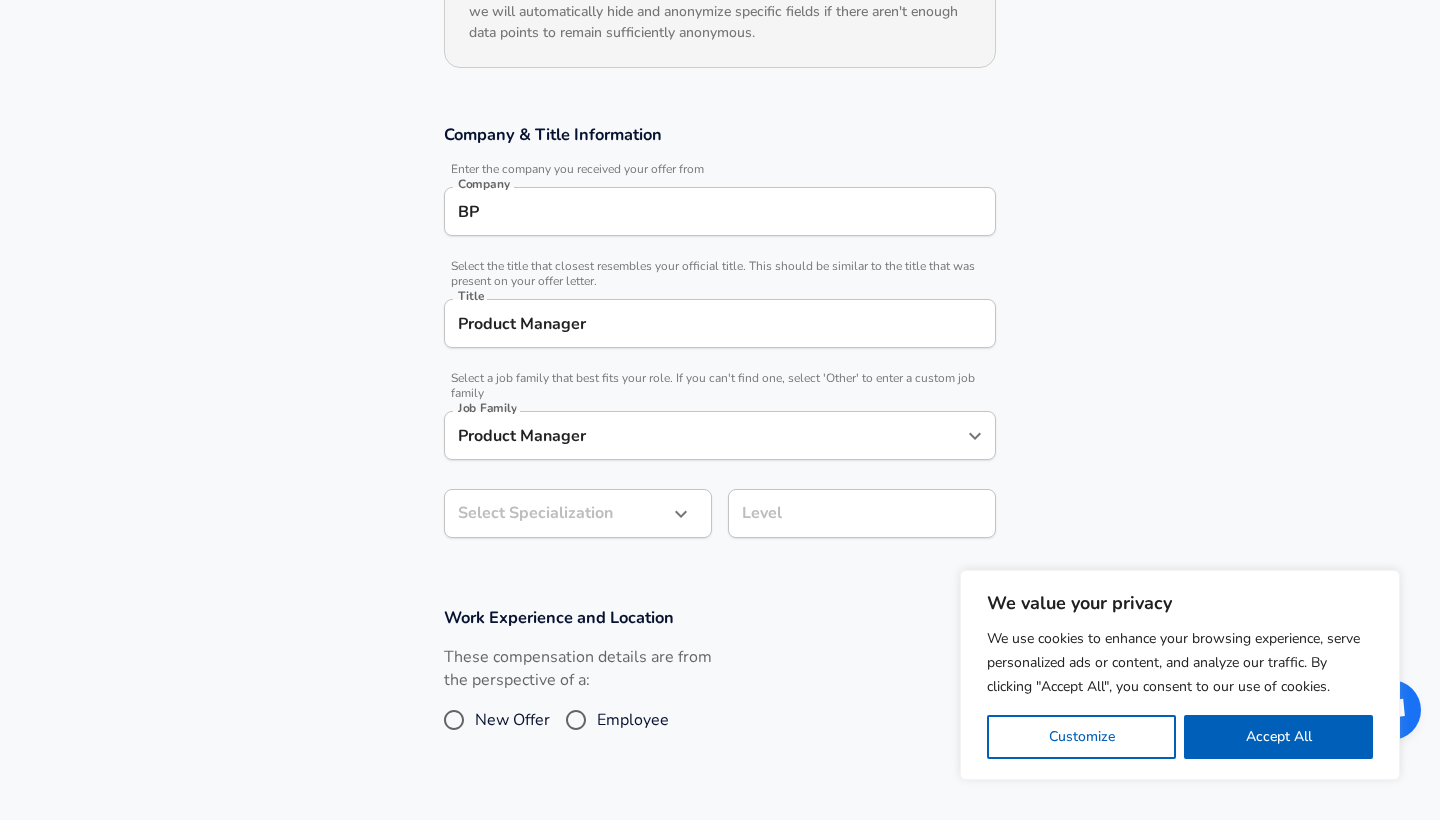 click on "We value your privacy We use cookies to enhance your browsing experience, serve personalized ads or content, and analyze our traffic. By clicking "Accept All", you consent to our use of cookies. Customize    Accept All   Customize Consent Preferences   We use cookies to help you navigate efficiently and perform certain functions. You will find detailed information about all cookies under each consent category below. The cookies that are categorized as "Necessary" are stored on your browser as they are essential for enabling the basic functionalities of the site. ...  Show more Necessary Always Active Necessary cookies are required to enable the basic features of this site, such as providing secure log-in or adjusting your consent preferences. These cookies do not store any personally identifiable data. Cookie _GRECAPTCHA Duration 5 months 27 days Description Google Recaptcha service sets this cookie to identify bots to protect the website against malicious spam attacks. Cookie __stripe_mid Duration 1 year MR" at bounding box center [720, 83] 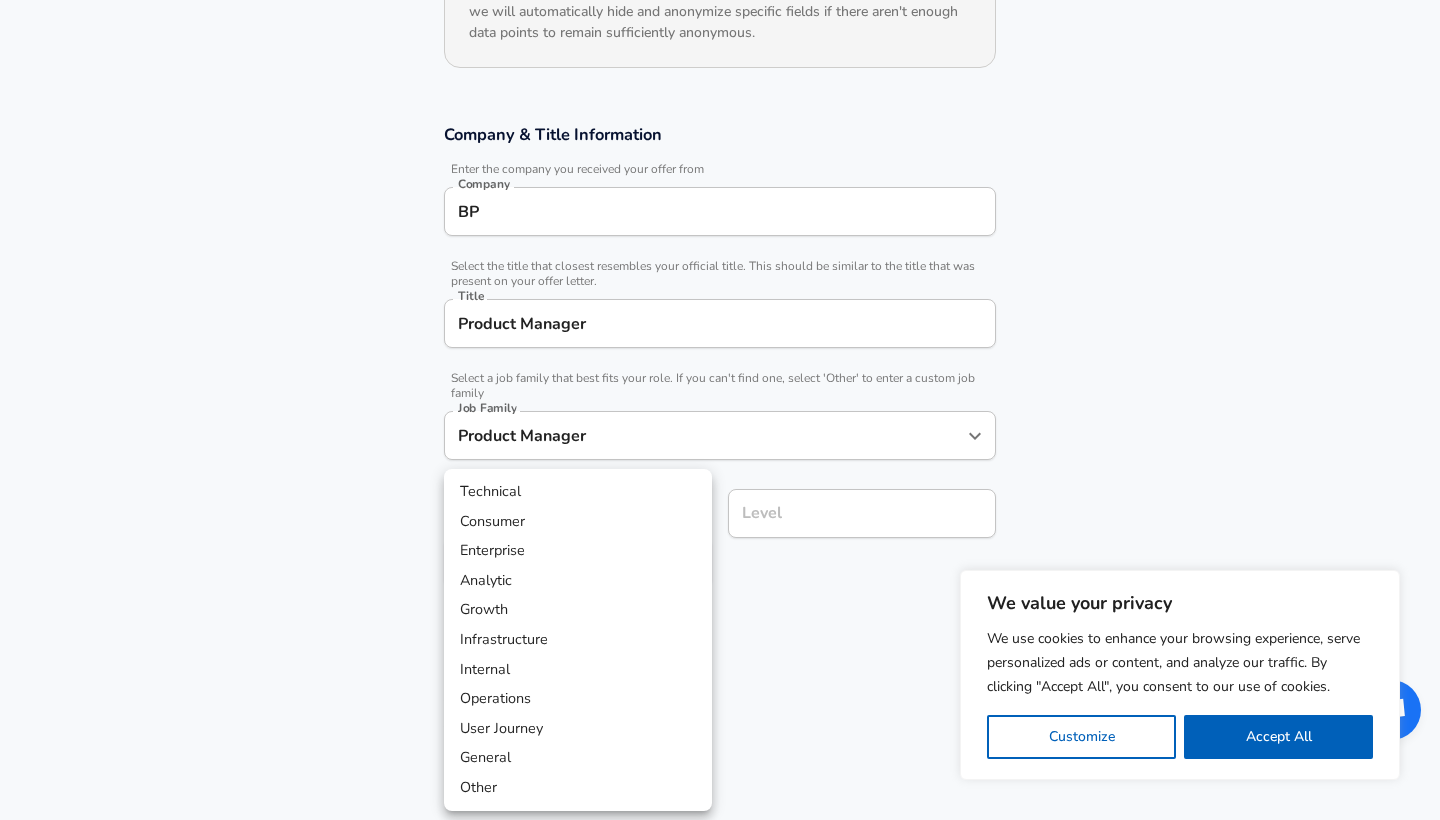 click on "Consumer" at bounding box center [578, 522] 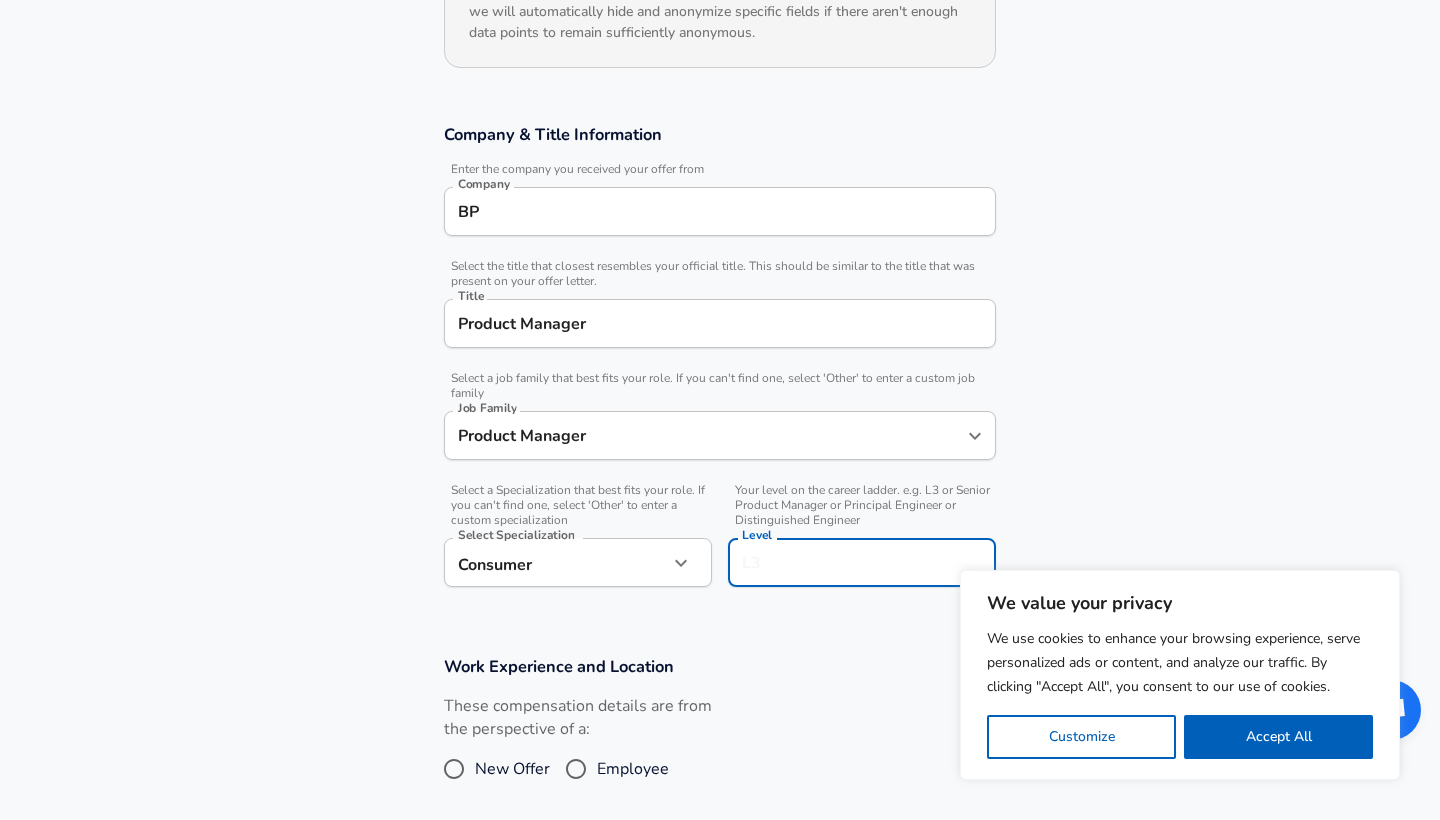 scroll, scrollTop: 367, scrollLeft: 0, axis: vertical 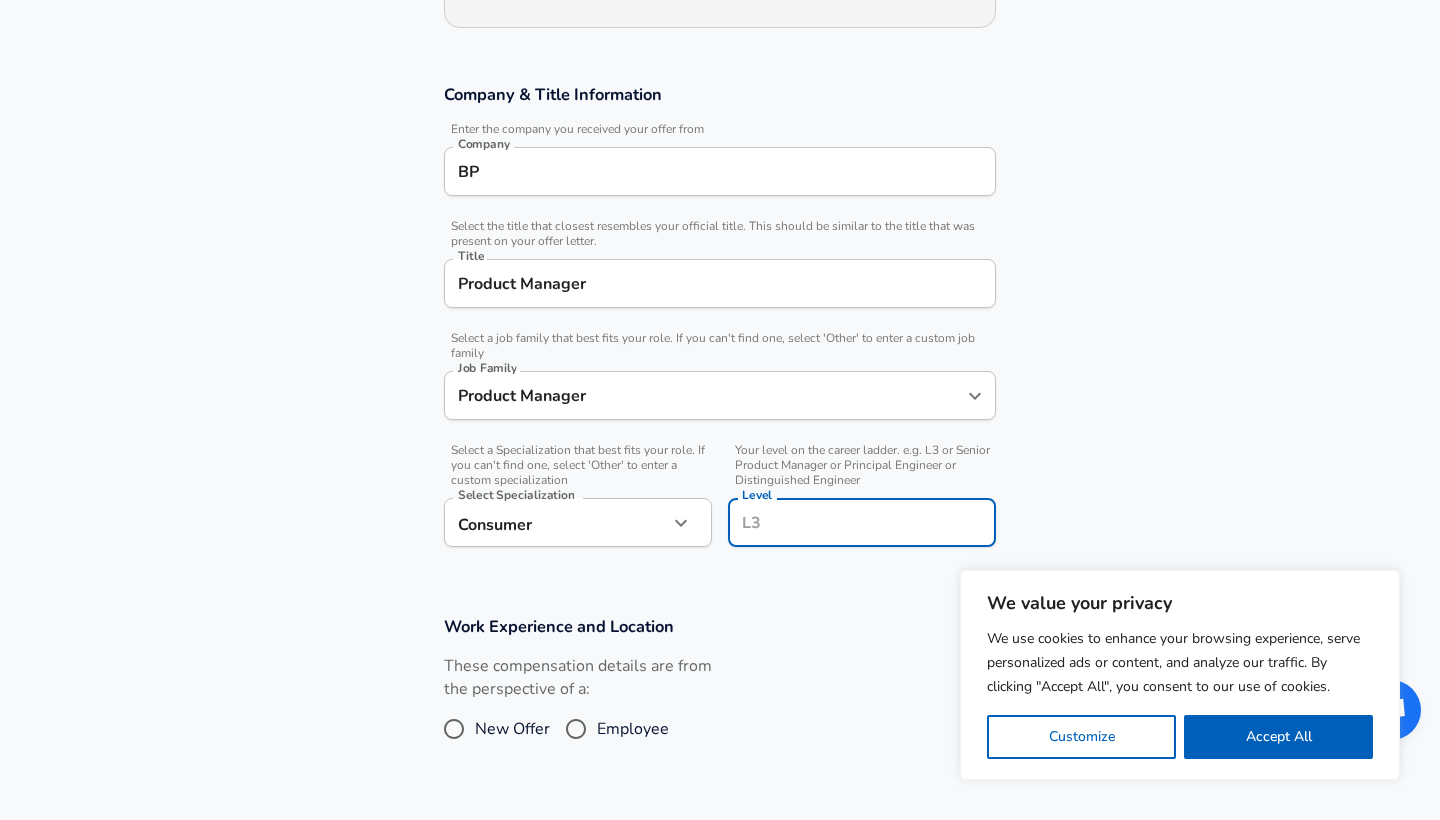 click on "Level" at bounding box center [862, 522] 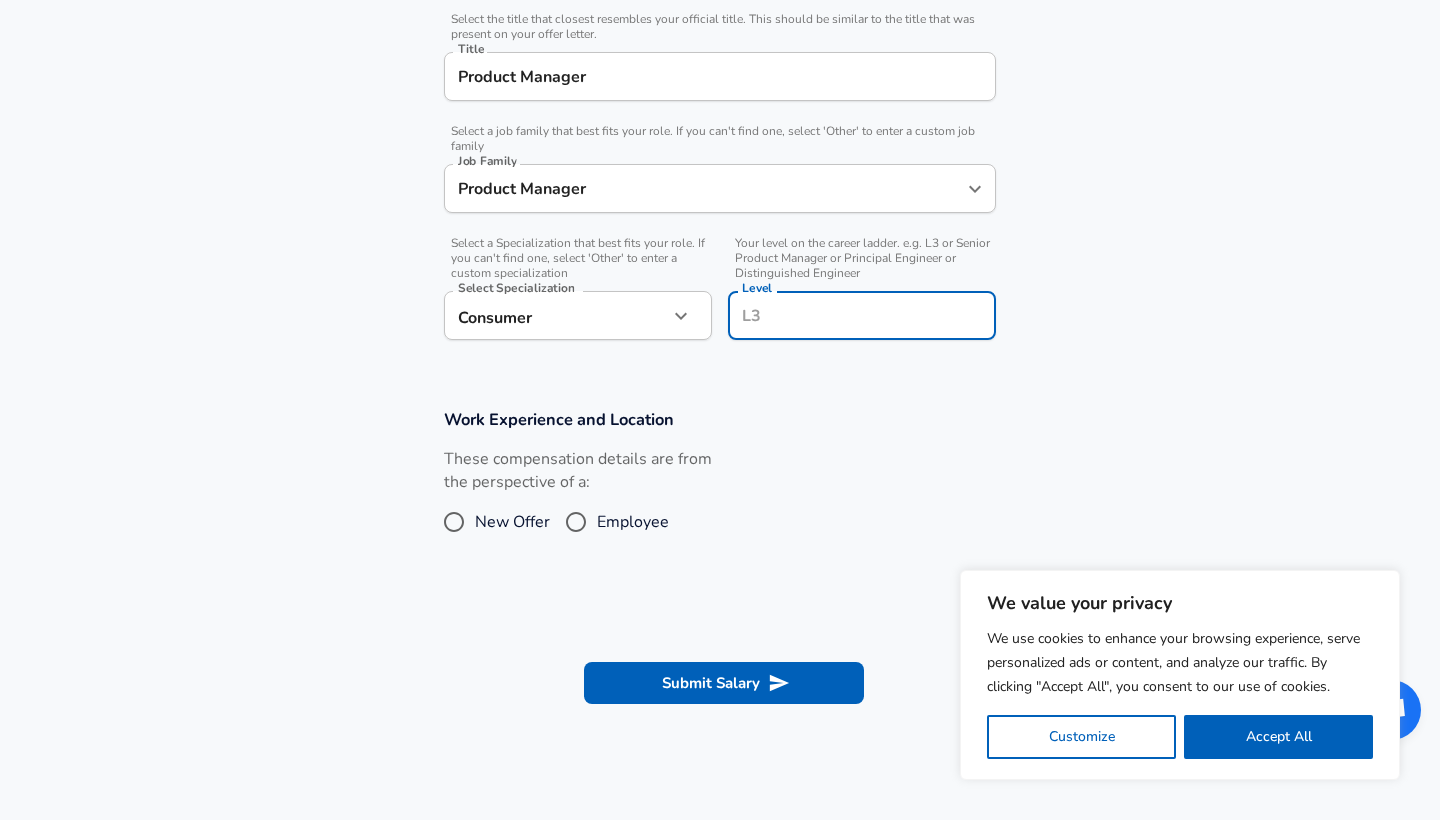 scroll, scrollTop: 629, scrollLeft: 0, axis: vertical 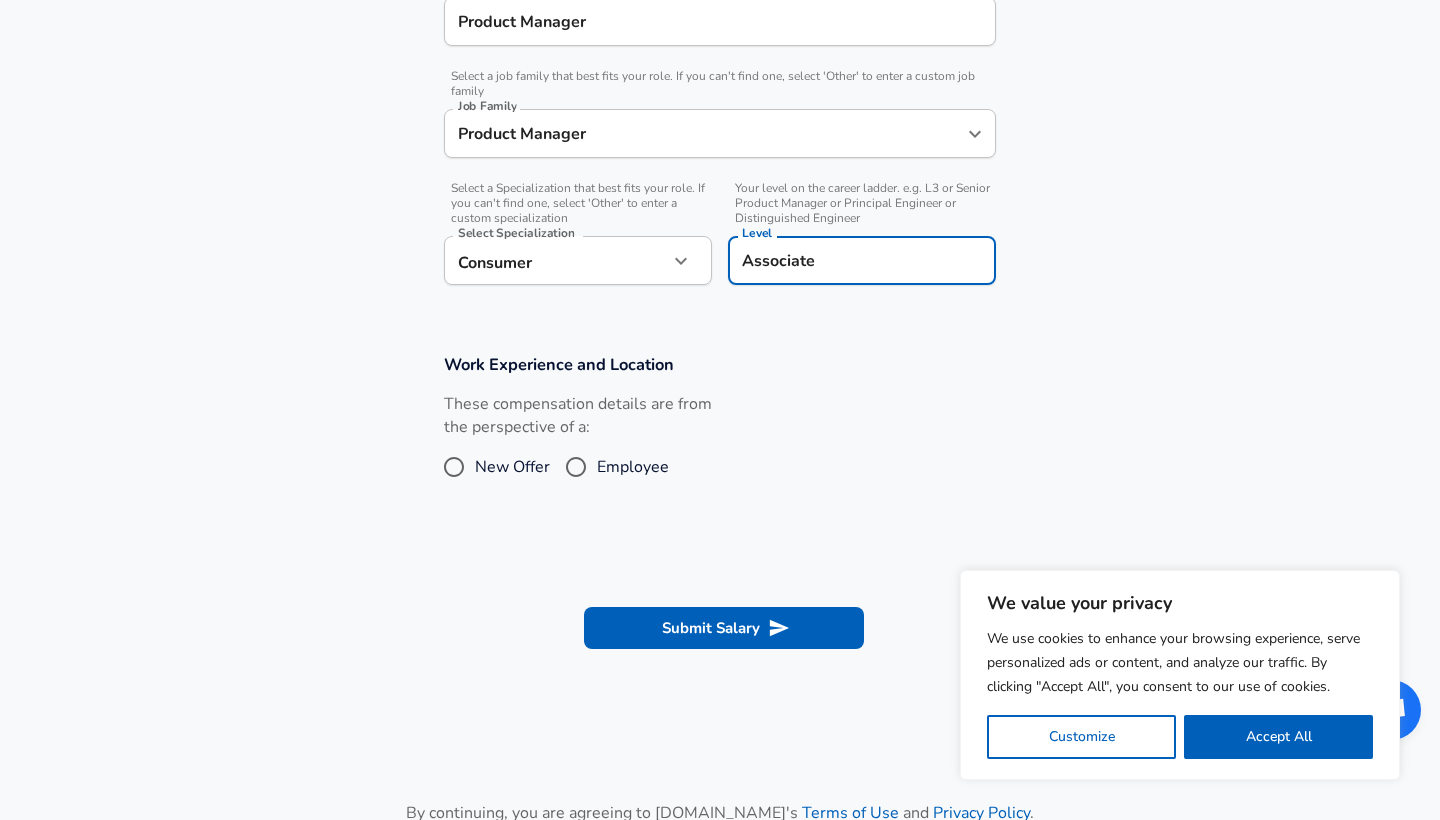 type on "Associate" 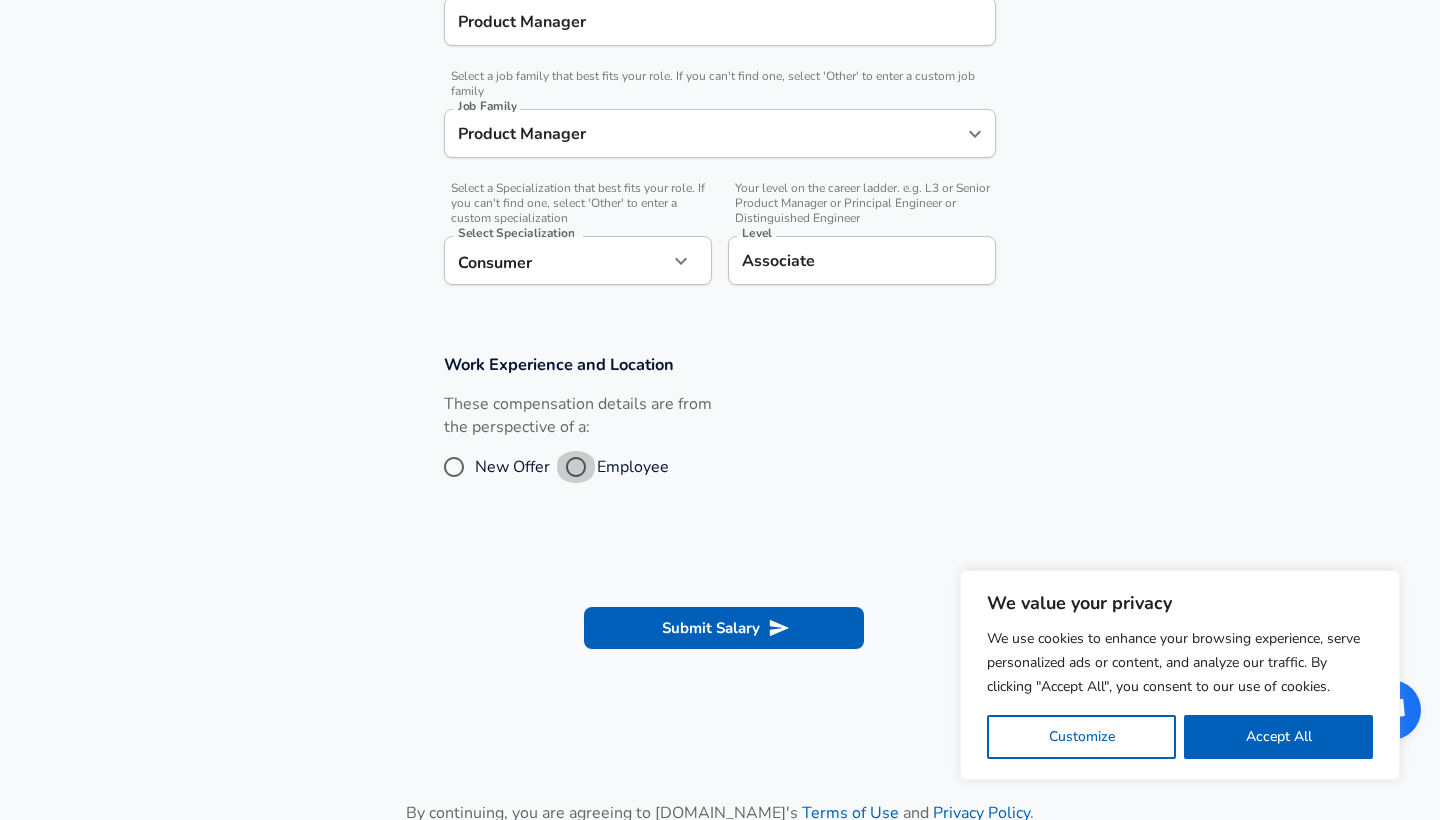 click on "Employee" at bounding box center (576, 467) 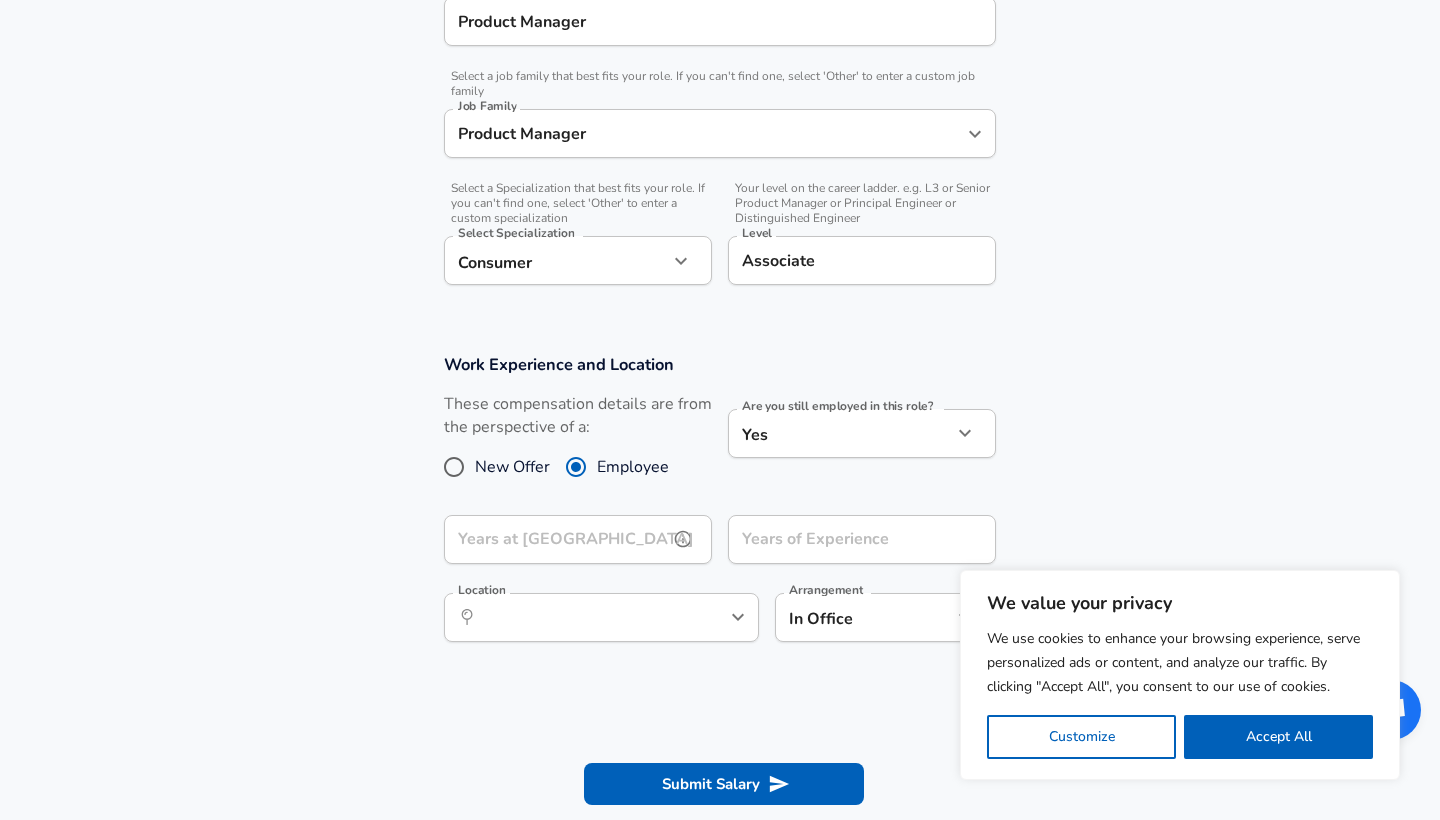 click on "Years at [GEOGRAPHIC_DATA]" at bounding box center (556, 539) 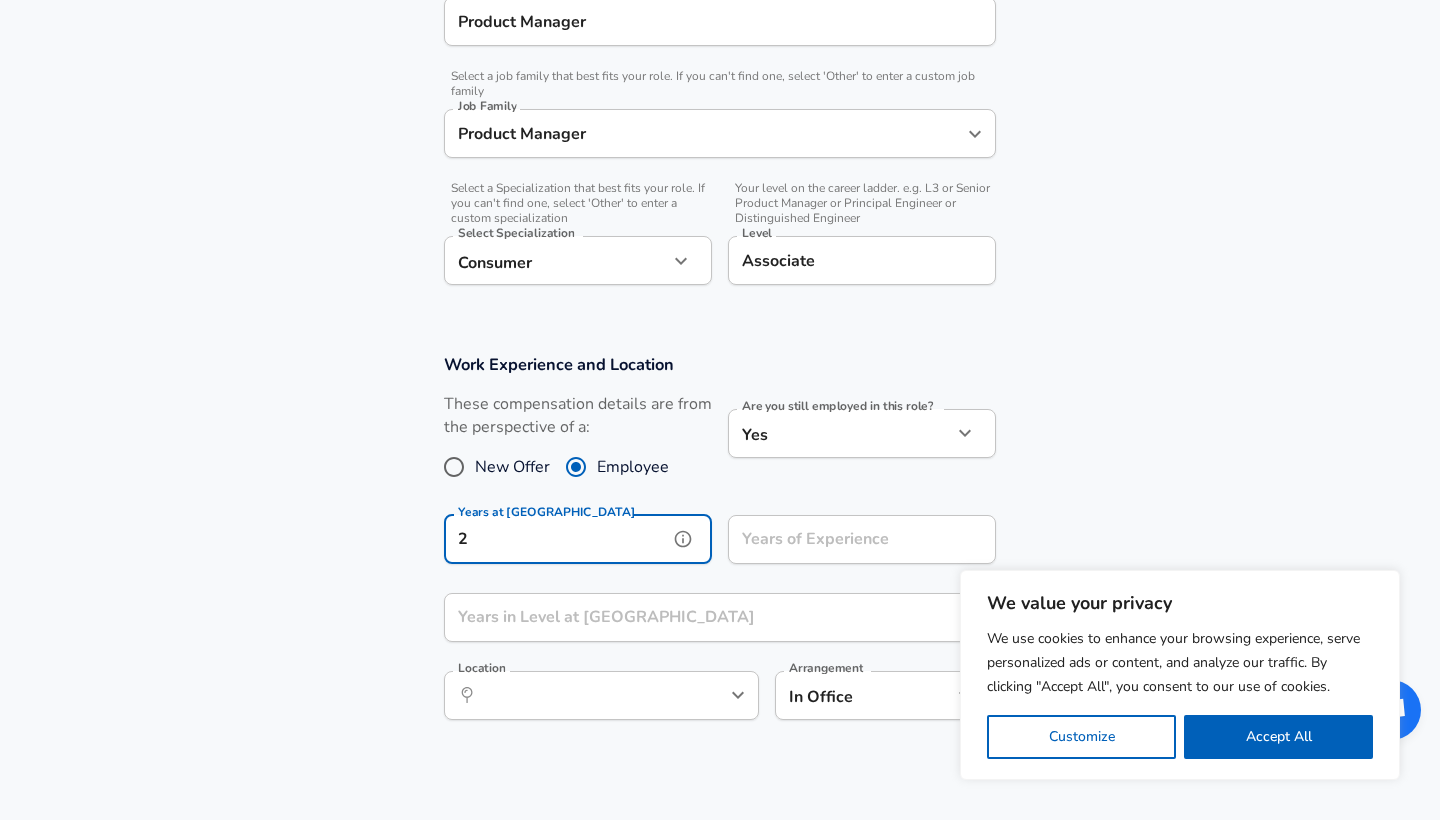 type on "2" 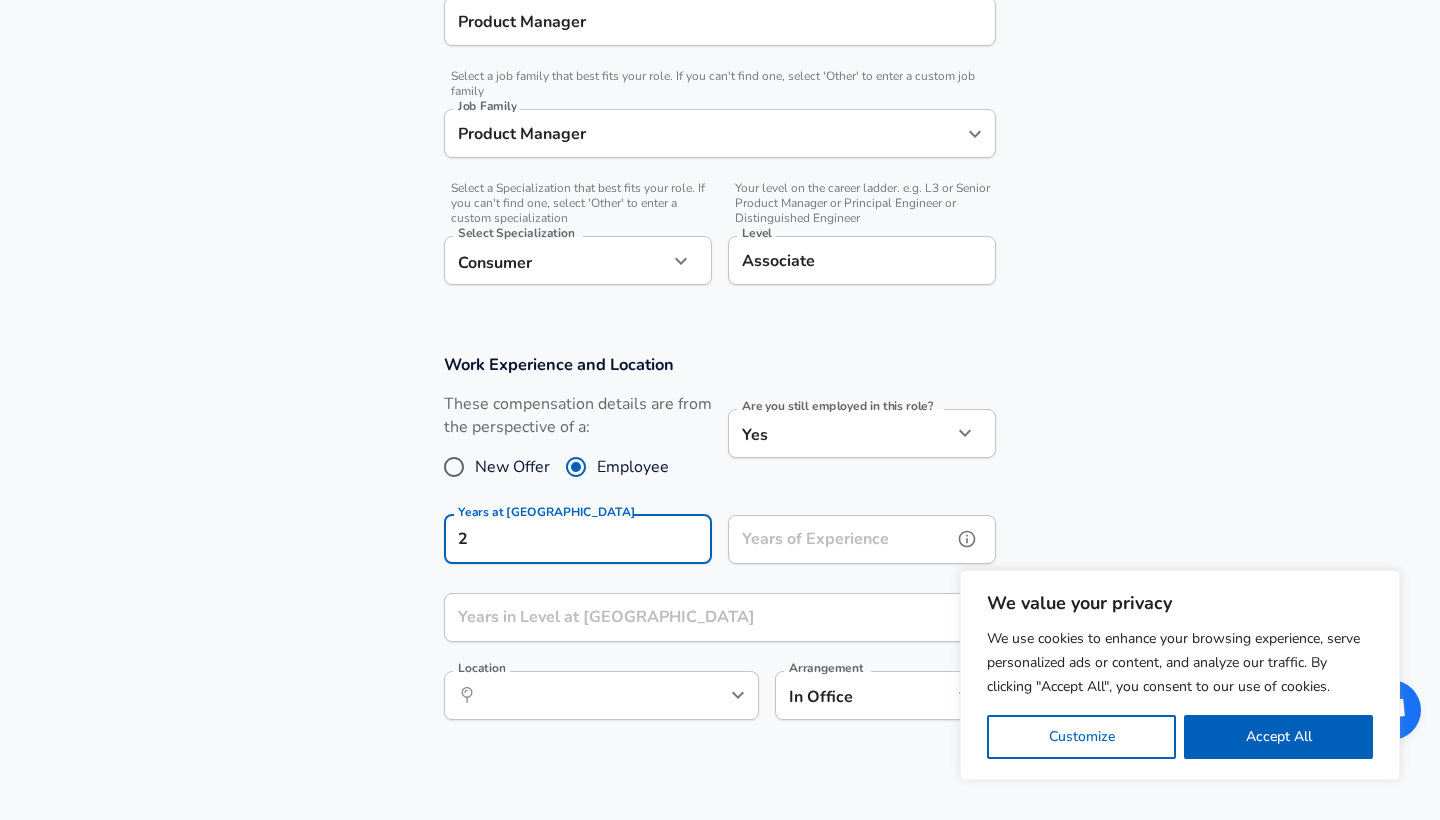click on "Years of Experience" at bounding box center (840, 539) 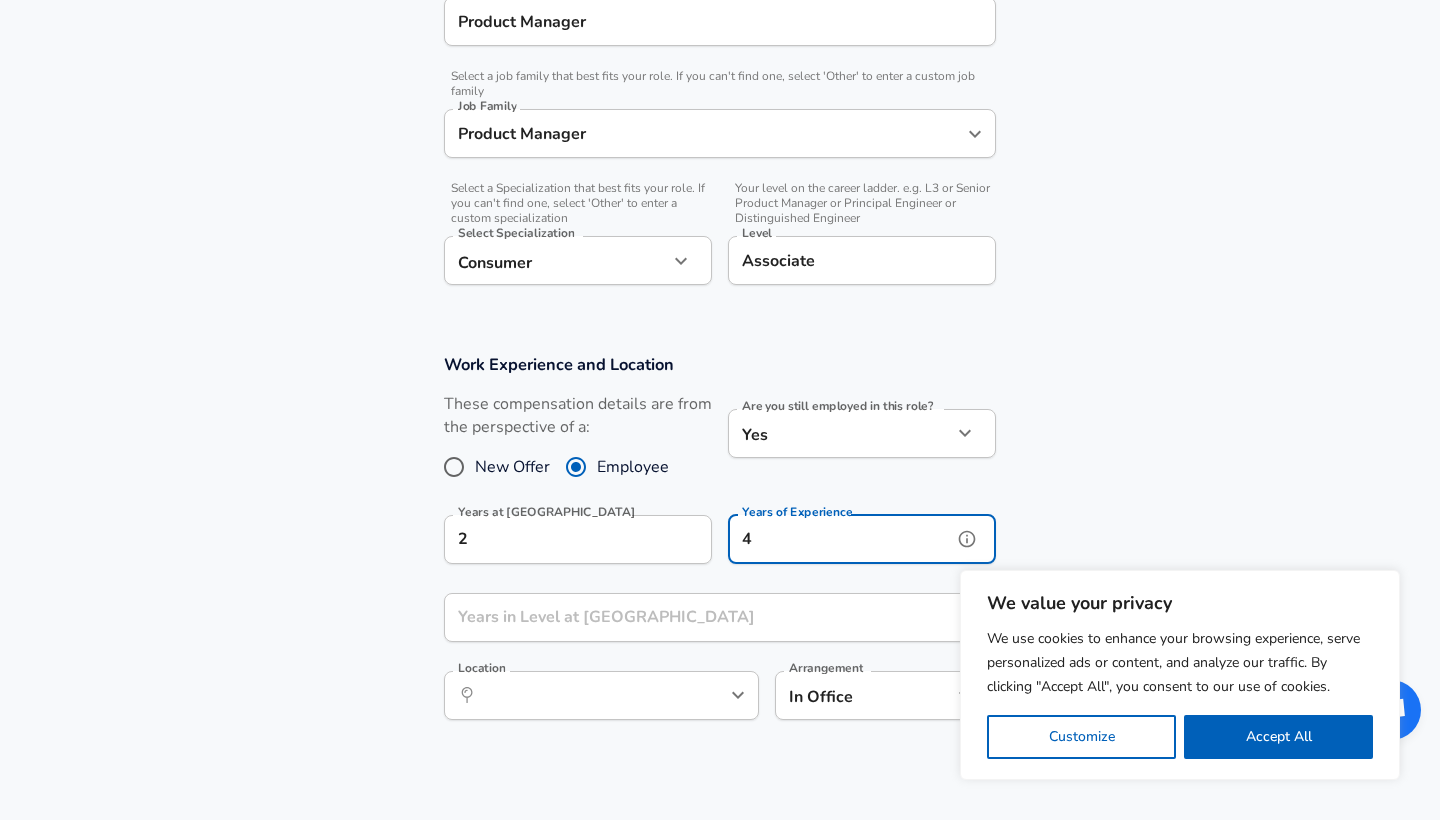 type on "4" 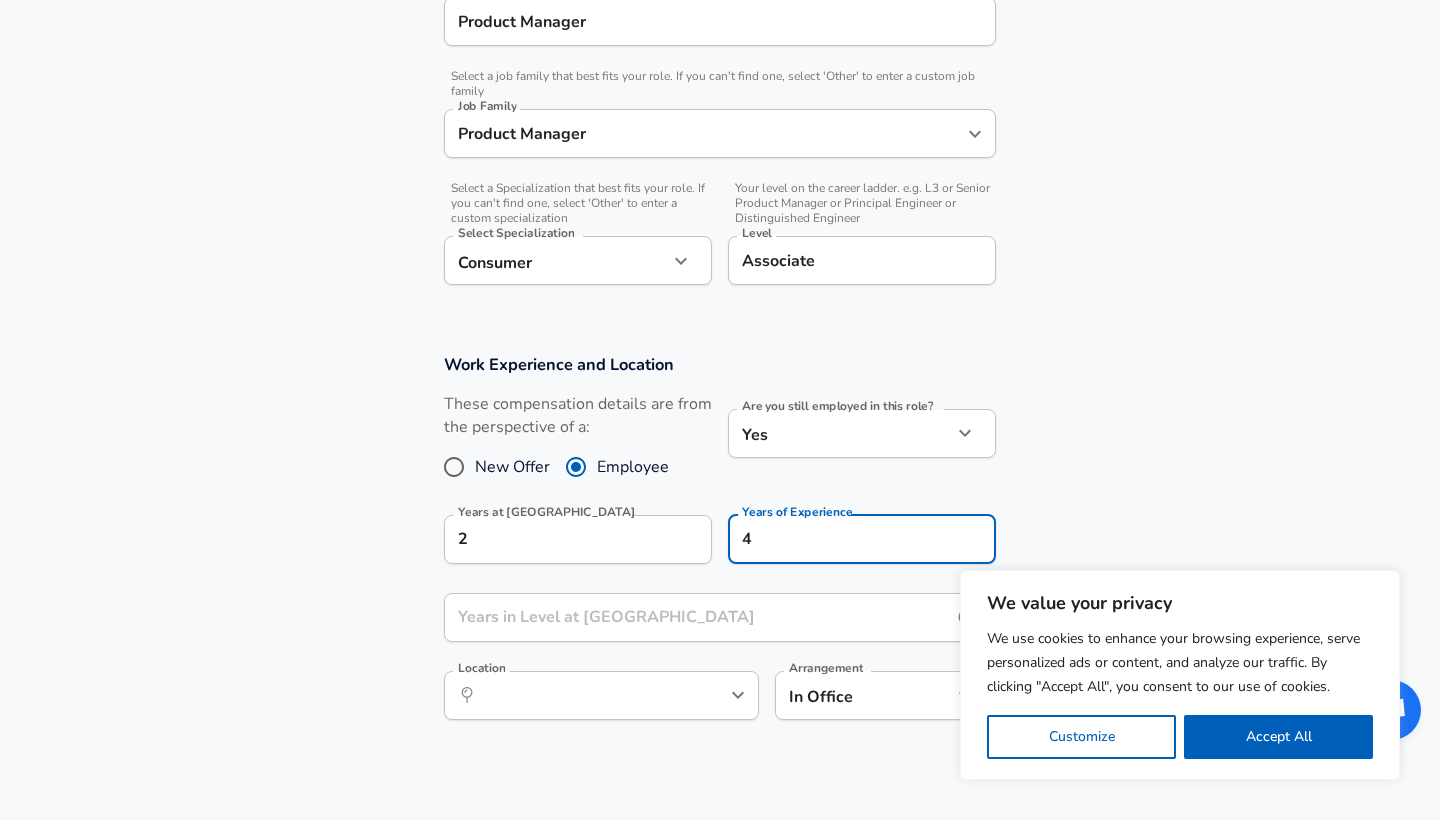 click on "Years in Level at [GEOGRAPHIC_DATA]" at bounding box center (698, 617) 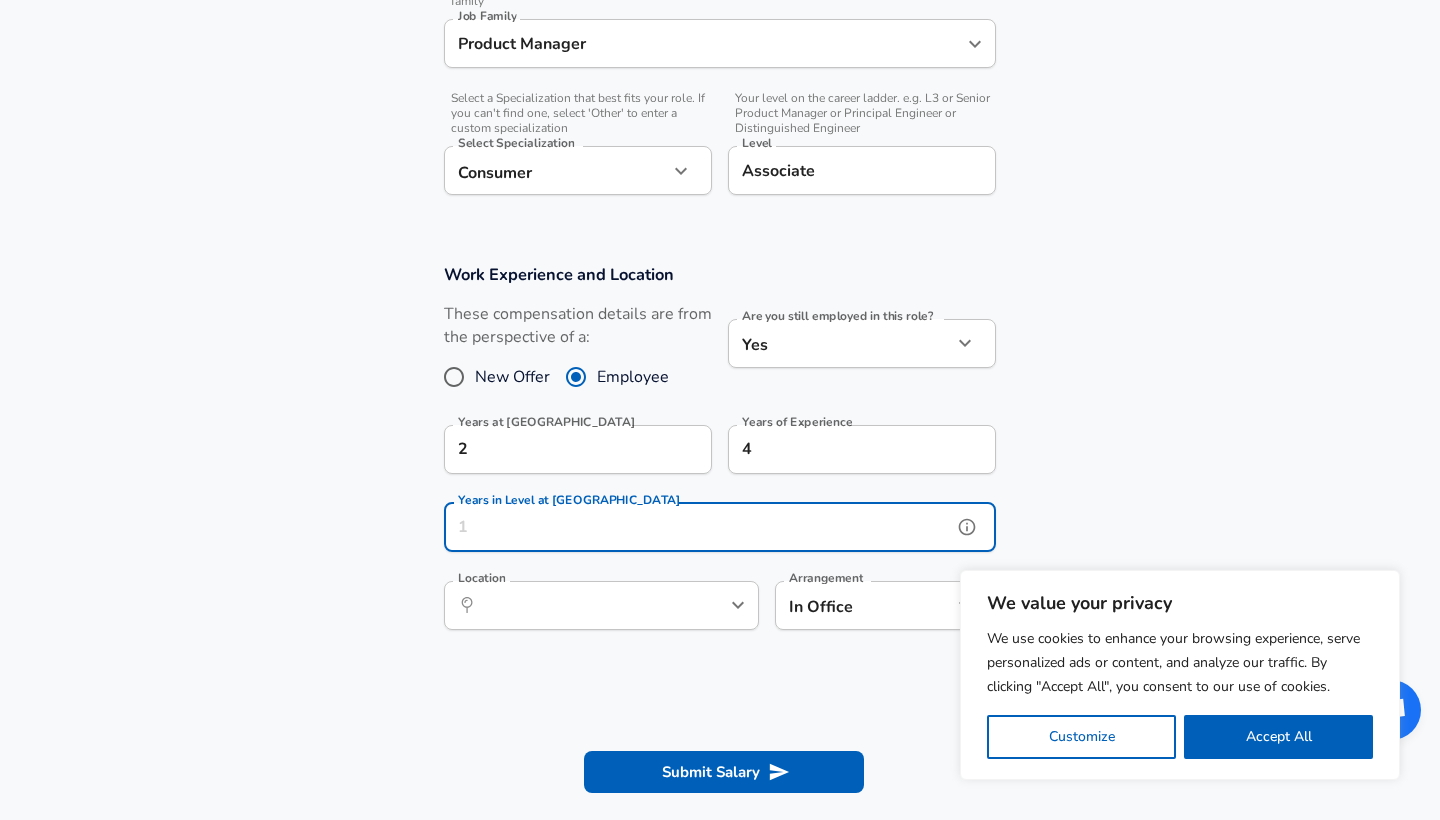 scroll, scrollTop: 739, scrollLeft: 0, axis: vertical 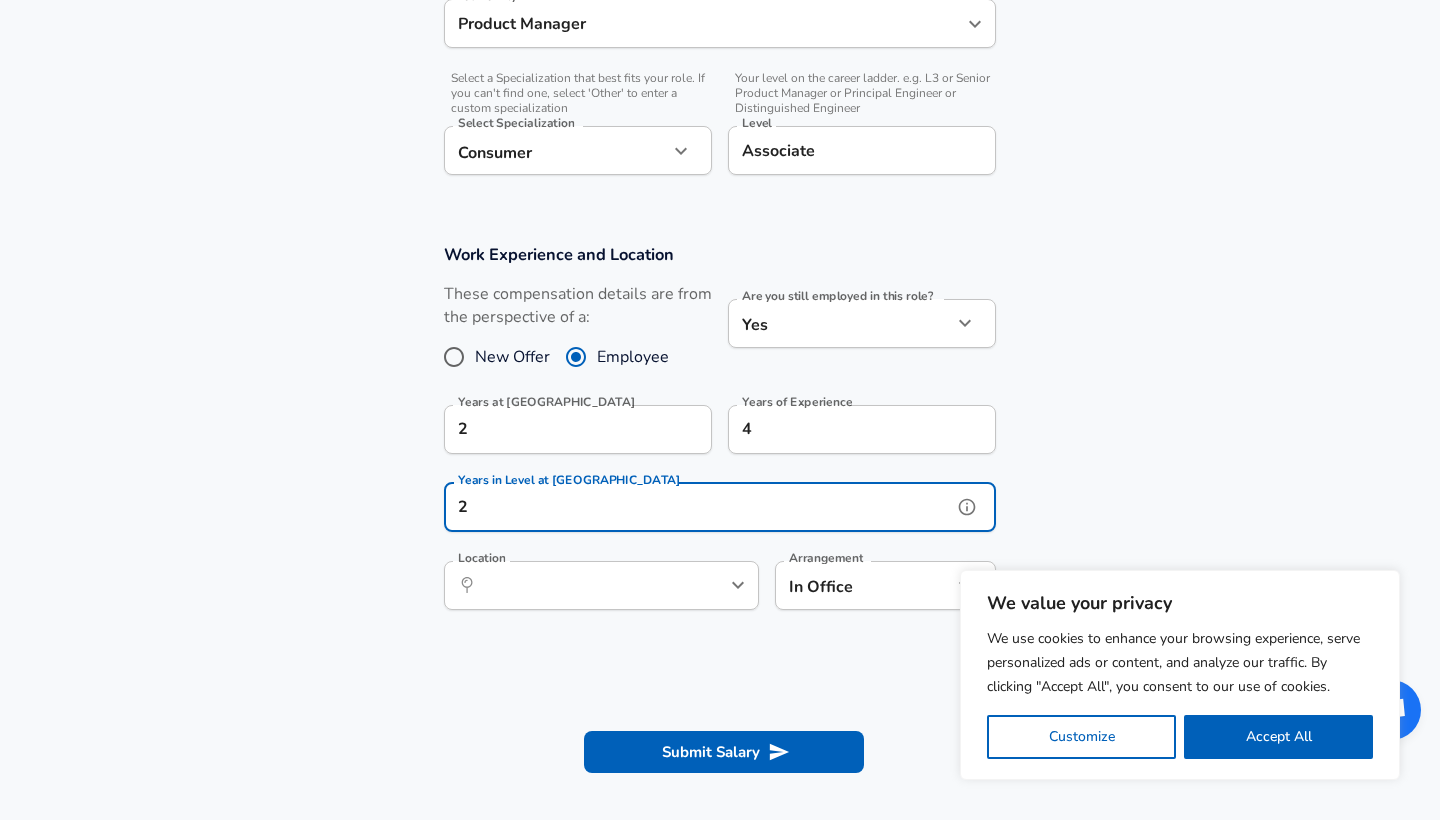 type on "2" 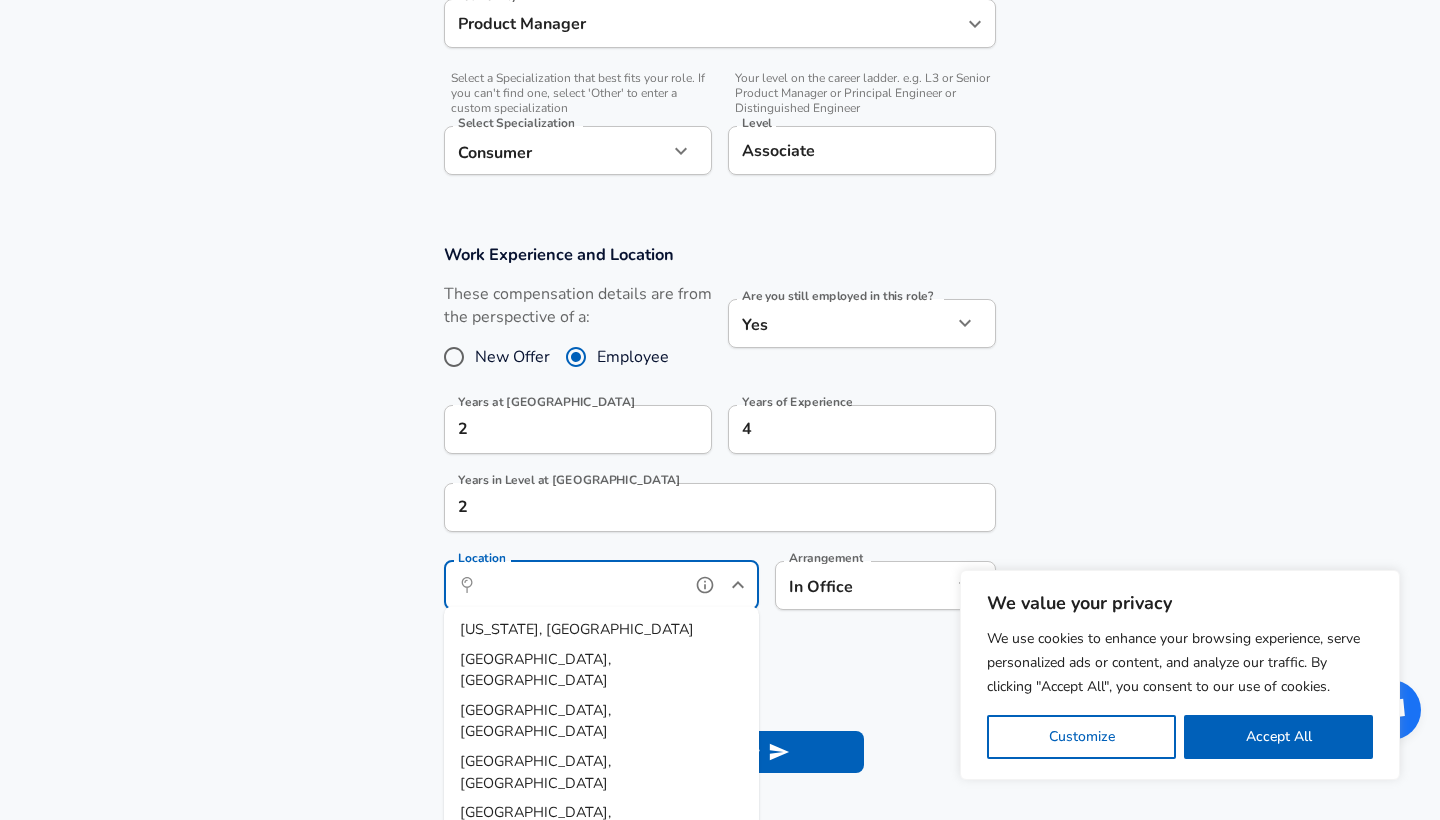 click on "Location" at bounding box center [579, 585] 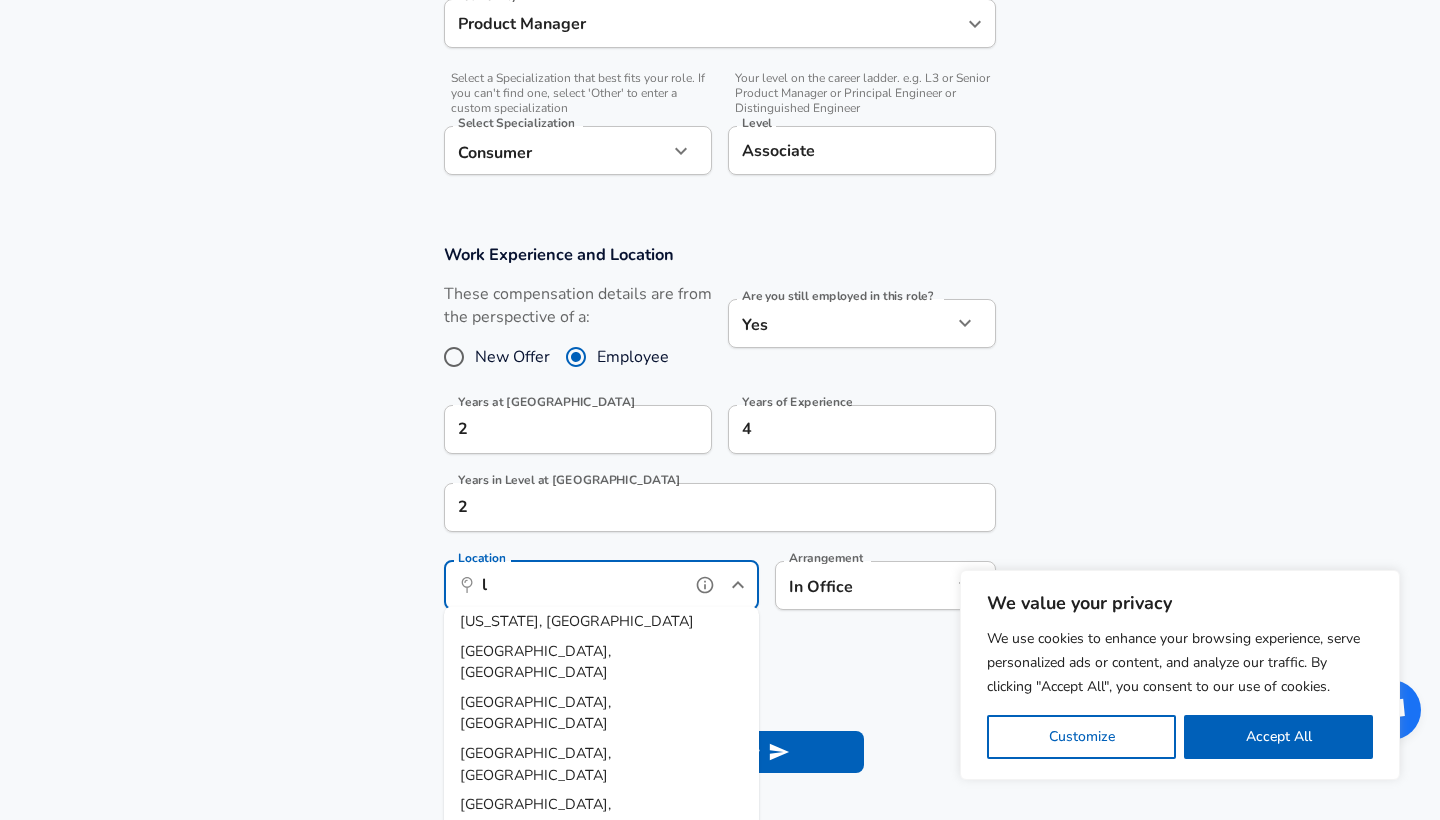 scroll, scrollTop: 0, scrollLeft: 0, axis: both 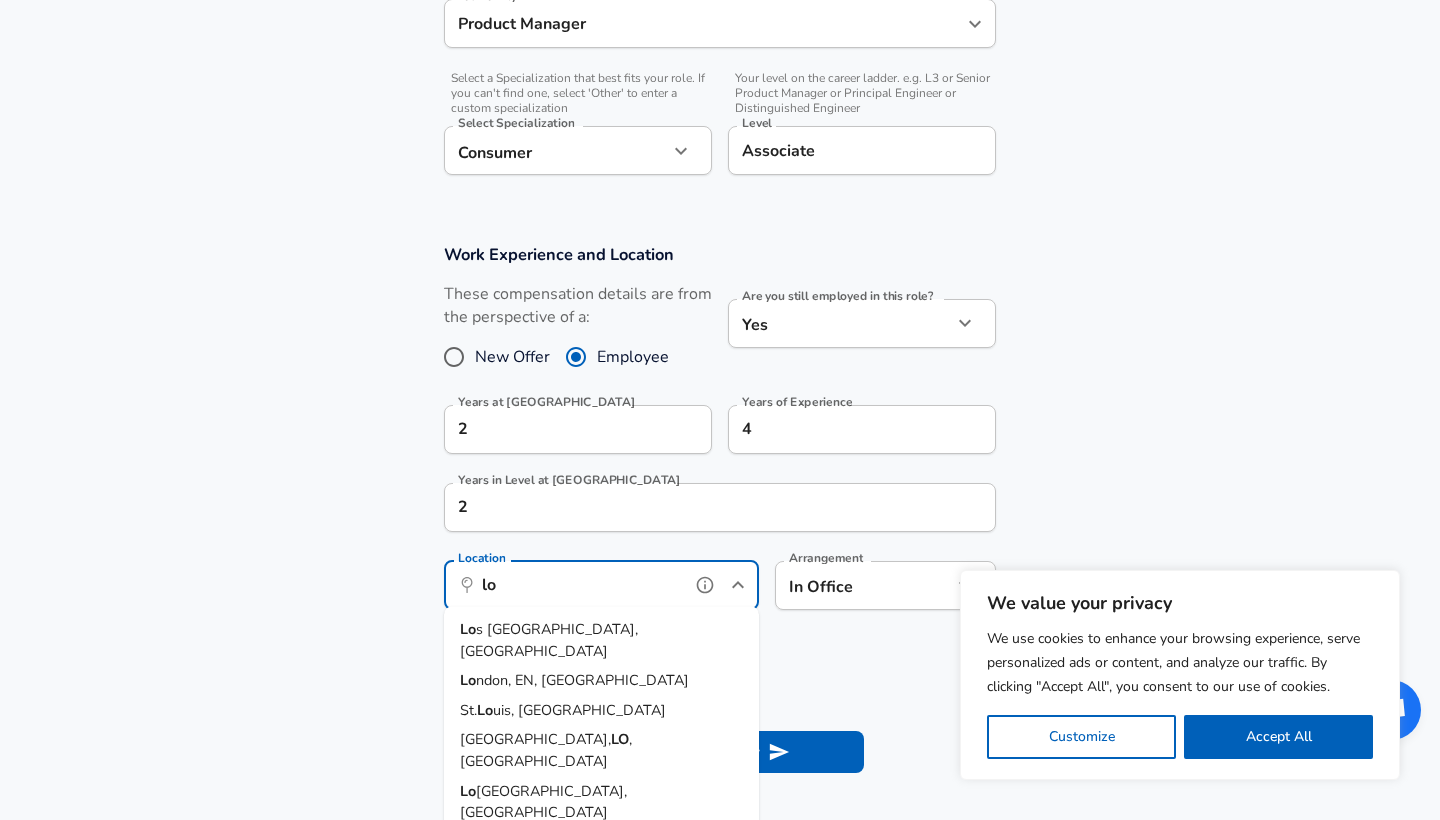 click on "ndon, EN, [GEOGRAPHIC_DATA]" at bounding box center (582, 680) 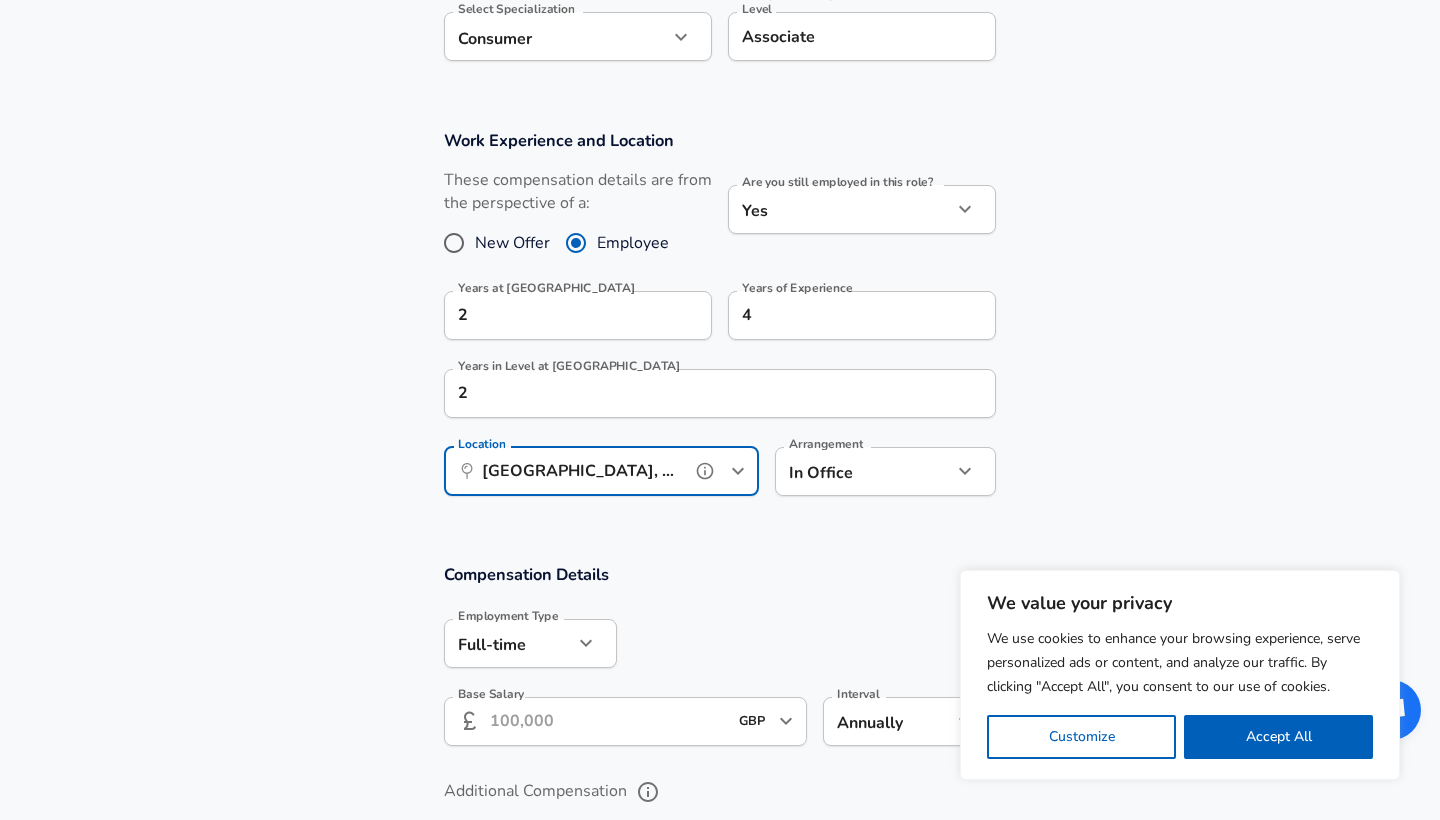 scroll, scrollTop: 905, scrollLeft: 0, axis: vertical 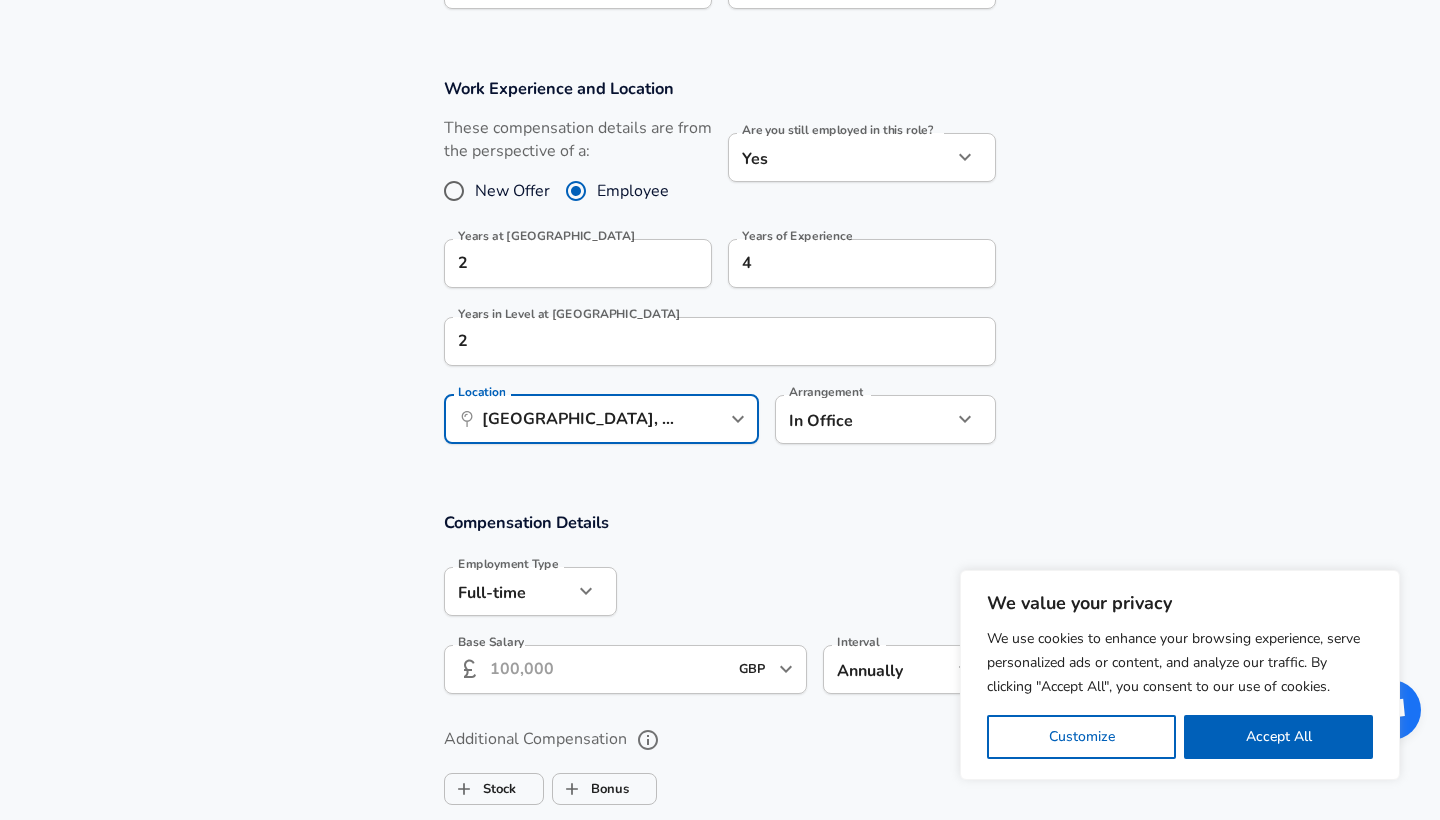 click on "We value your privacy We use cookies to enhance your browsing experience, serve personalized ads or content, and analyze our traffic. By clicking "Accept All", you consent to our use of cookies. Customize    Accept All   Customize Consent Preferences   We use cookies to help you navigate efficiently and perform certain functions. You will find detailed information about all cookies under each consent category below. The cookies that are categorized as "Necessary" are stored on your browser as they are essential for enabling the basic functionalities of the site. ...  Show more Necessary Always Active Necessary cookies are required to enable the basic features of this site, such as providing secure log-in or adjusting your consent preferences. These cookies do not store any personally identifiable data. Cookie _GRECAPTCHA Duration 5 months 27 days Description Google Recaptcha service sets this cookie to identify bots to protect the website against malicious spam attacks. Cookie __stripe_mid Duration 1 year MR" at bounding box center (720, -495) 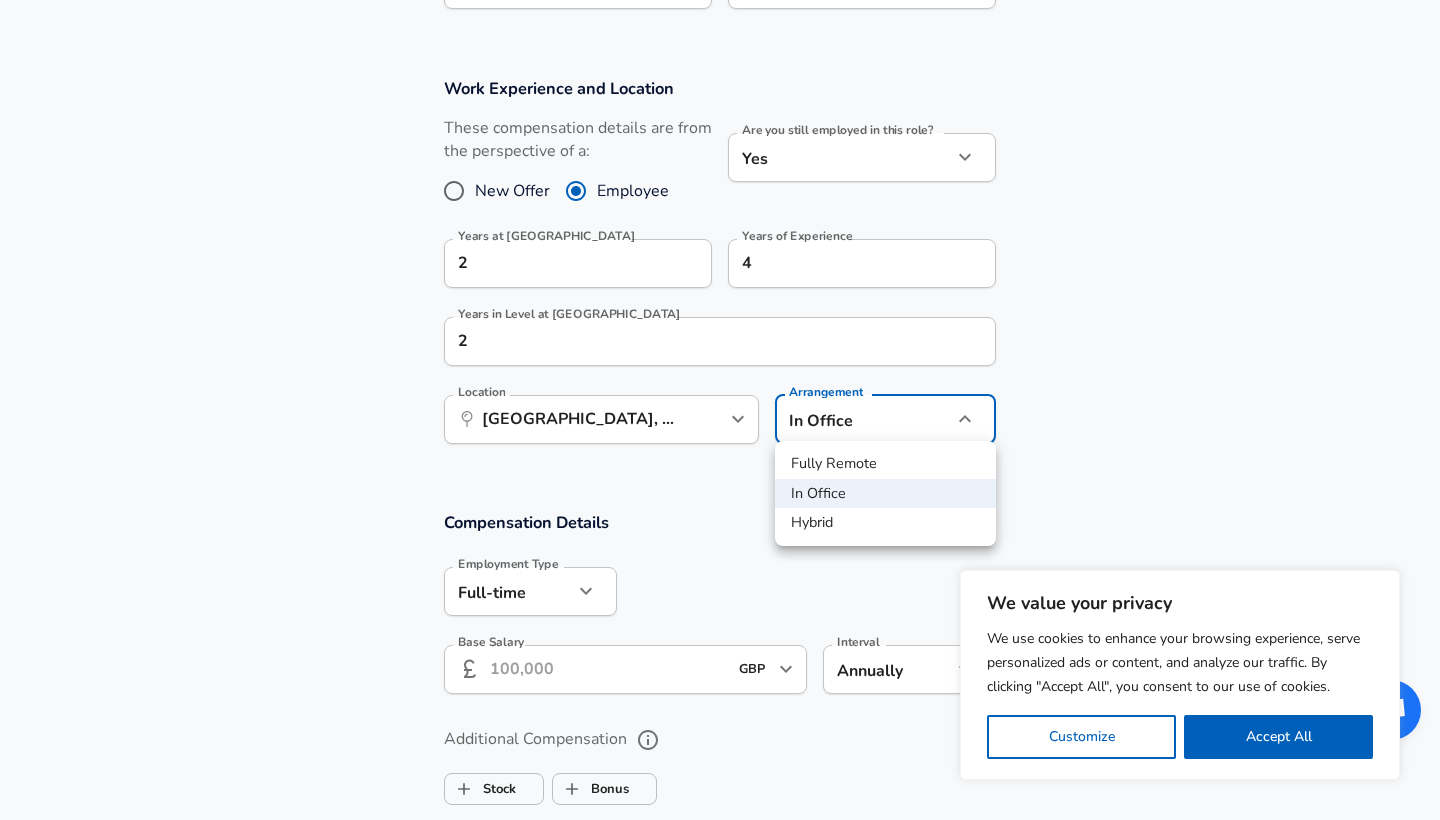 click on "Hybrid" at bounding box center [885, 523] 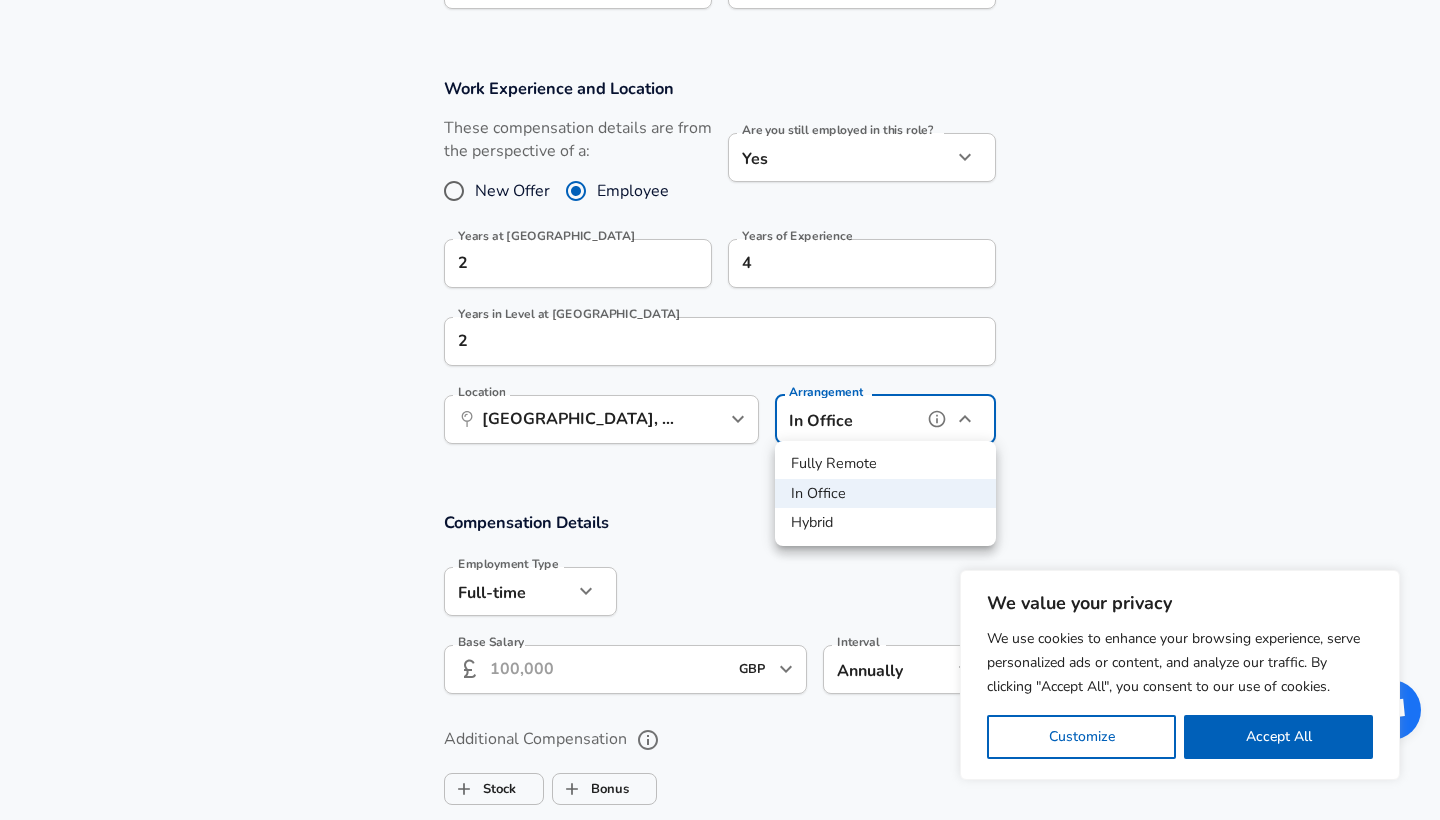 type on "hybrid" 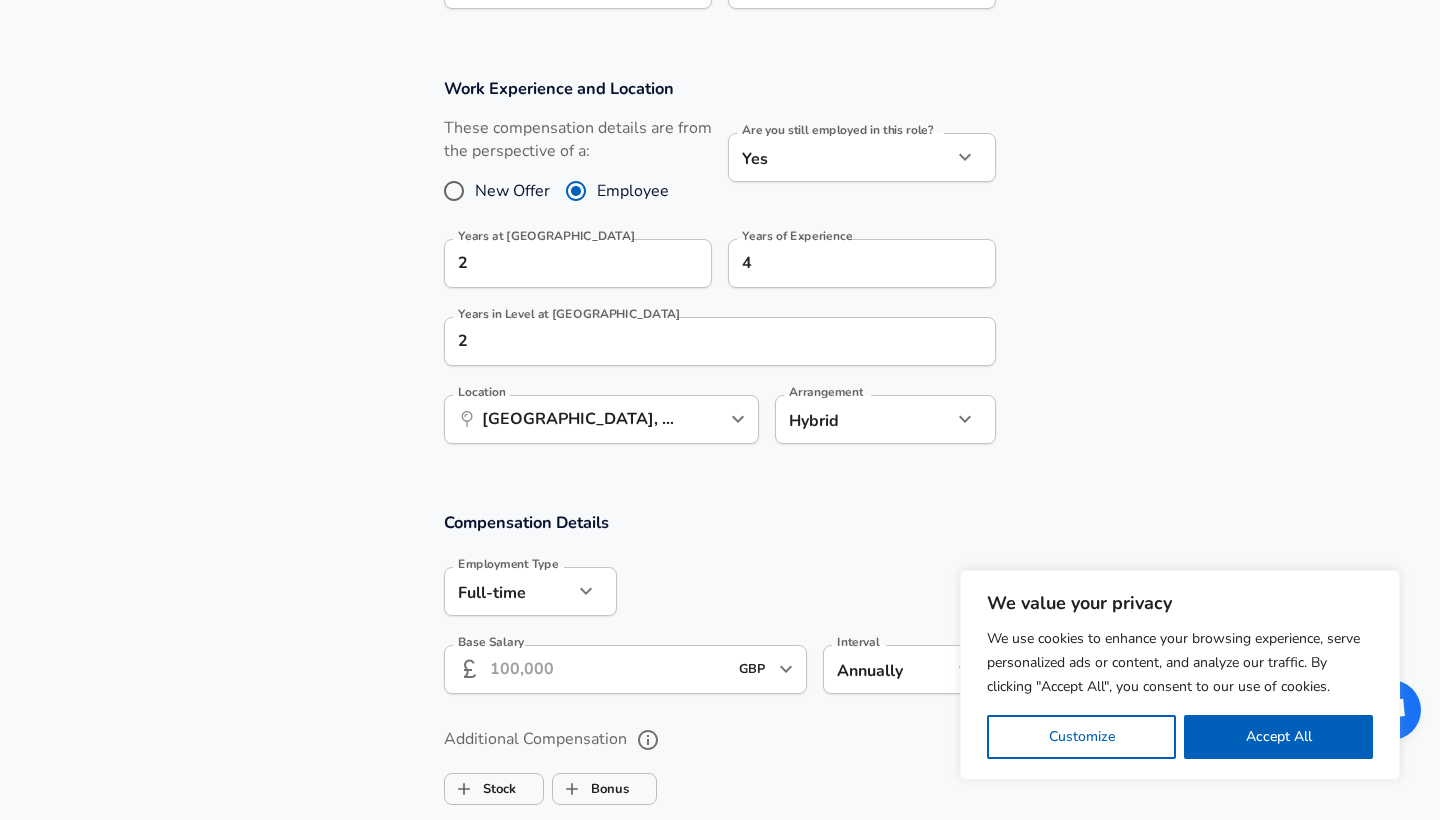 click on "Hybrid" at bounding box center [886, 487] 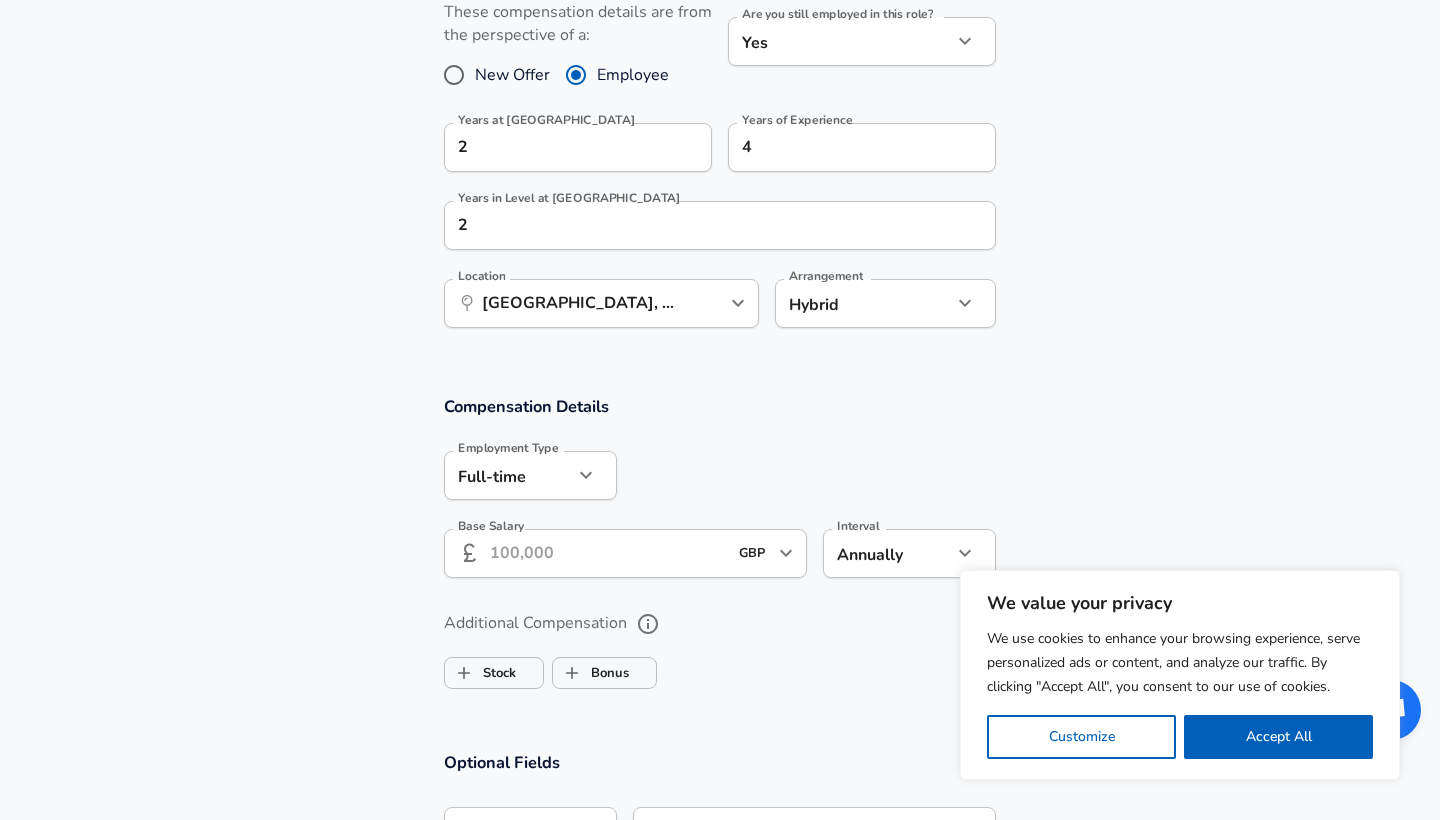 scroll, scrollTop: 1055, scrollLeft: 0, axis: vertical 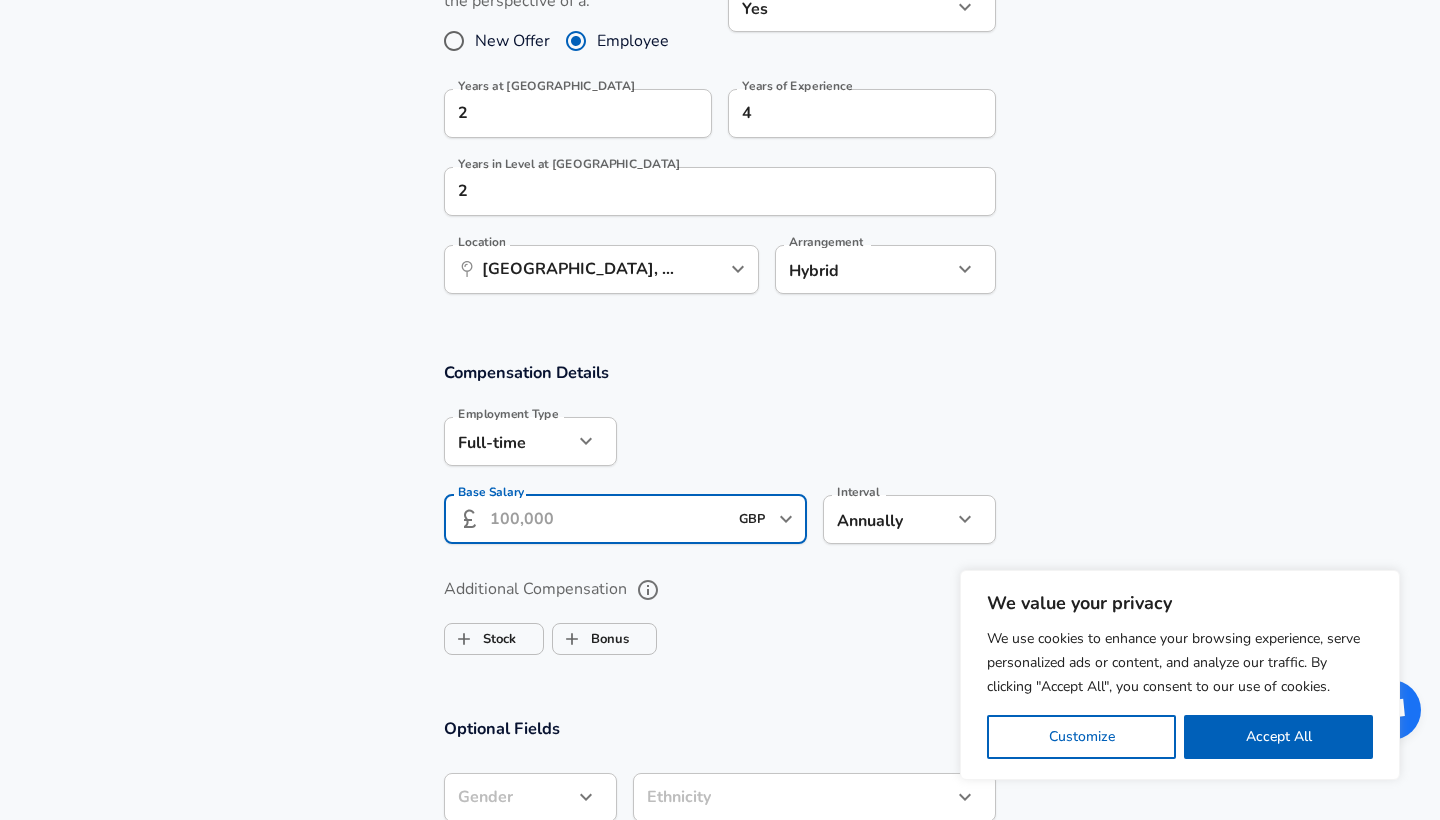 click on "Base Salary" at bounding box center (608, 519) 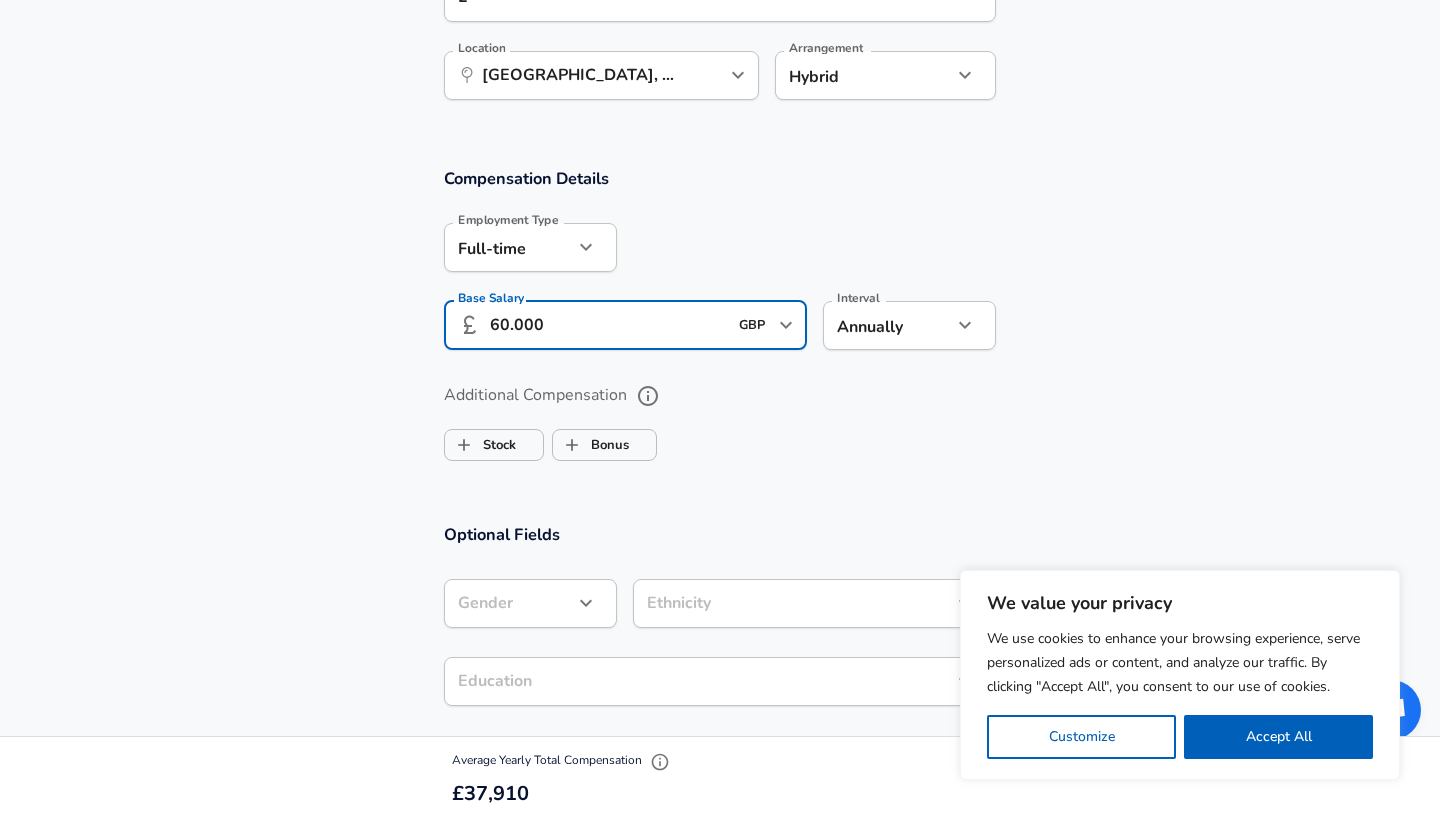 scroll, scrollTop: 1304, scrollLeft: 0, axis: vertical 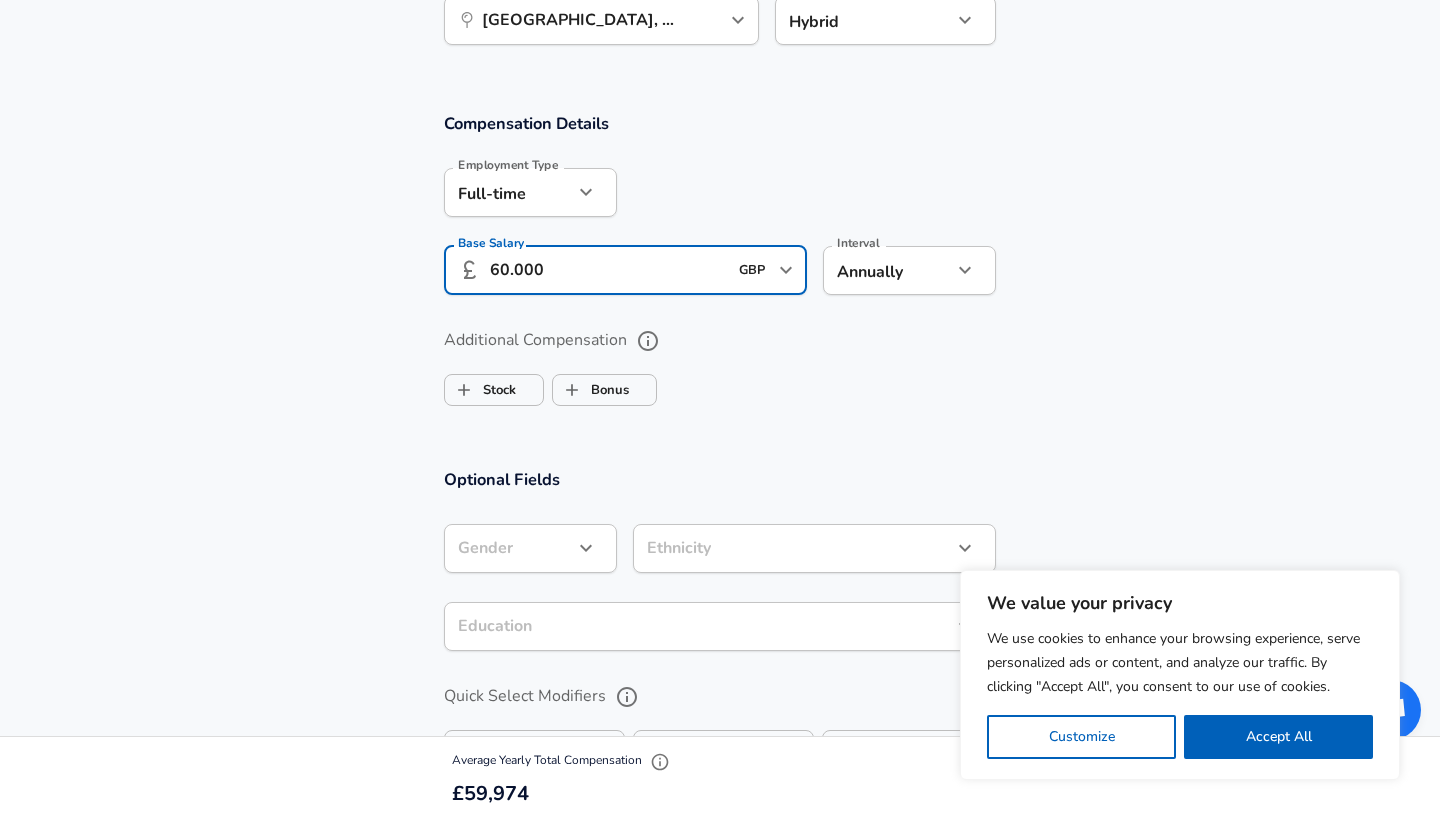 click on "60.000" at bounding box center [608, 270] 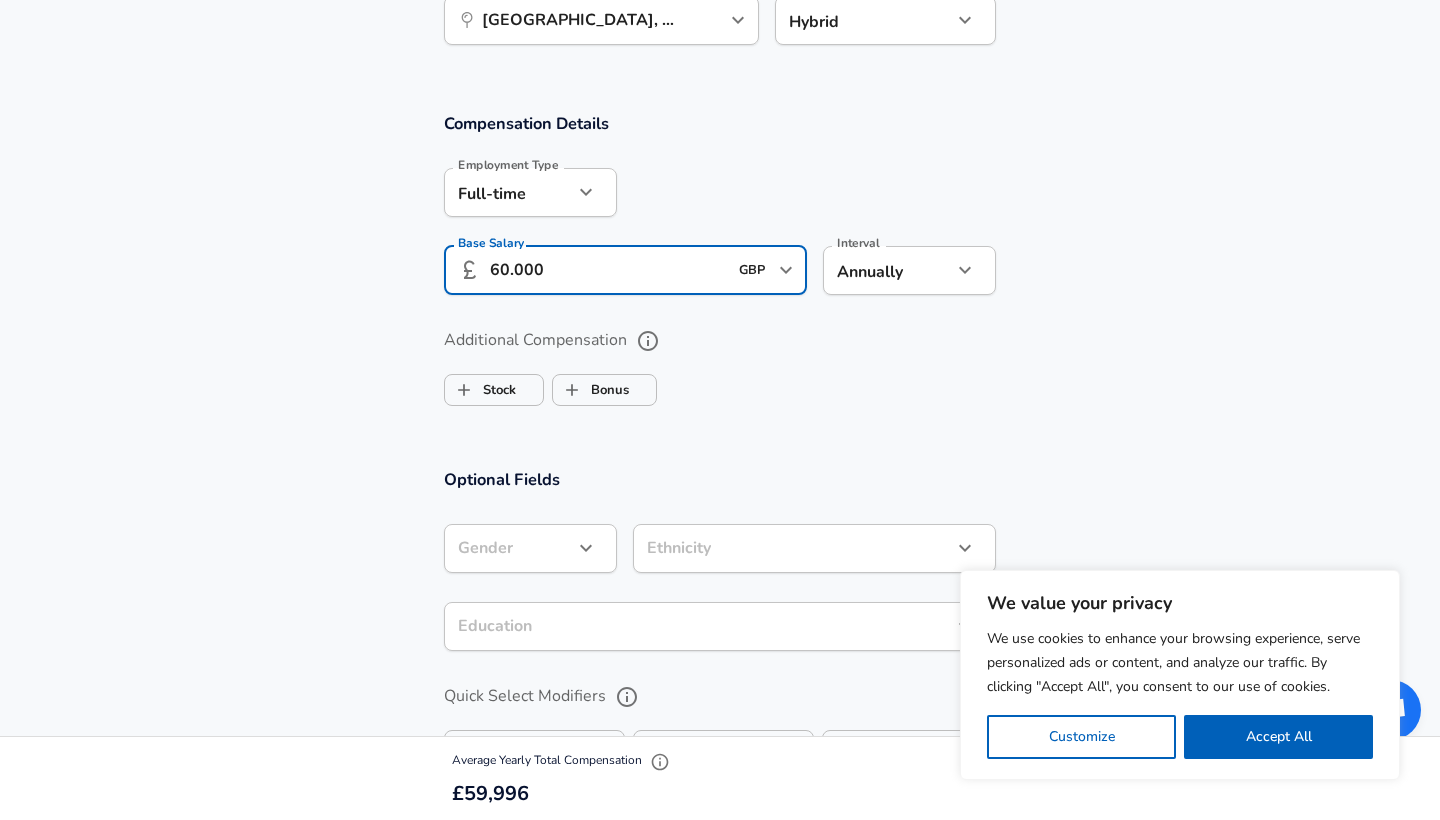 click on "60.000" at bounding box center [608, 270] 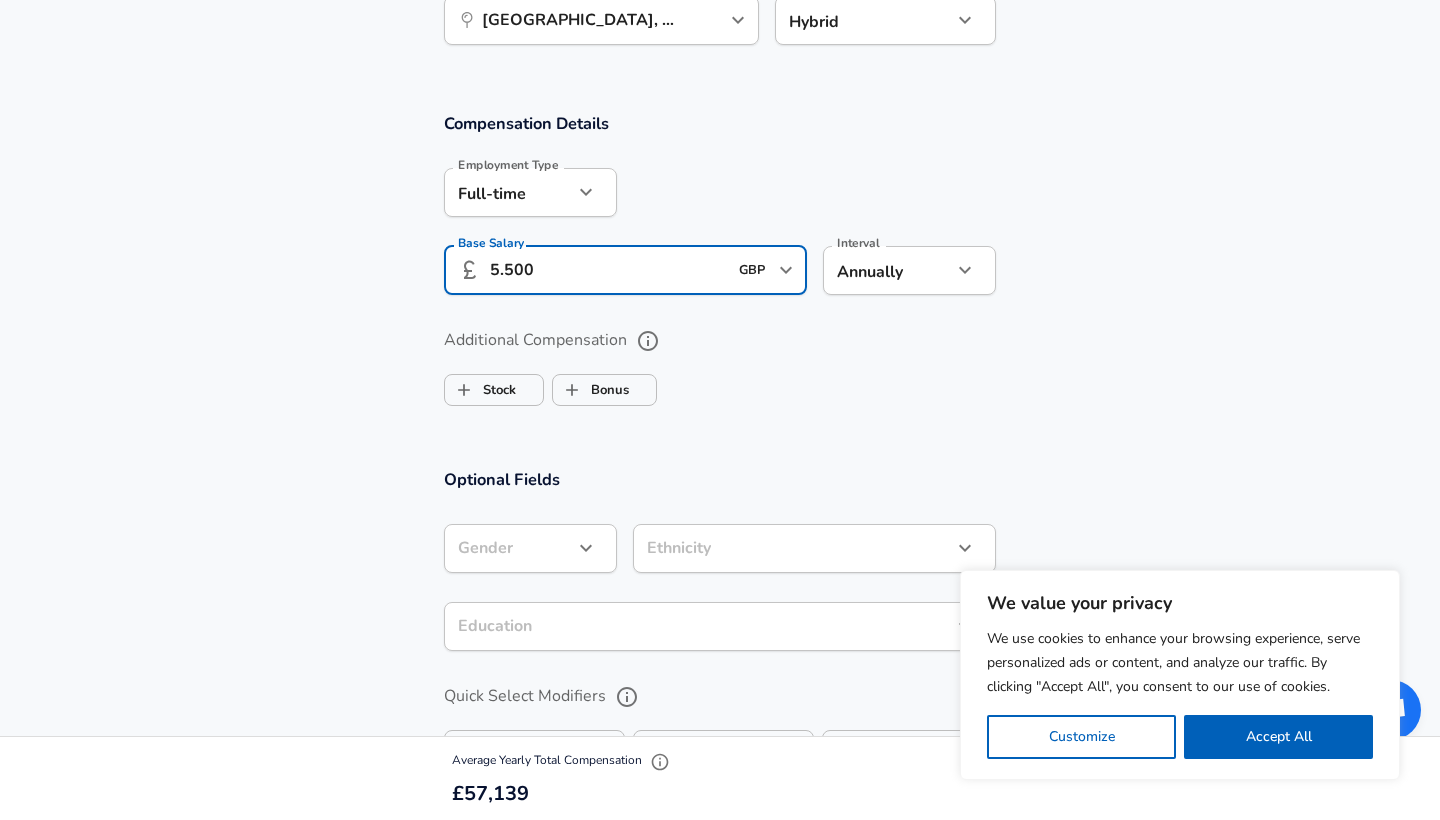type on "55.000" 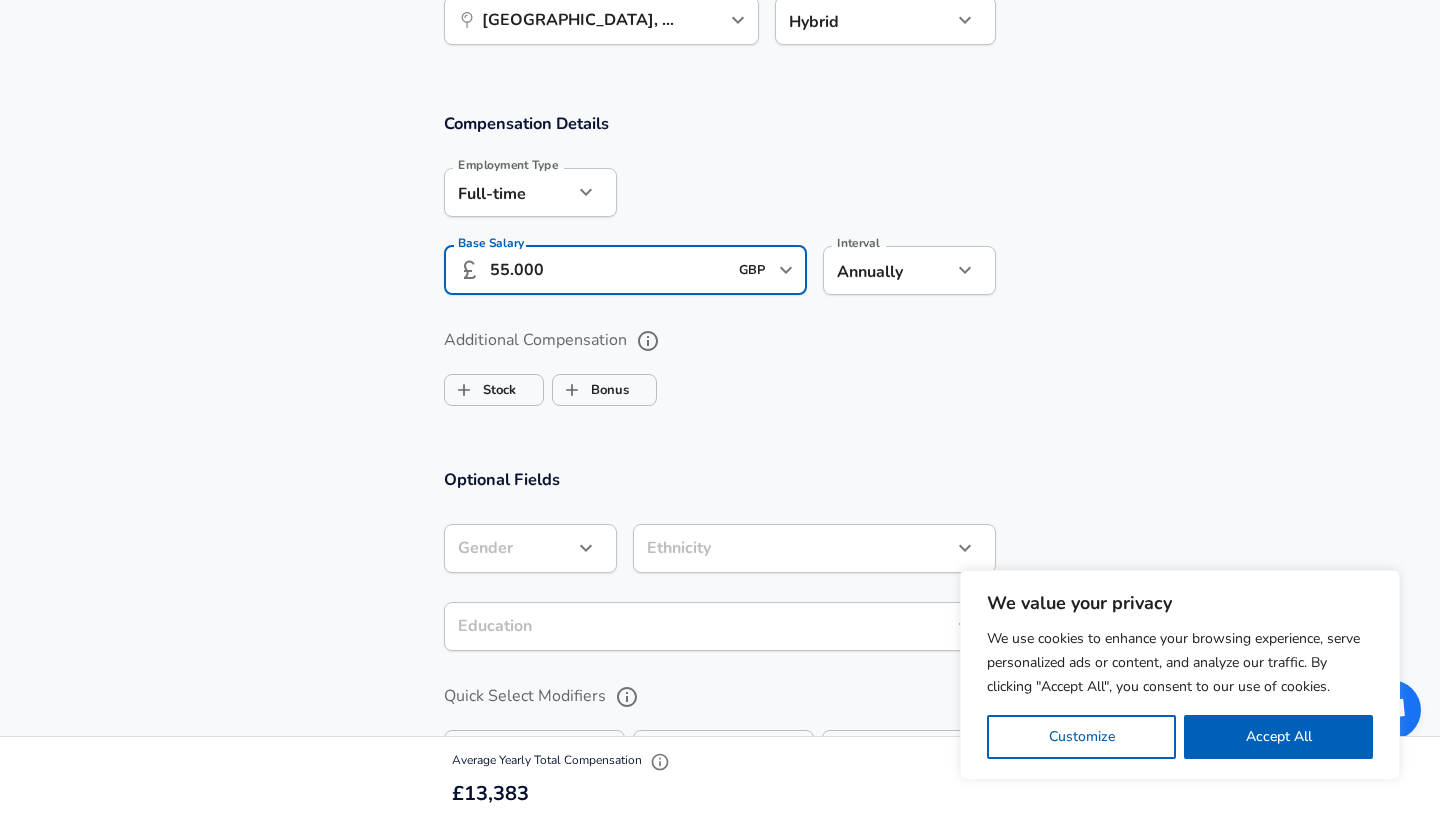 click on "Compensation Details Employment Type [DEMOGRAPHIC_DATA] full_time Employment Type Base Salary ​ 55.000 GBP ​ Base Salary Interval Annually yearly Interval" at bounding box center (720, 210) 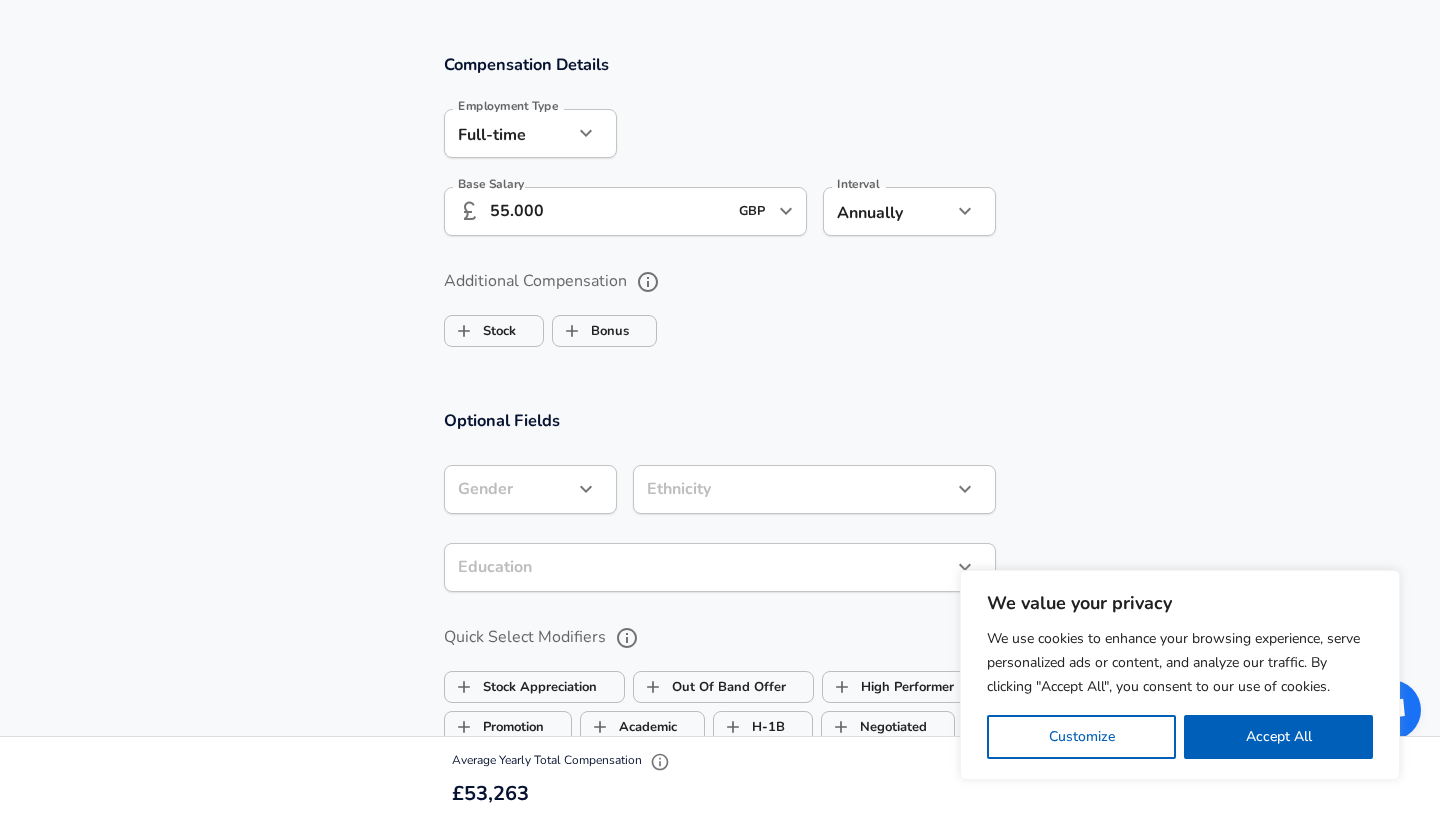 scroll, scrollTop: 1369, scrollLeft: 0, axis: vertical 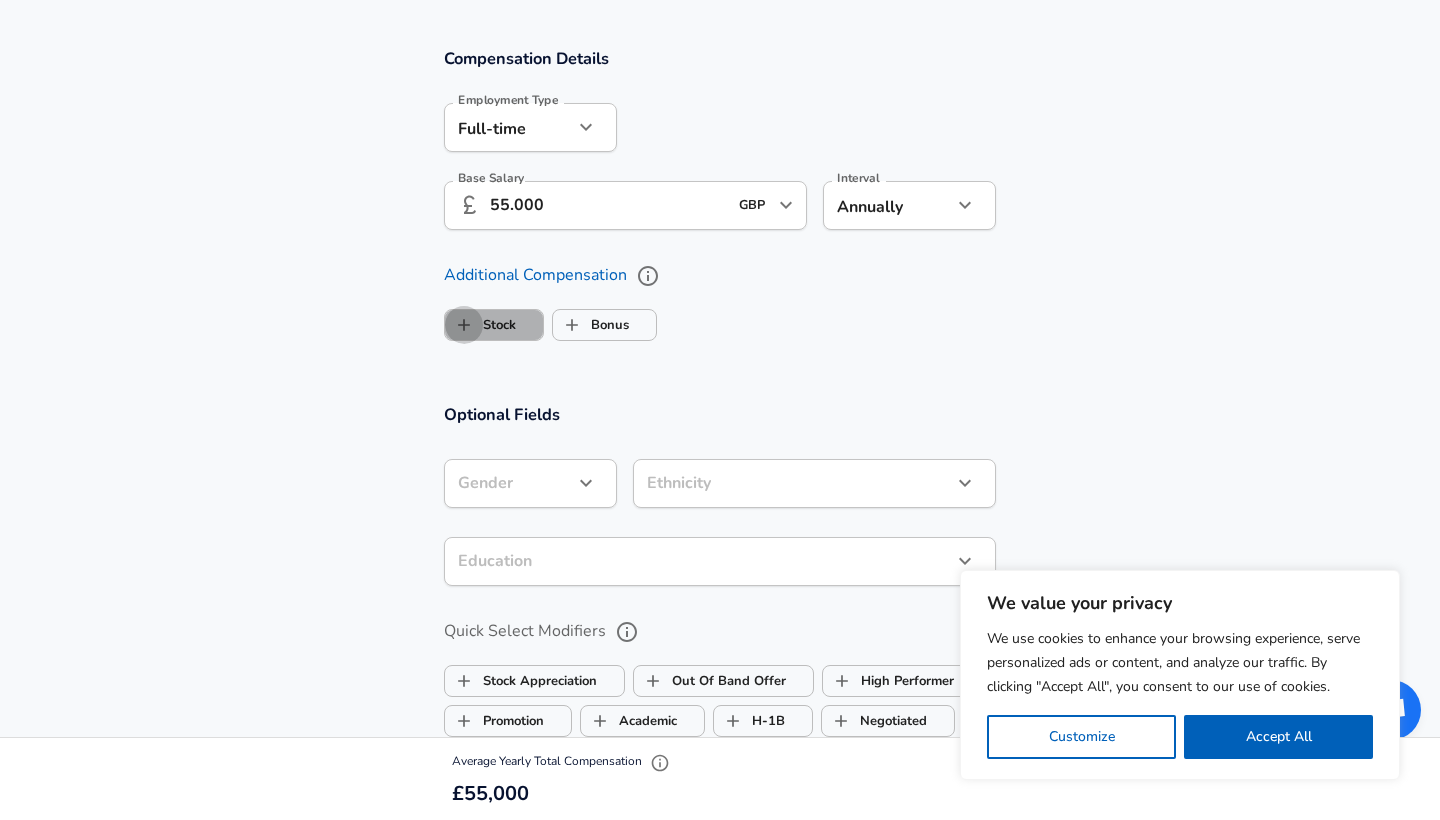 click on "Stock" at bounding box center [464, 325] 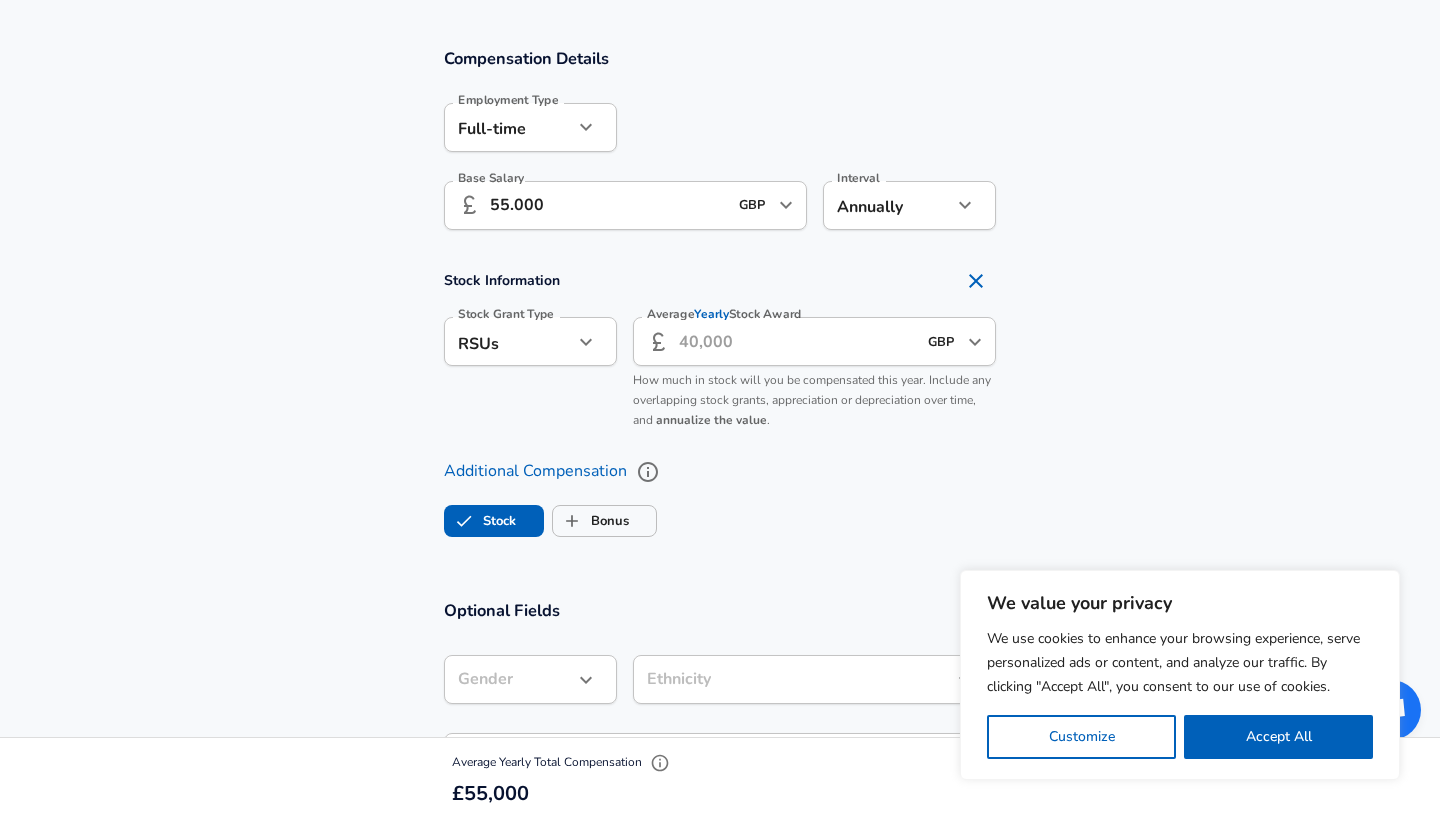 click on "Stock" at bounding box center [480, 521] 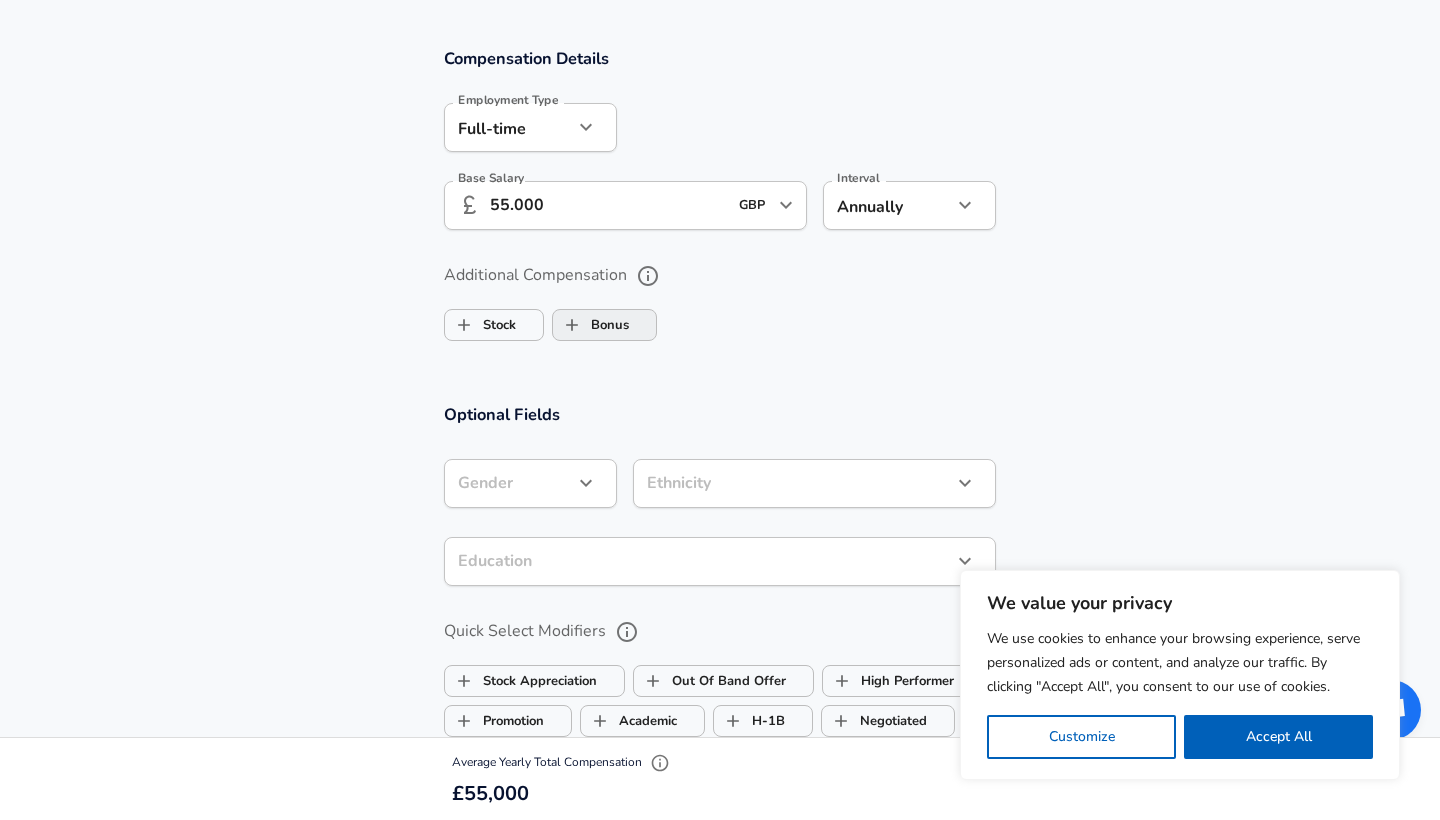 click on "Bonus" at bounding box center [572, 325] 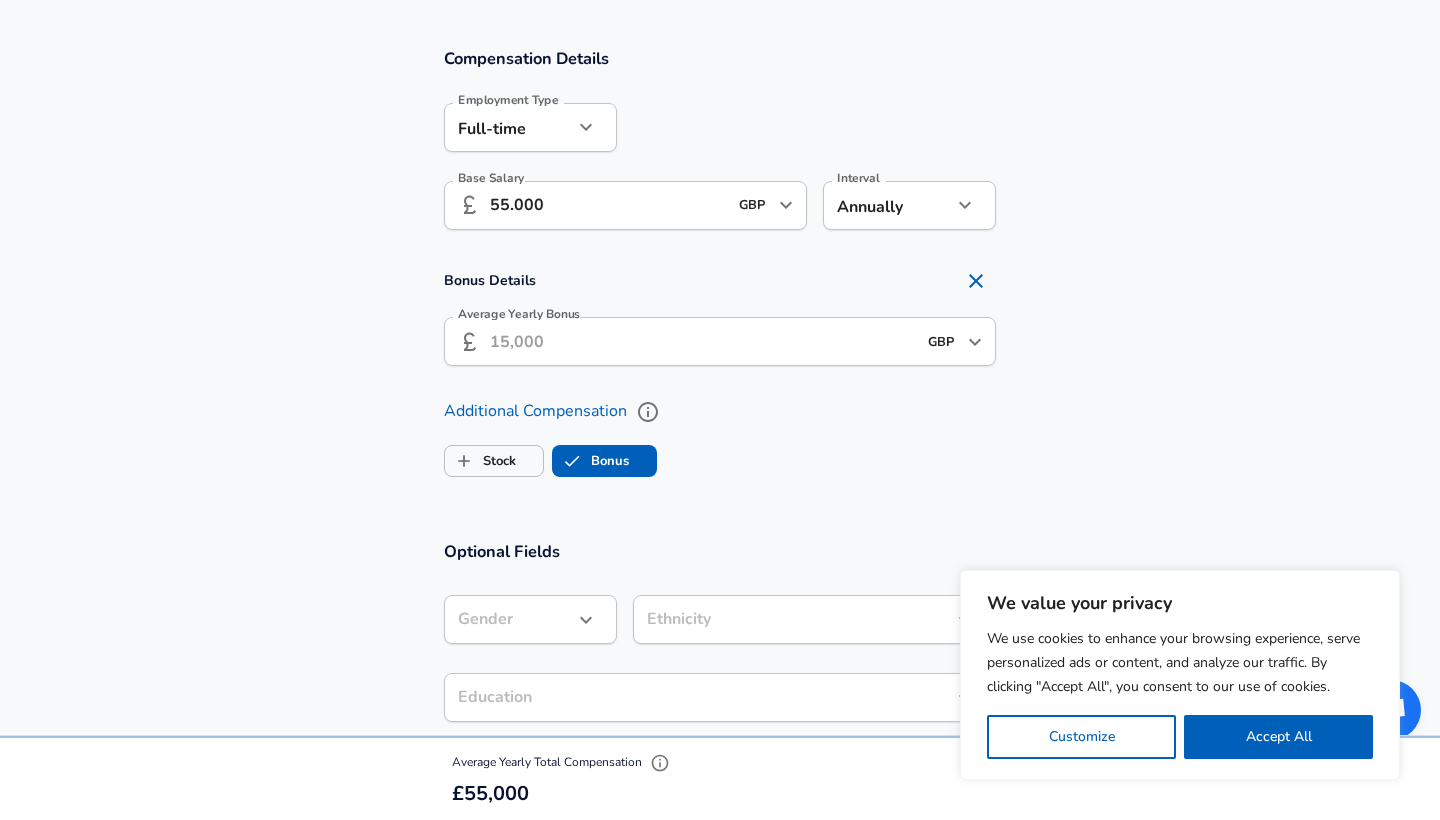 checkbox on "true" 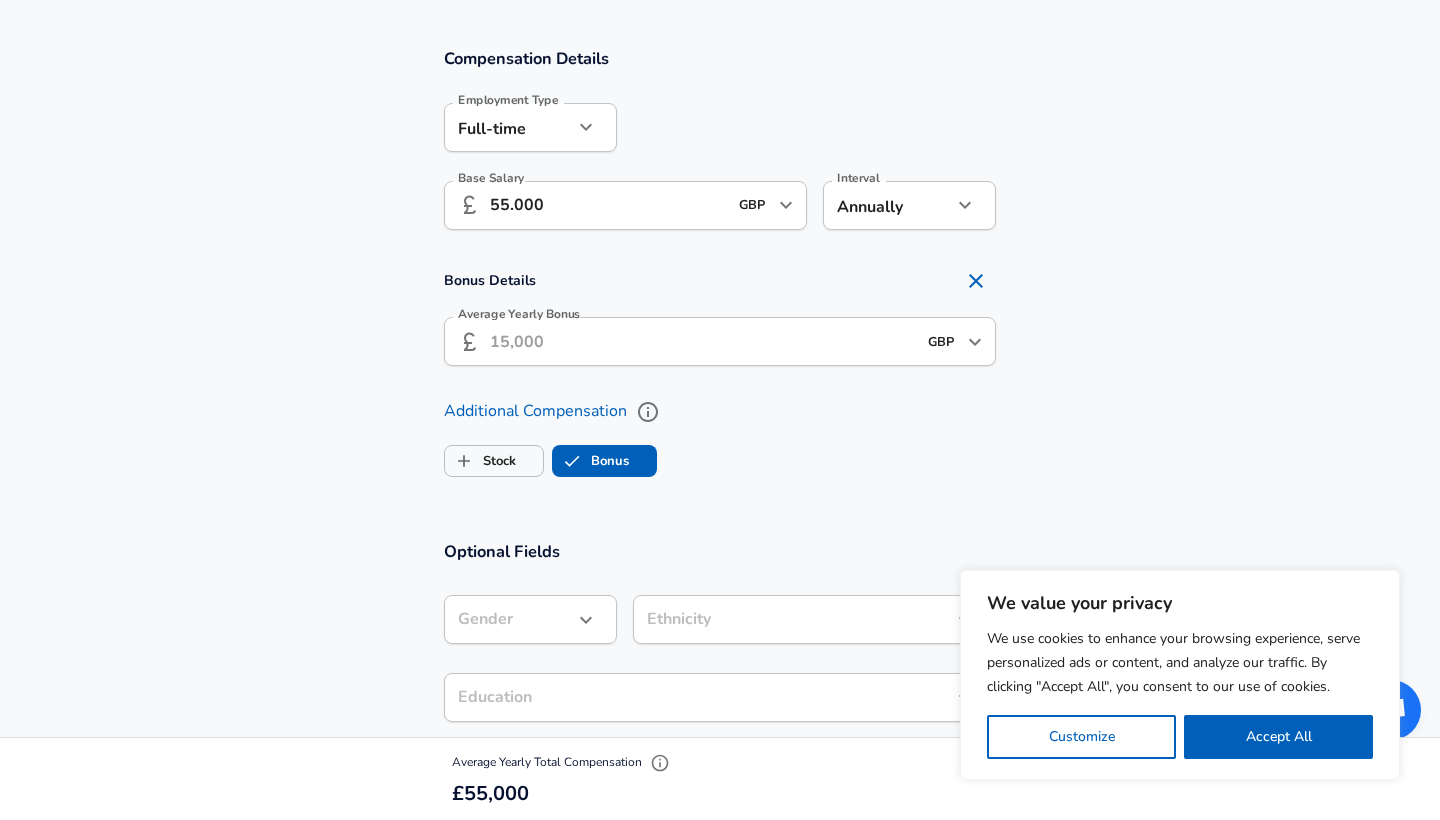 click on "Average Yearly Bonus" at bounding box center (703, 341) 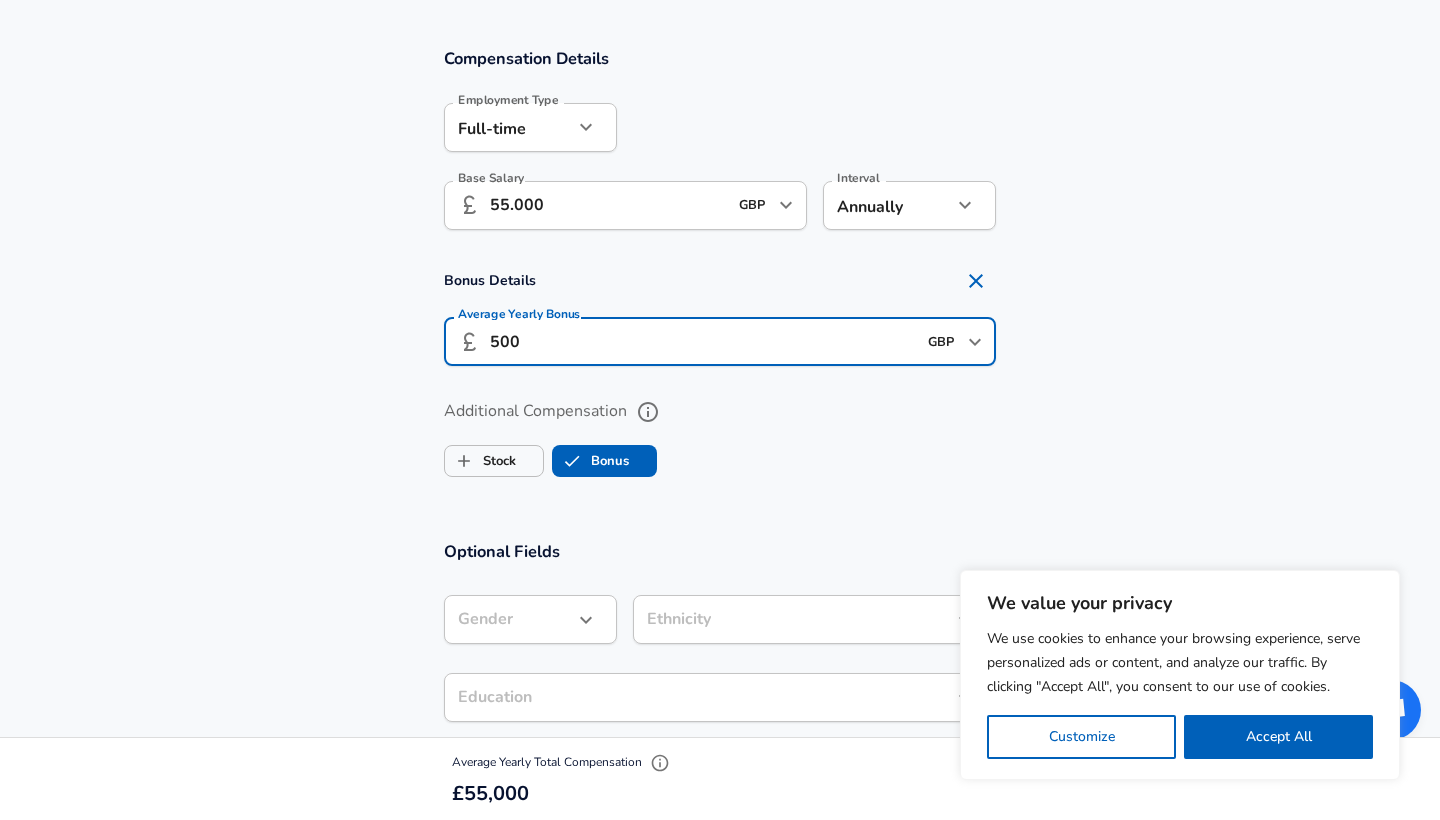 type on "5.000" 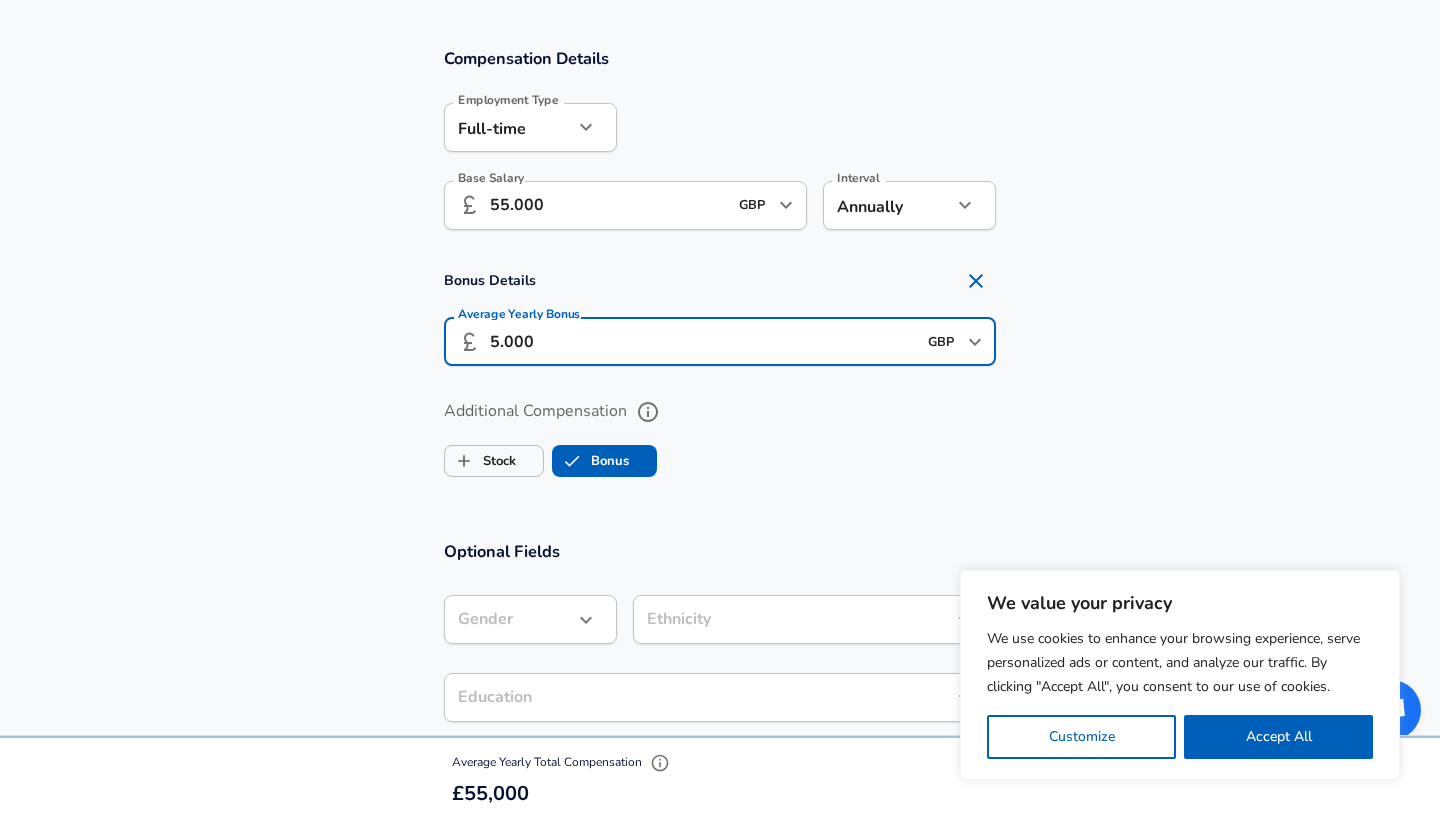 click on "Optional Fields Gender ​ Gender Ethnicity ​ Ethnicity Education ​ Education Quick Select Modifiers   Stock Appreciation Out Of Band Offer High Performer Promotion Academic H-1B Negotiated Additional Details x Additional Details 0 /500 characters Email Address Email Address   Providing an email allows for editing or removal of your submission. We may also reach out if we have any questions. Your email will not be published." at bounding box center (720, 865) 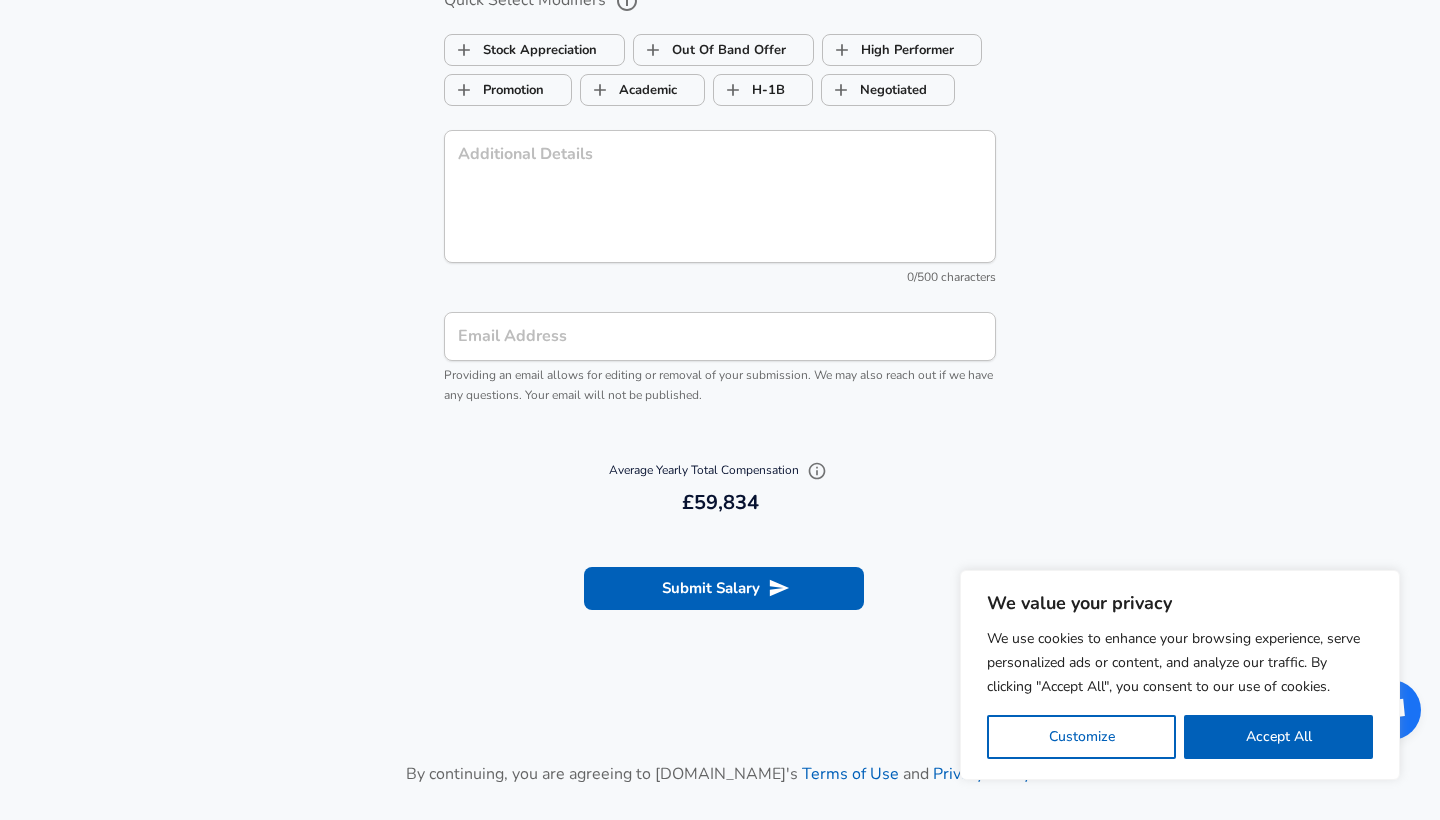 scroll, scrollTop: 2138, scrollLeft: 0, axis: vertical 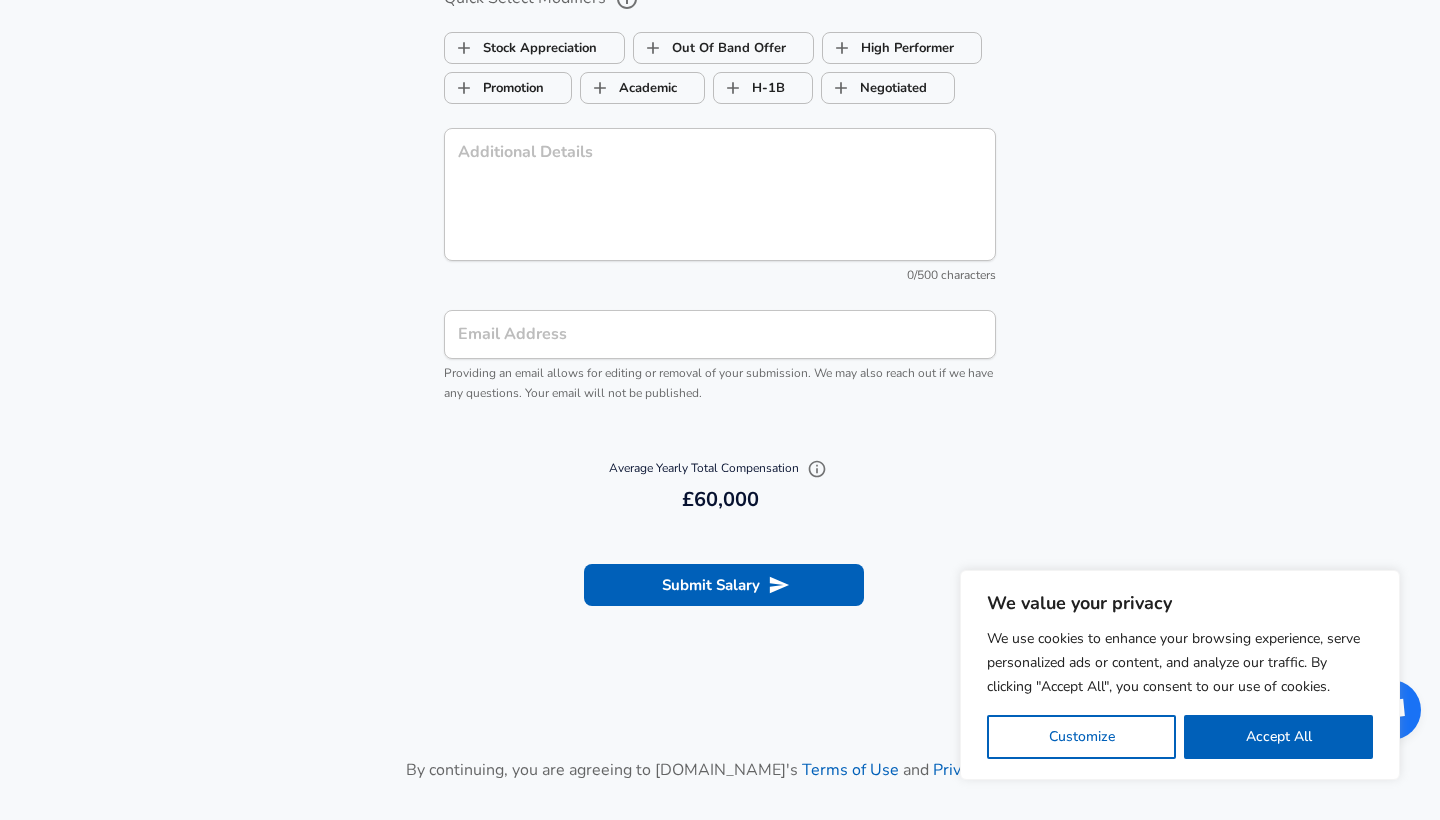click on "Providing an email allows for editing or removal of your submission. We may also reach out if we have any questions. Your email will not be published." at bounding box center (718, 383) 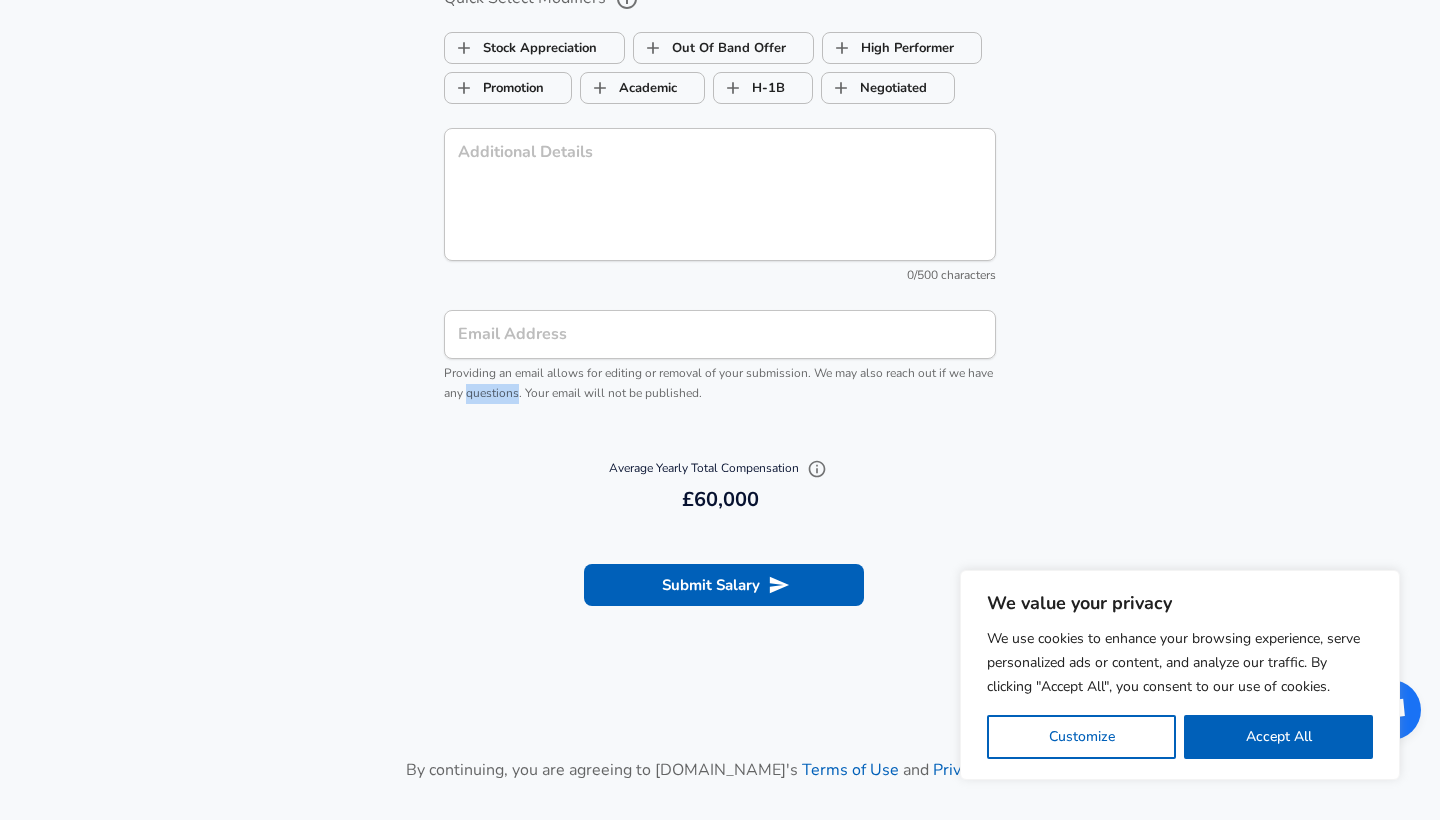 click on "Providing an email allows for editing or removal of your submission. We may also reach out if we have any questions. Your email will not be published." at bounding box center (718, 383) 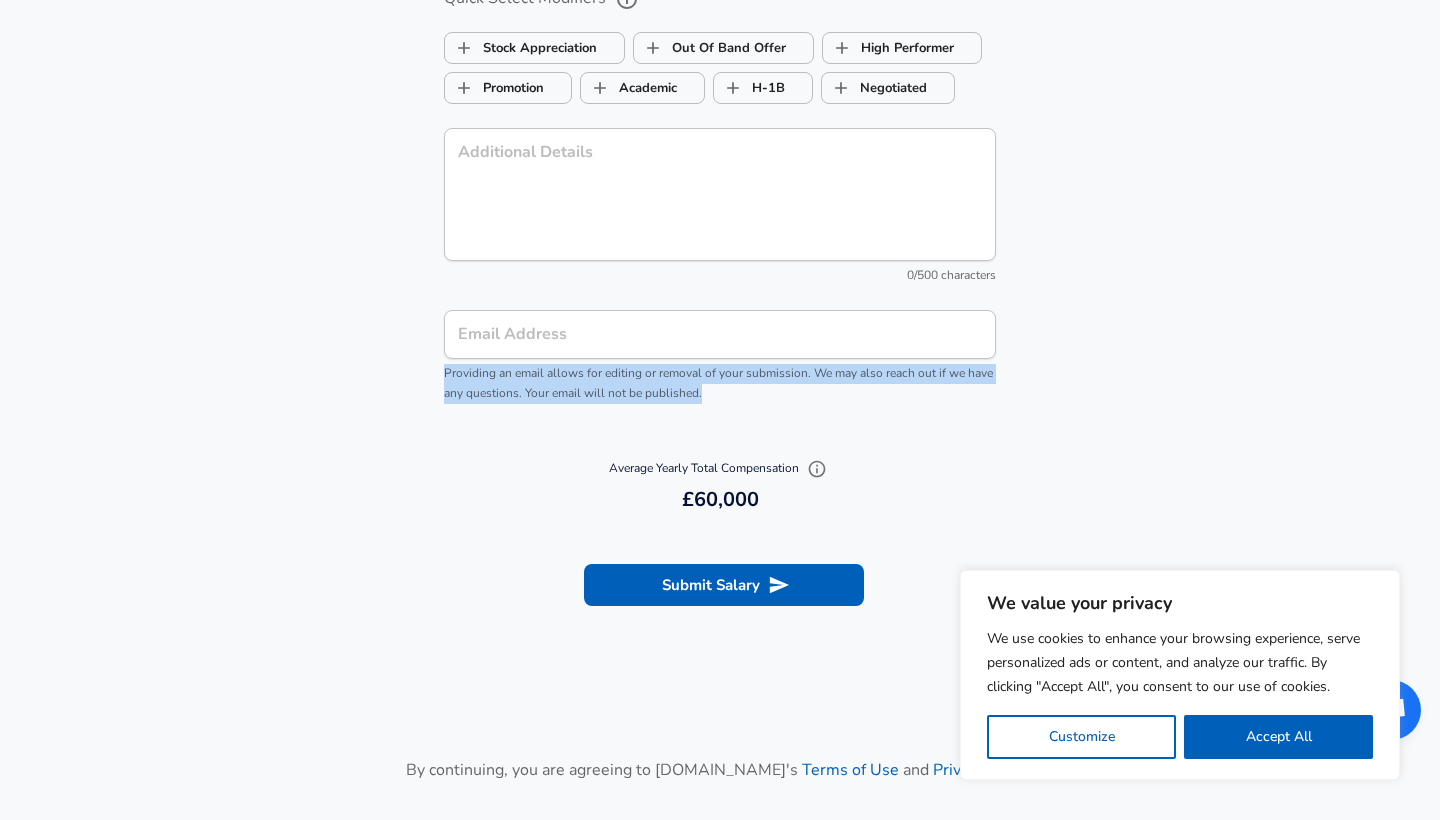 click on "Providing an email allows for editing or removal of your submission. We may also reach out if we have any questions. Your email will not be published." at bounding box center (718, 383) 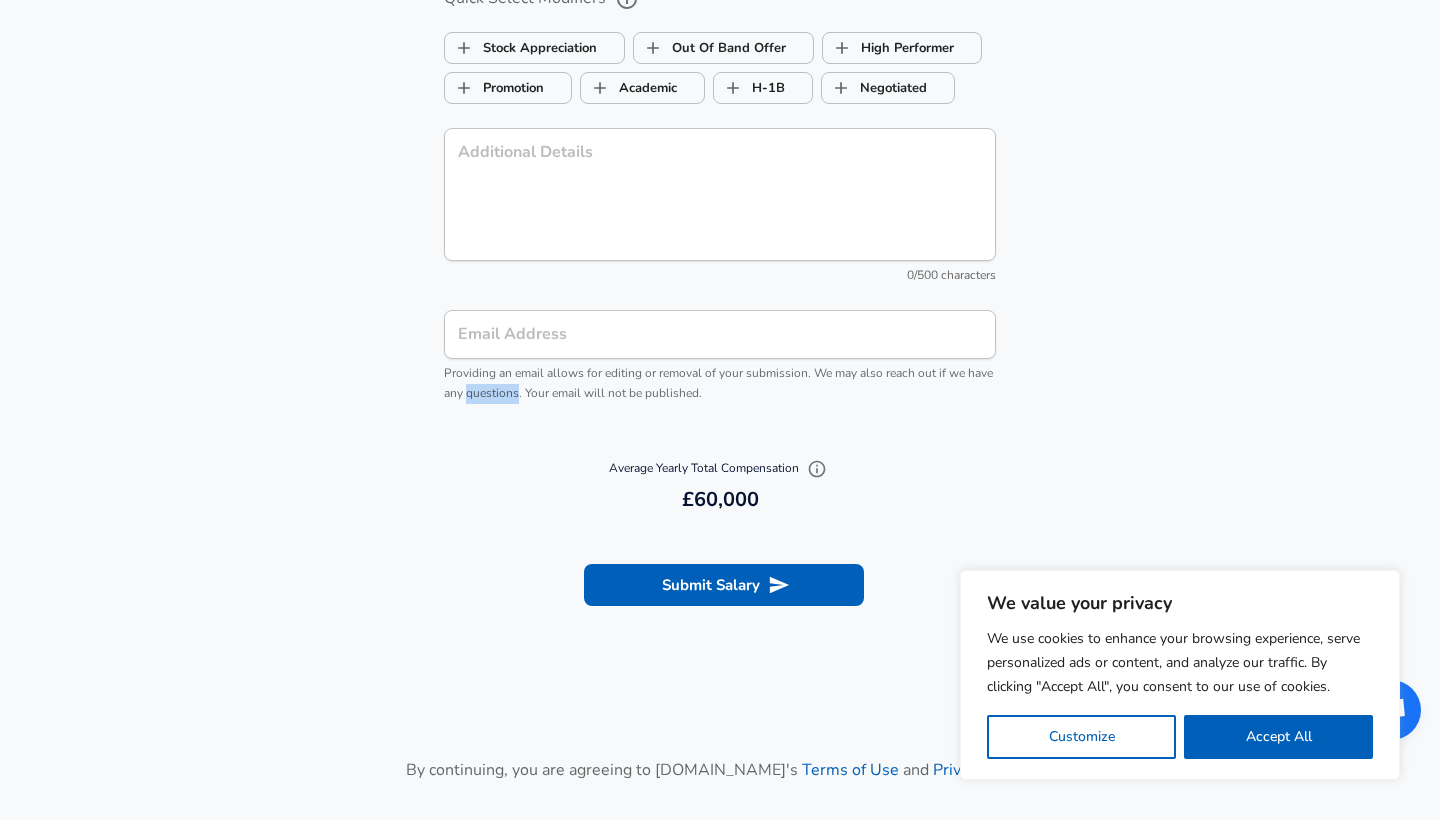 click on "Providing an email allows for editing or removal of your submission. We may also reach out if we have any questions. Your email will not be published." at bounding box center [718, 383] 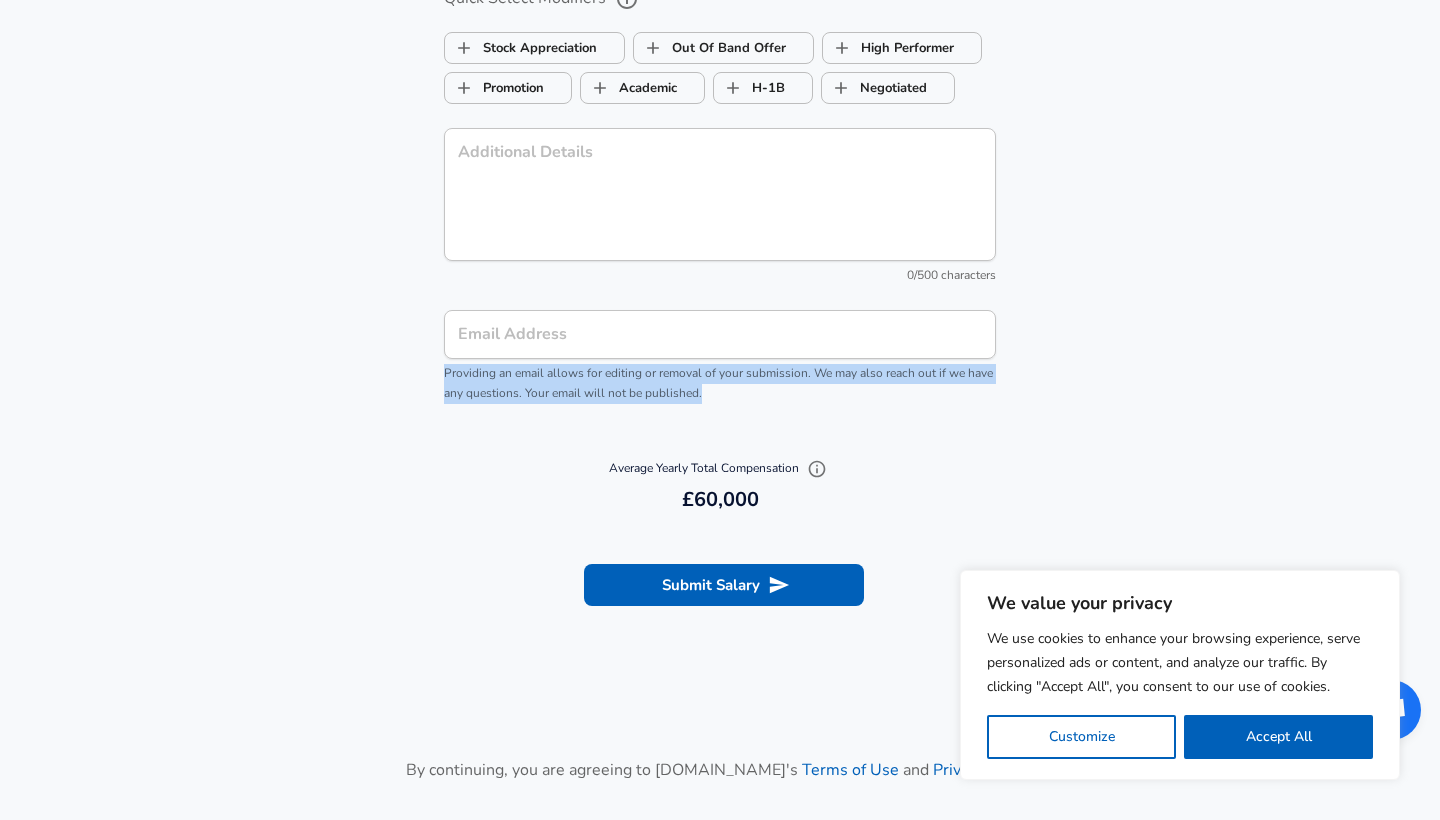 click on "Providing an email allows for editing or removal of your submission. We may also reach out if we have any questions. Your email will not be published." at bounding box center (718, 383) 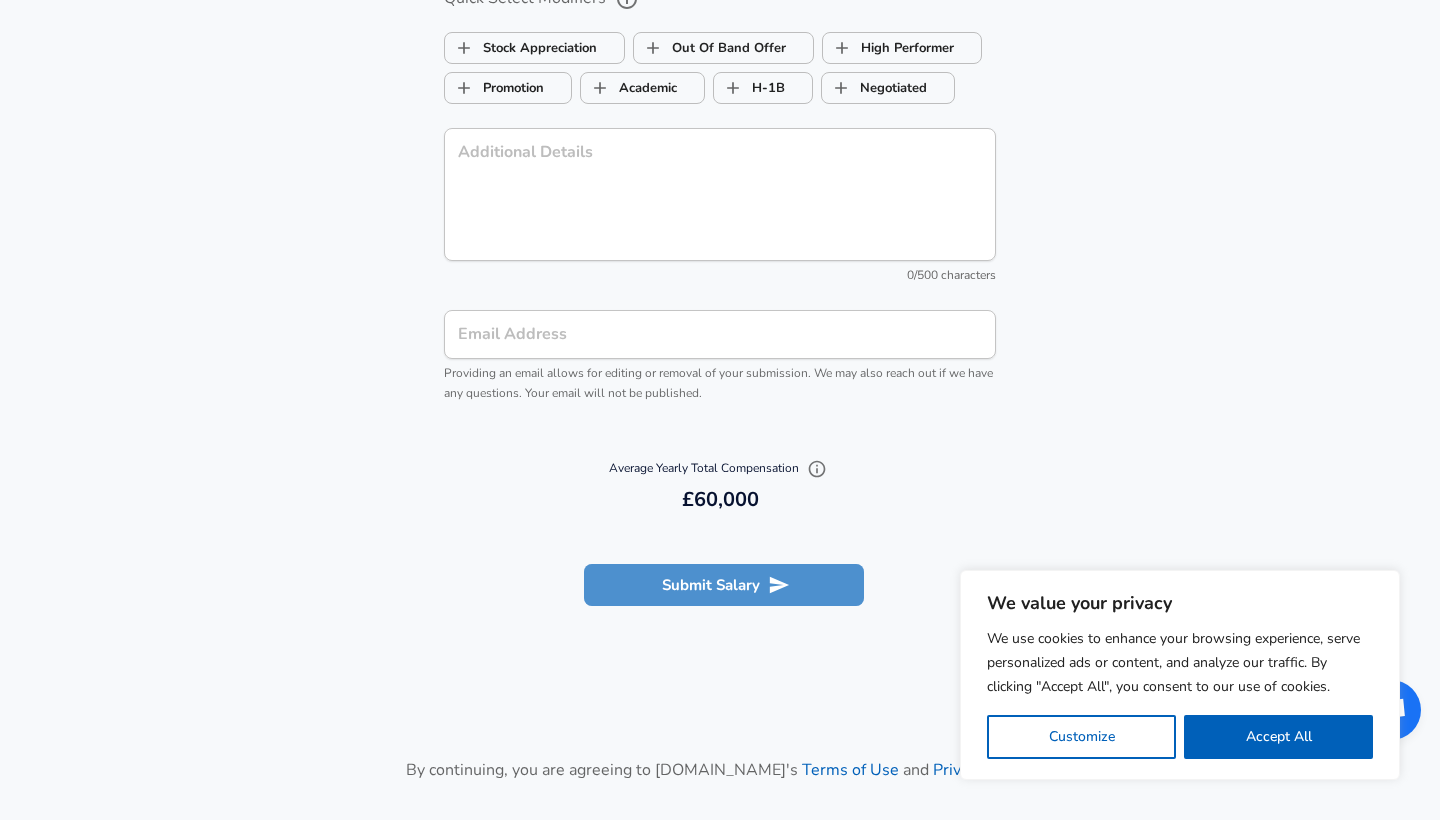 drag, startPoint x: 634, startPoint y: 578, endPoint x: 554, endPoint y: 466, distance: 137.6372 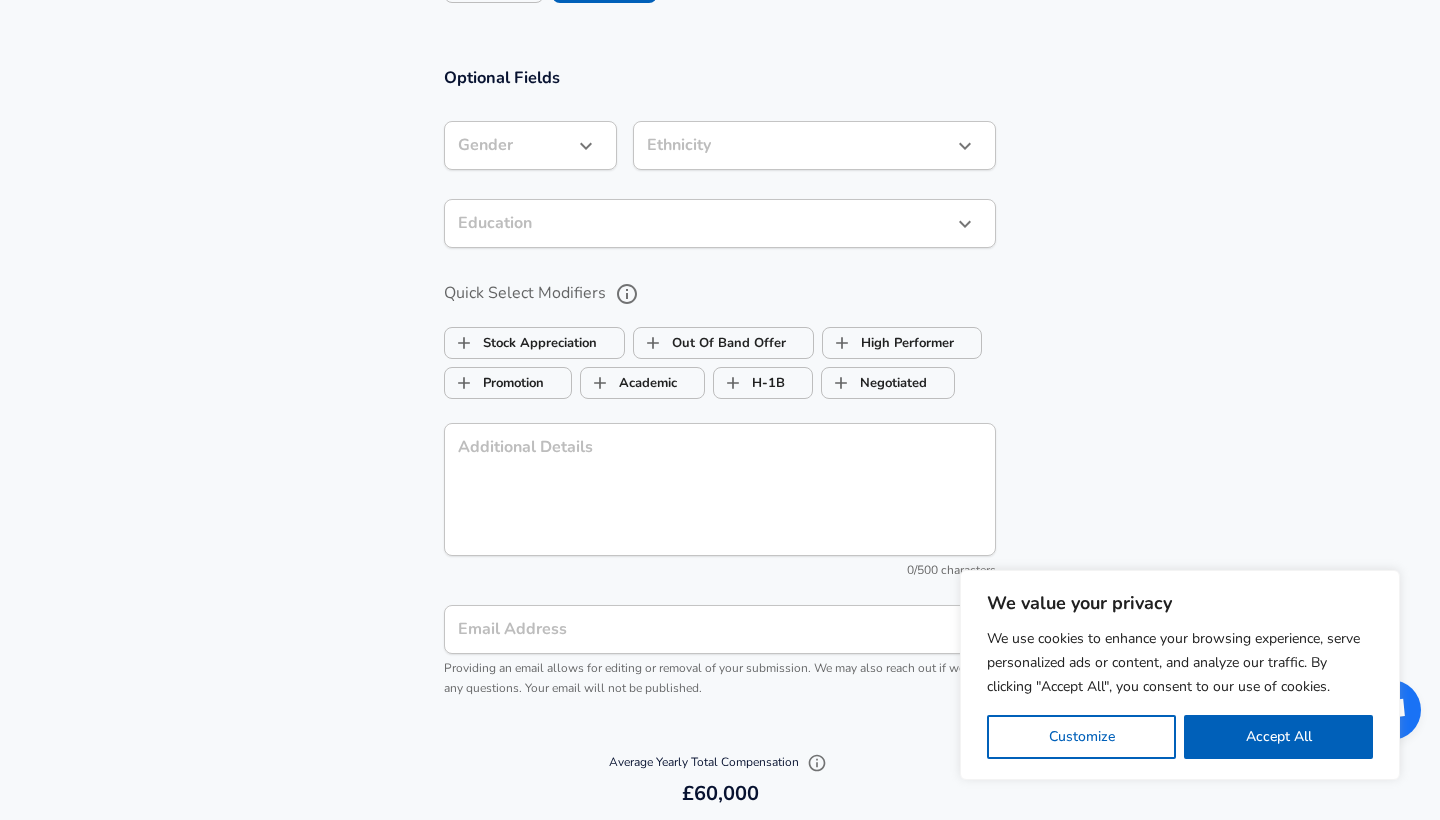 scroll, scrollTop: 2178, scrollLeft: 0, axis: vertical 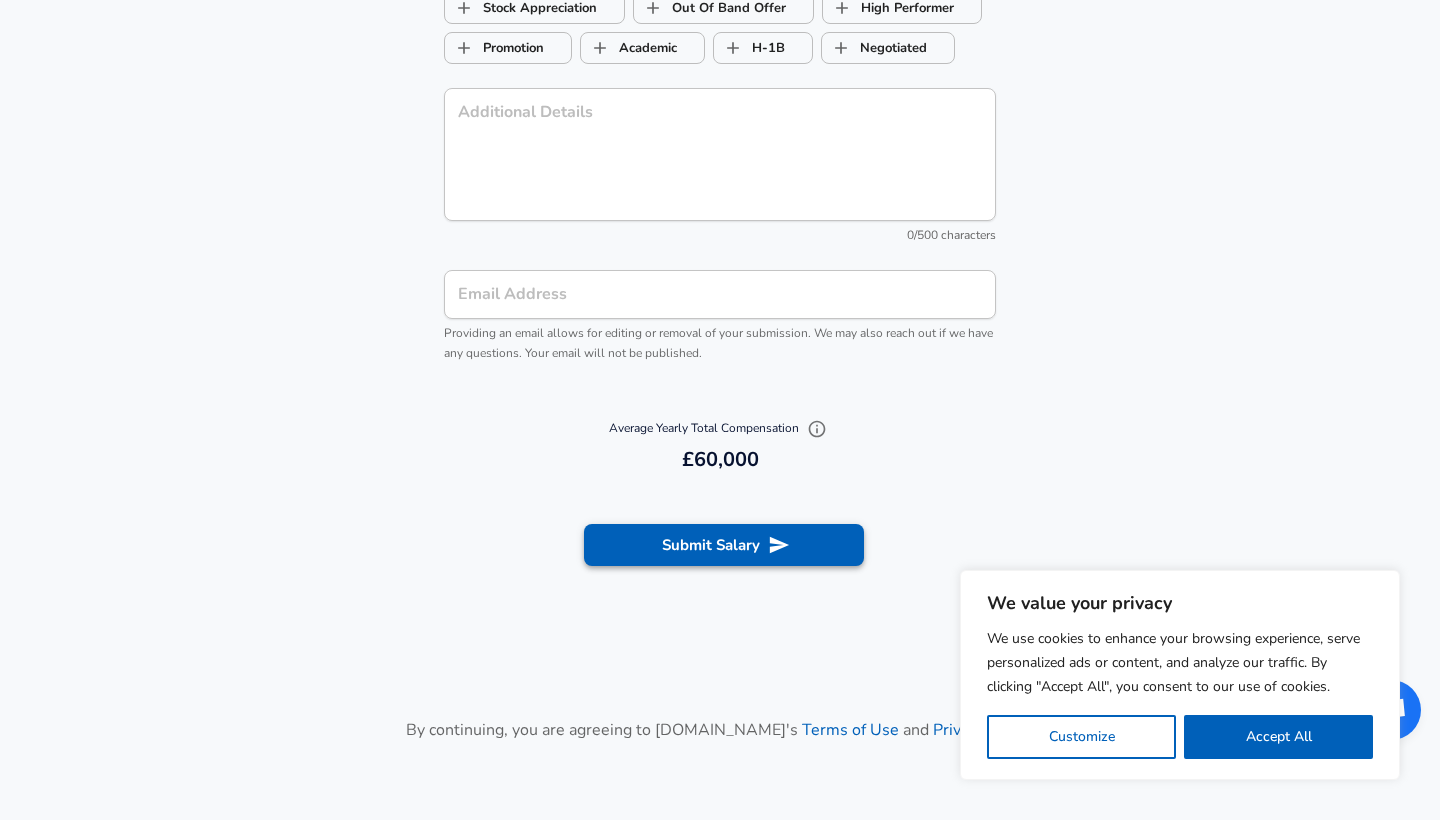 click on "Submit Salary" at bounding box center (724, 545) 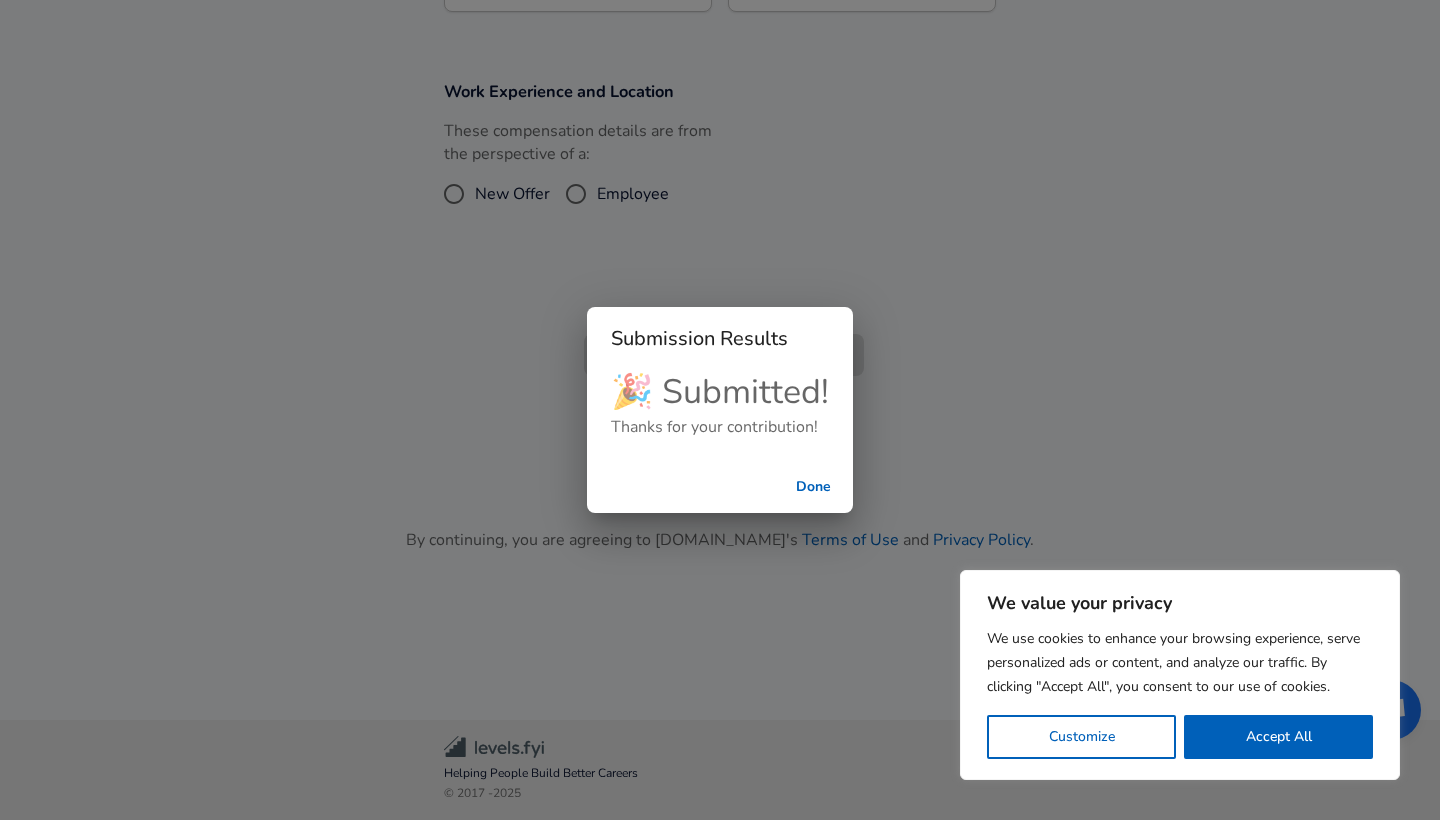 checkbox on "false" 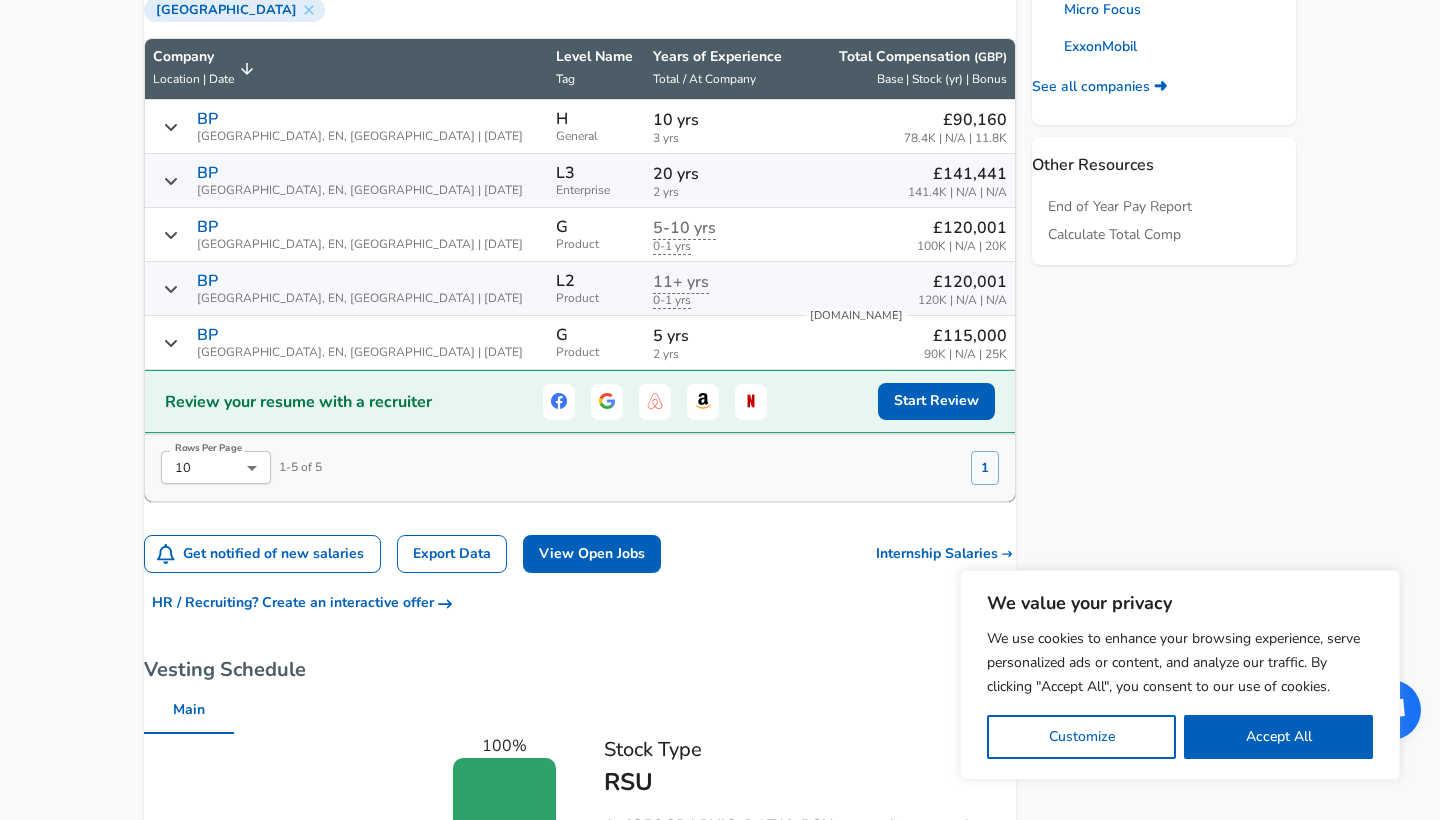 scroll, scrollTop: 911, scrollLeft: 0, axis: vertical 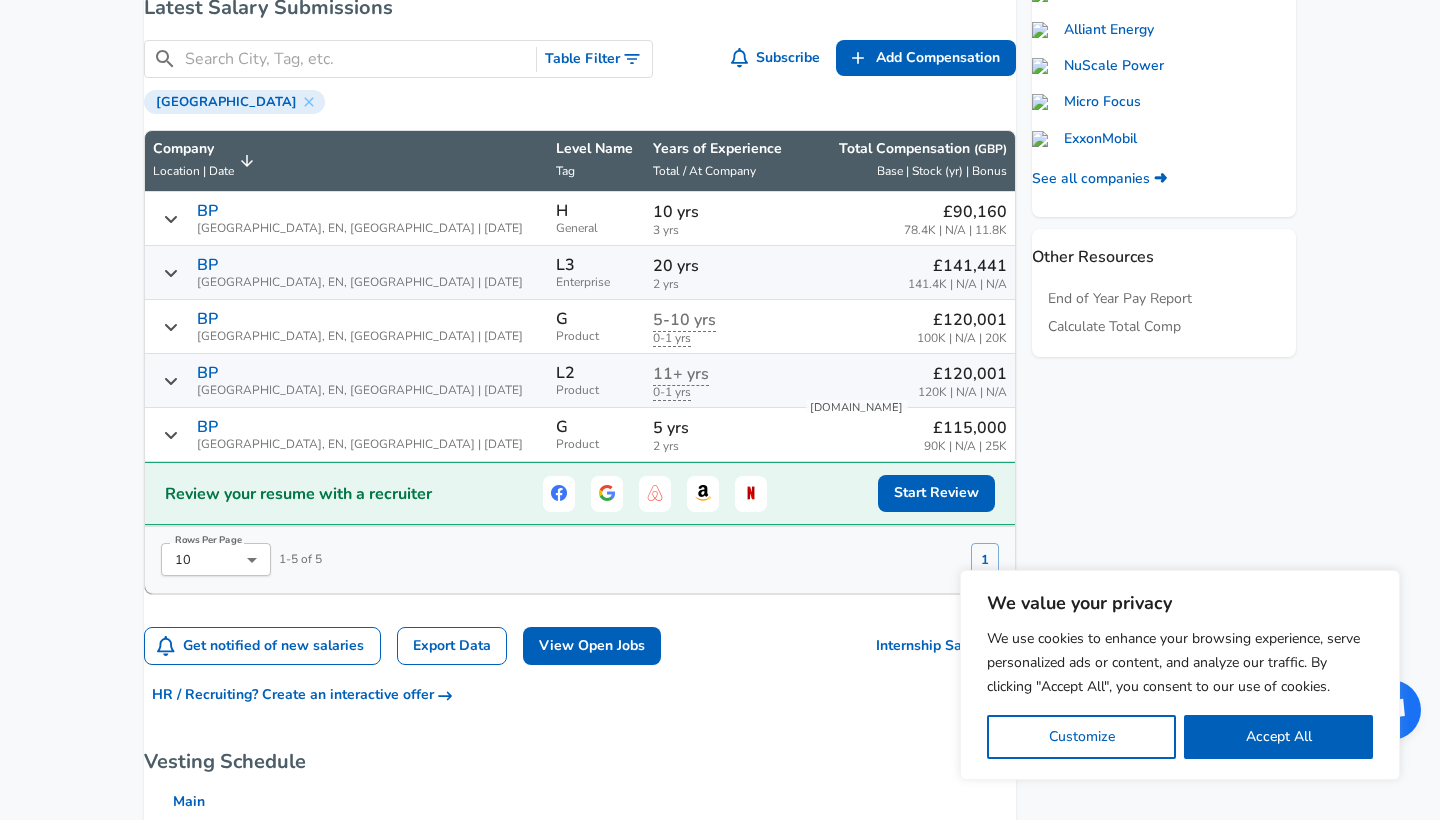 click on "We value your privacy We use cookies to enhance your browsing experience, serve personalized ads or content, and analyze our traffic. By clicking "Accept All", you consent to our use of cookies. Customize    Accept All   Customize Consent Preferences   We use cookies to help you navigate efficiently and perform certain functions. You will find detailed information about all cookies under each consent category below. The cookies that are categorized as "Necessary" are stored on your browser as they are essential for enabling the basic functionalities of the site. ...  Show more Necessary Always Active Necessary cookies are required to enable the basic features of this site, such as providing secure log-in or adjusting your consent preferences. These cookies do not store any personally identifiable data. Cookie _GRECAPTCHA Duration 5 months 27 days Description Google Recaptcha service sets this cookie to identify bots to protect the website against malicious spam attacks. Cookie __stripe_mid Duration 1 year MR" at bounding box center [720, -501] 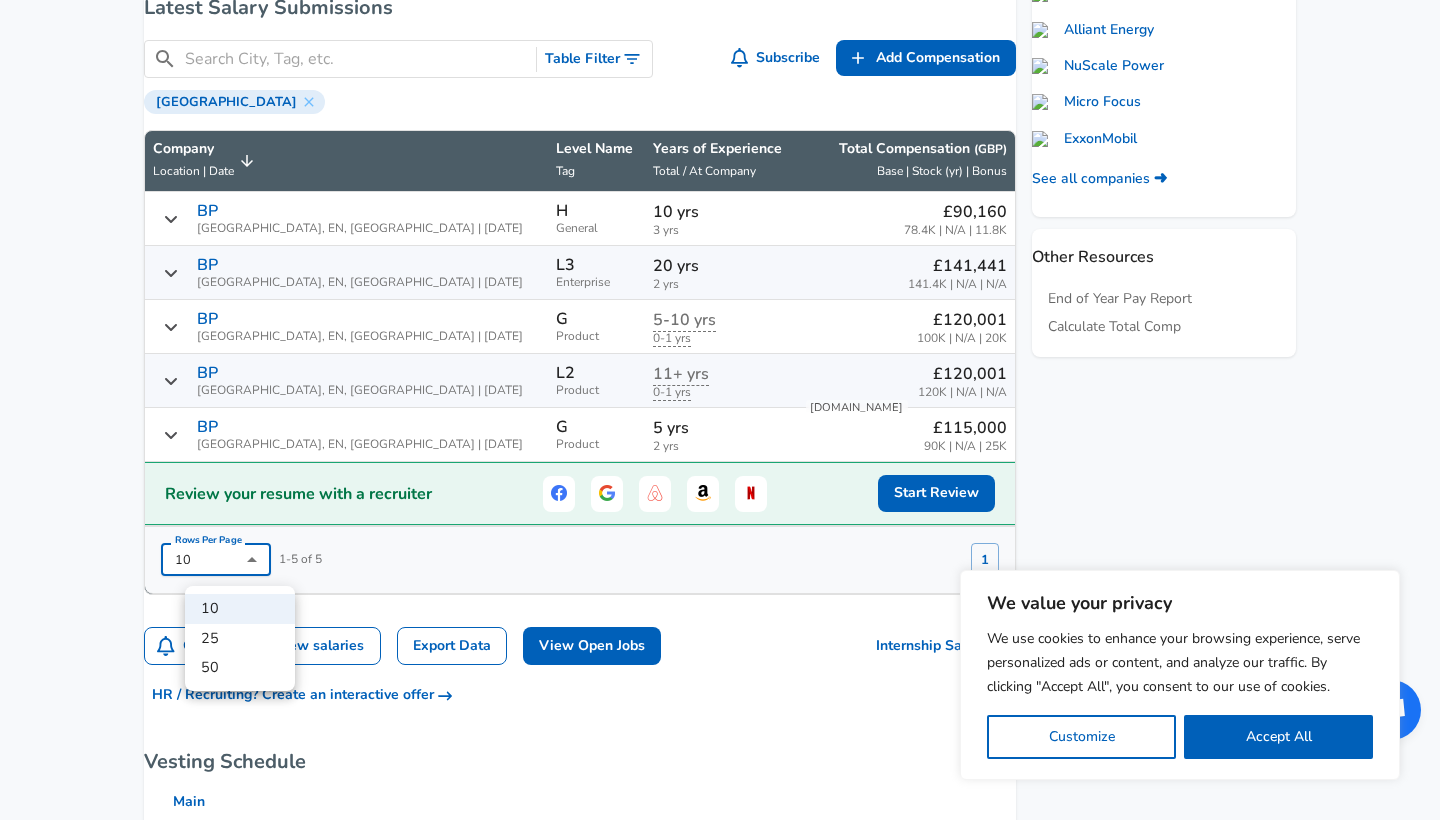 click on "25" at bounding box center (240, 639) 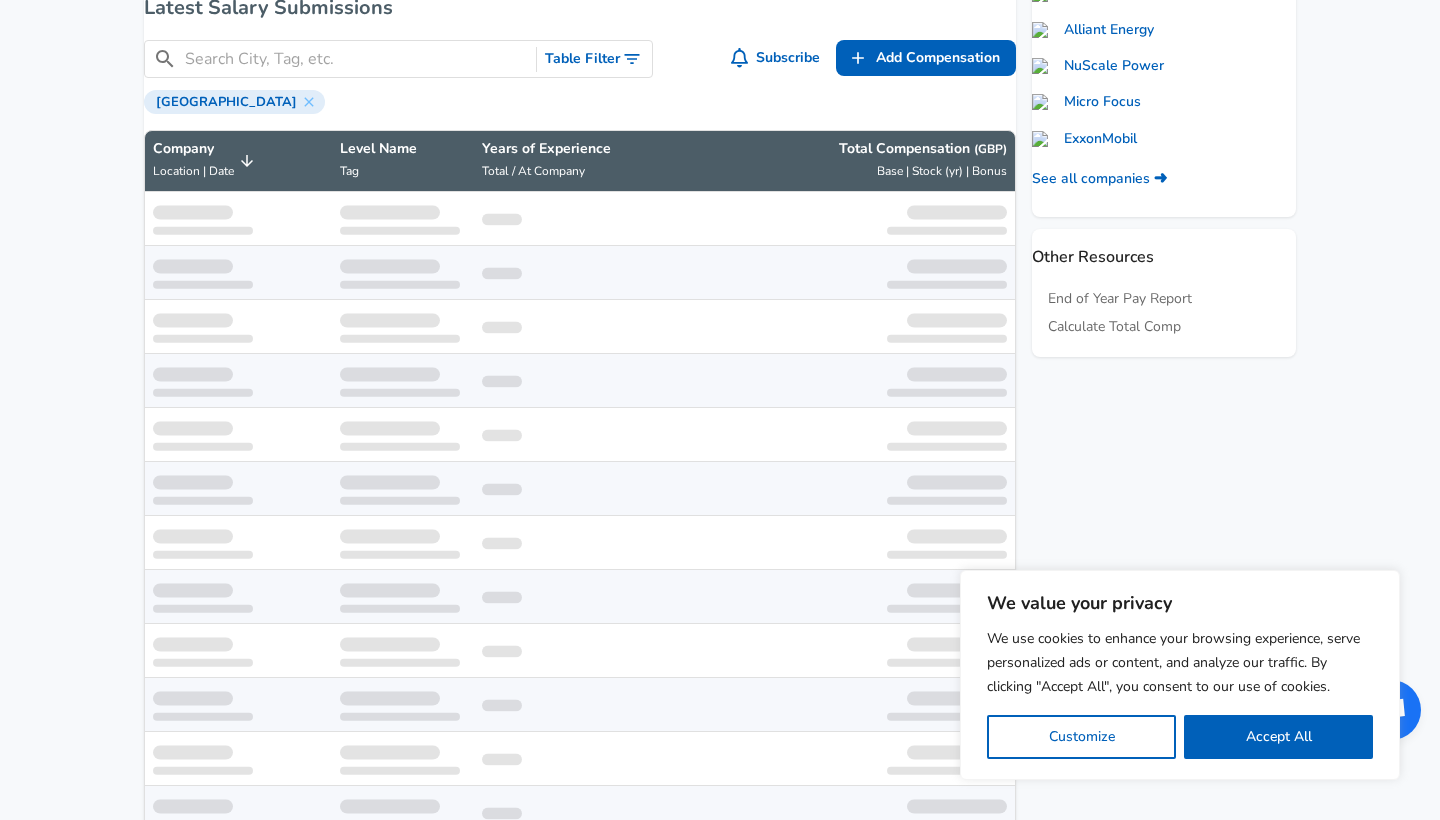 type on "25" 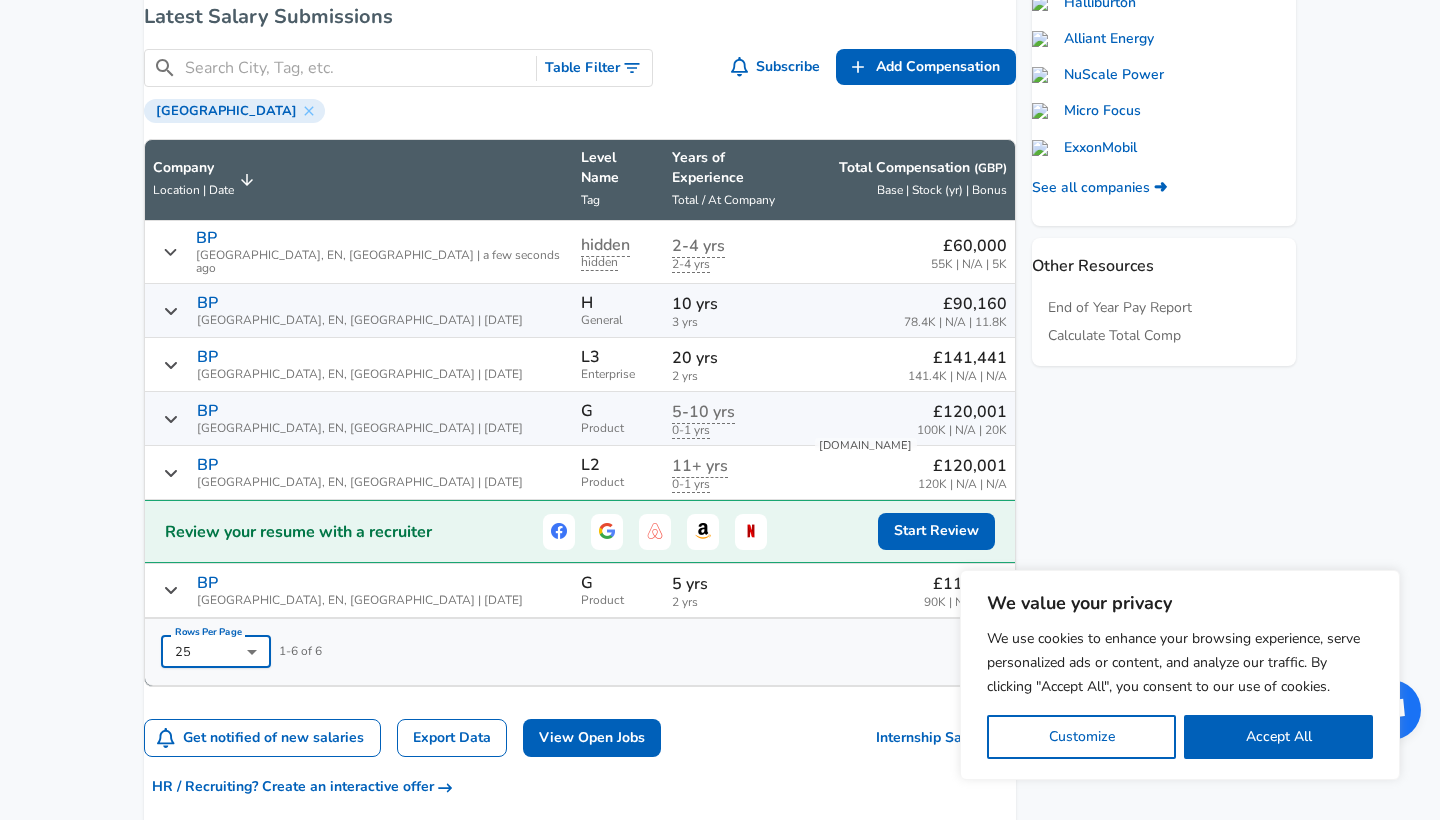 scroll, scrollTop: 987, scrollLeft: 0, axis: vertical 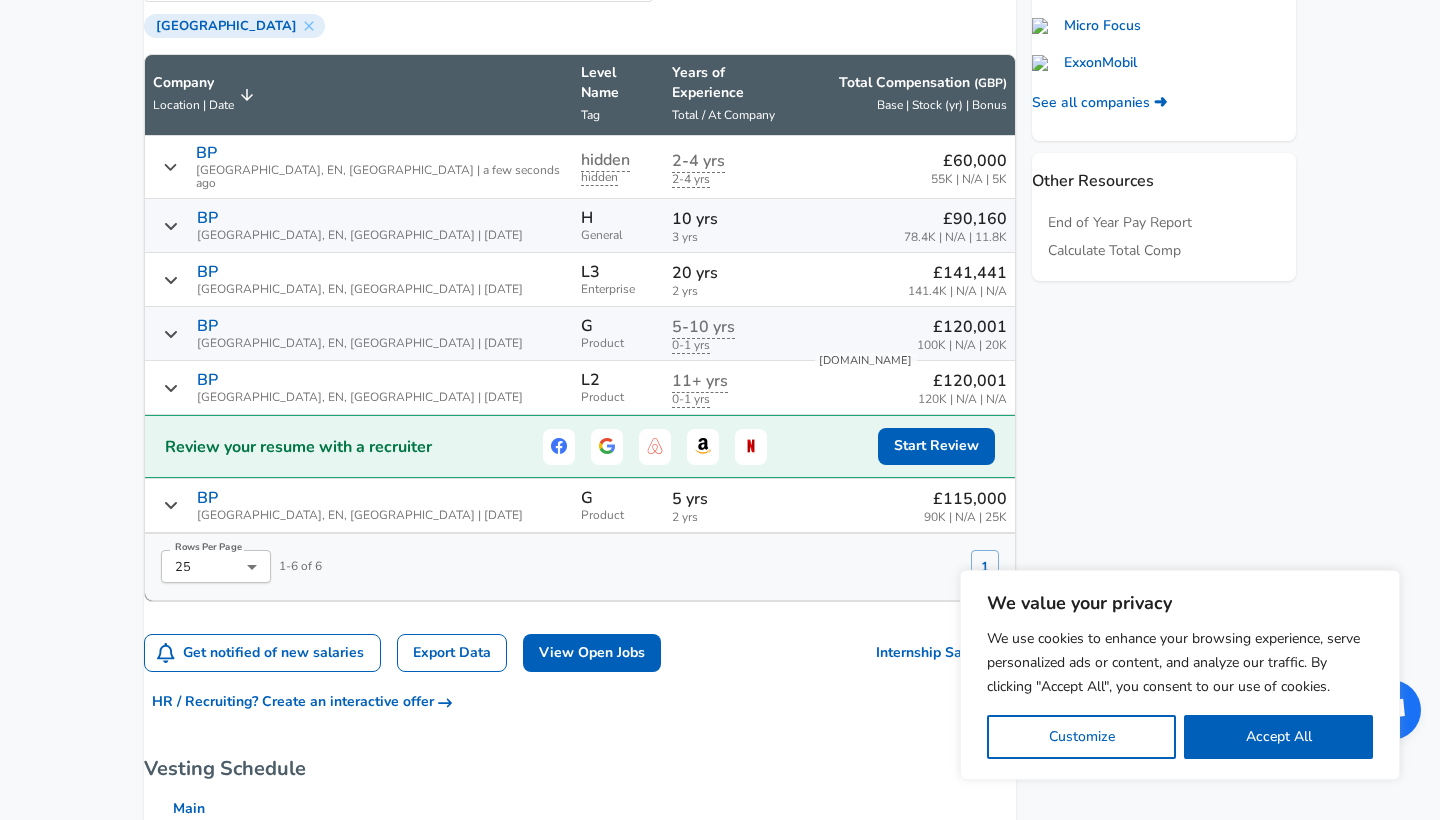 click on "[GEOGRAPHIC_DATA], EN, [GEOGRAPHIC_DATA]   |   [DATE]" at bounding box center [360, 515] 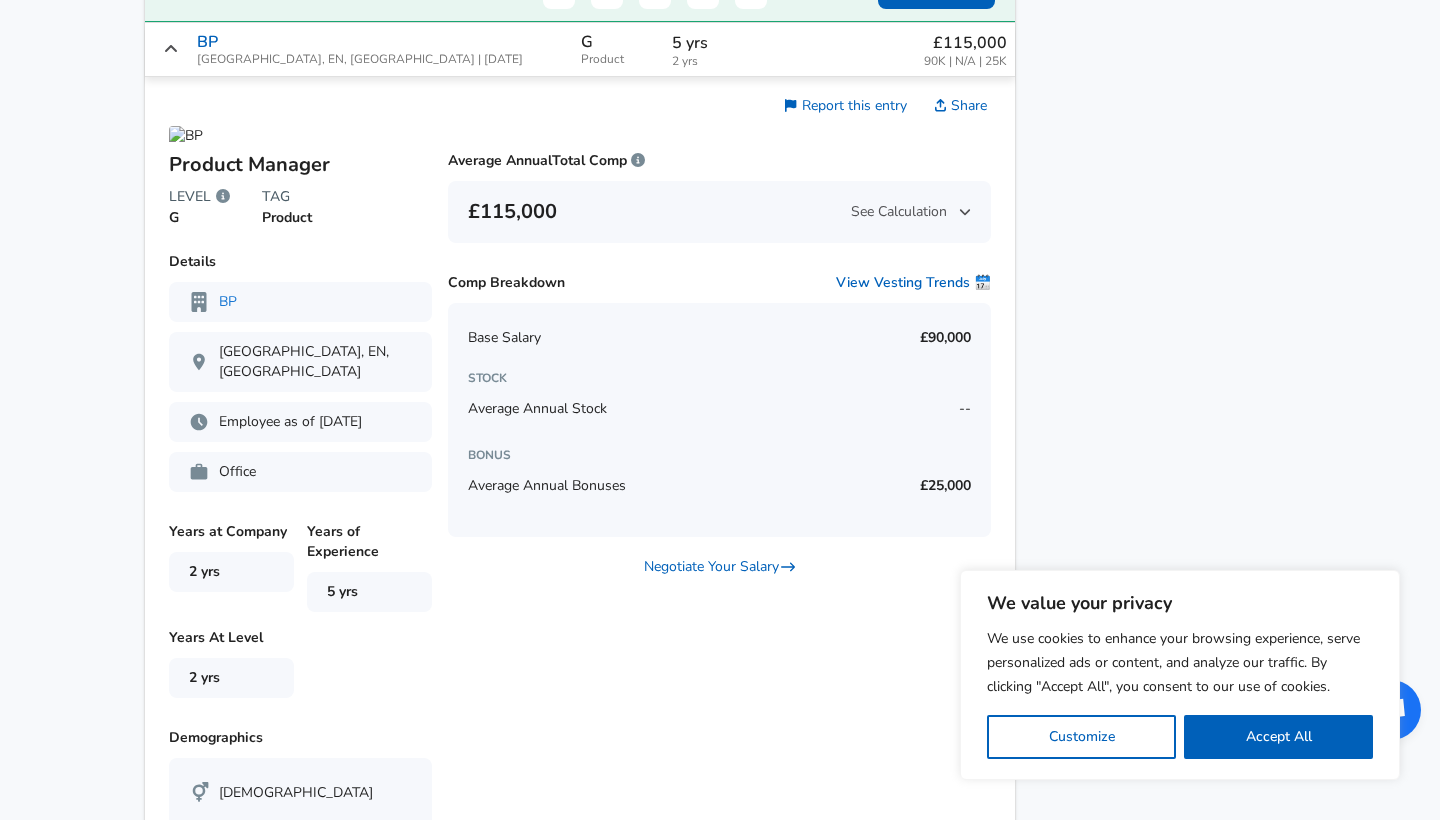 scroll, scrollTop: 1314, scrollLeft: 0, axis: vertical 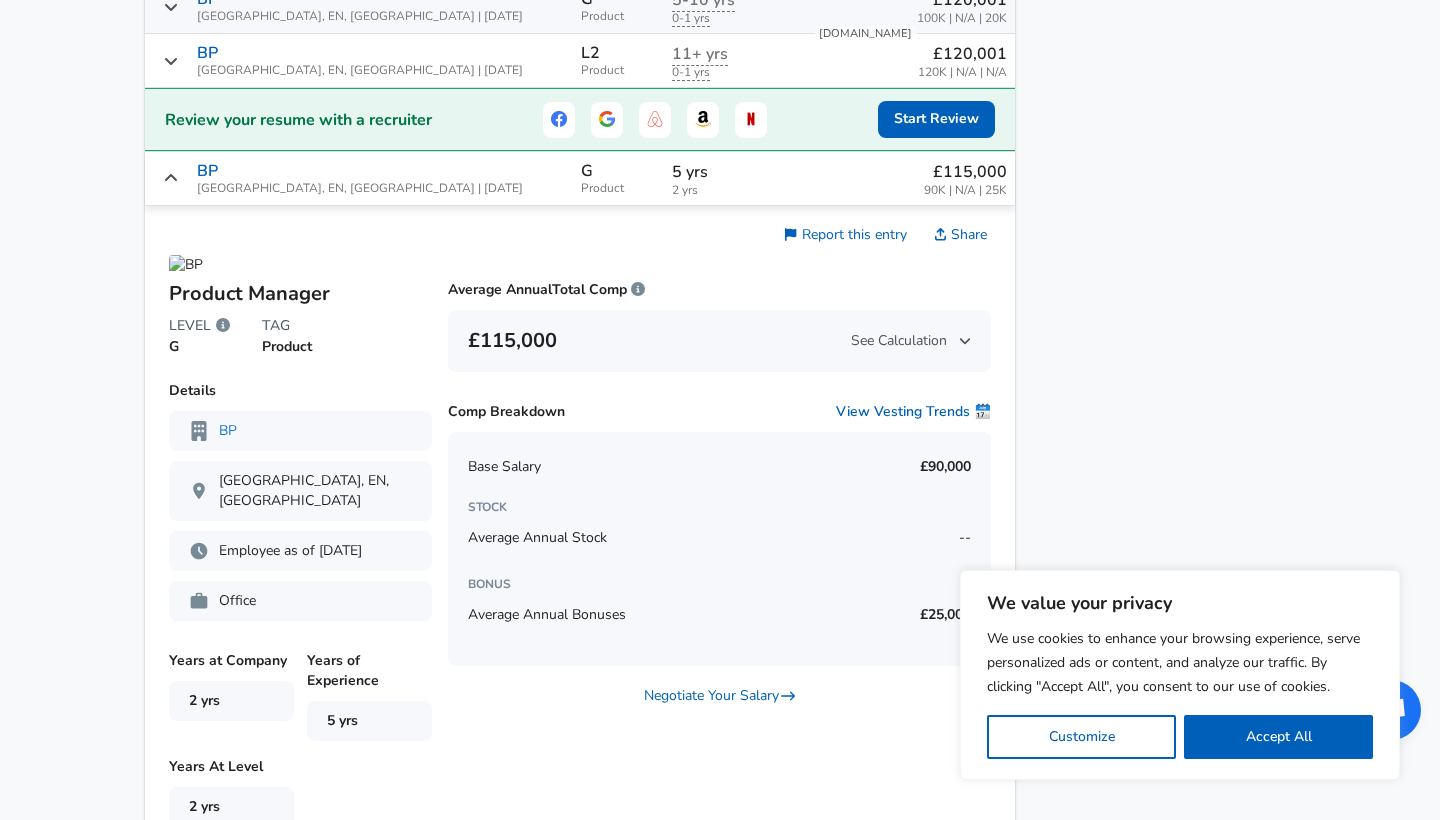 click on "See Calculation" at bounding box center [911, 341] 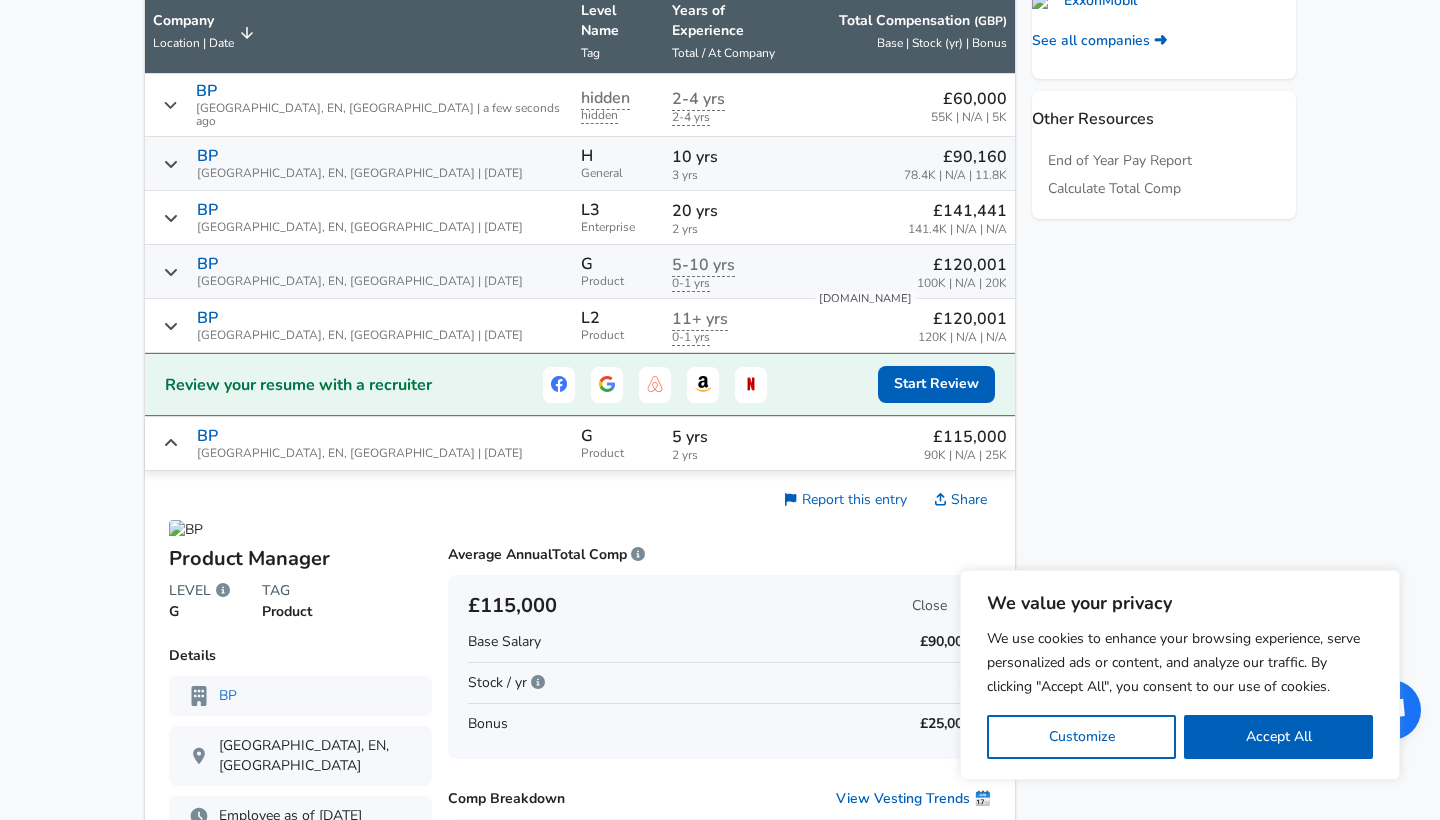 scroll, scrollTop: 826, scrollLeft: 0, axis: vertical 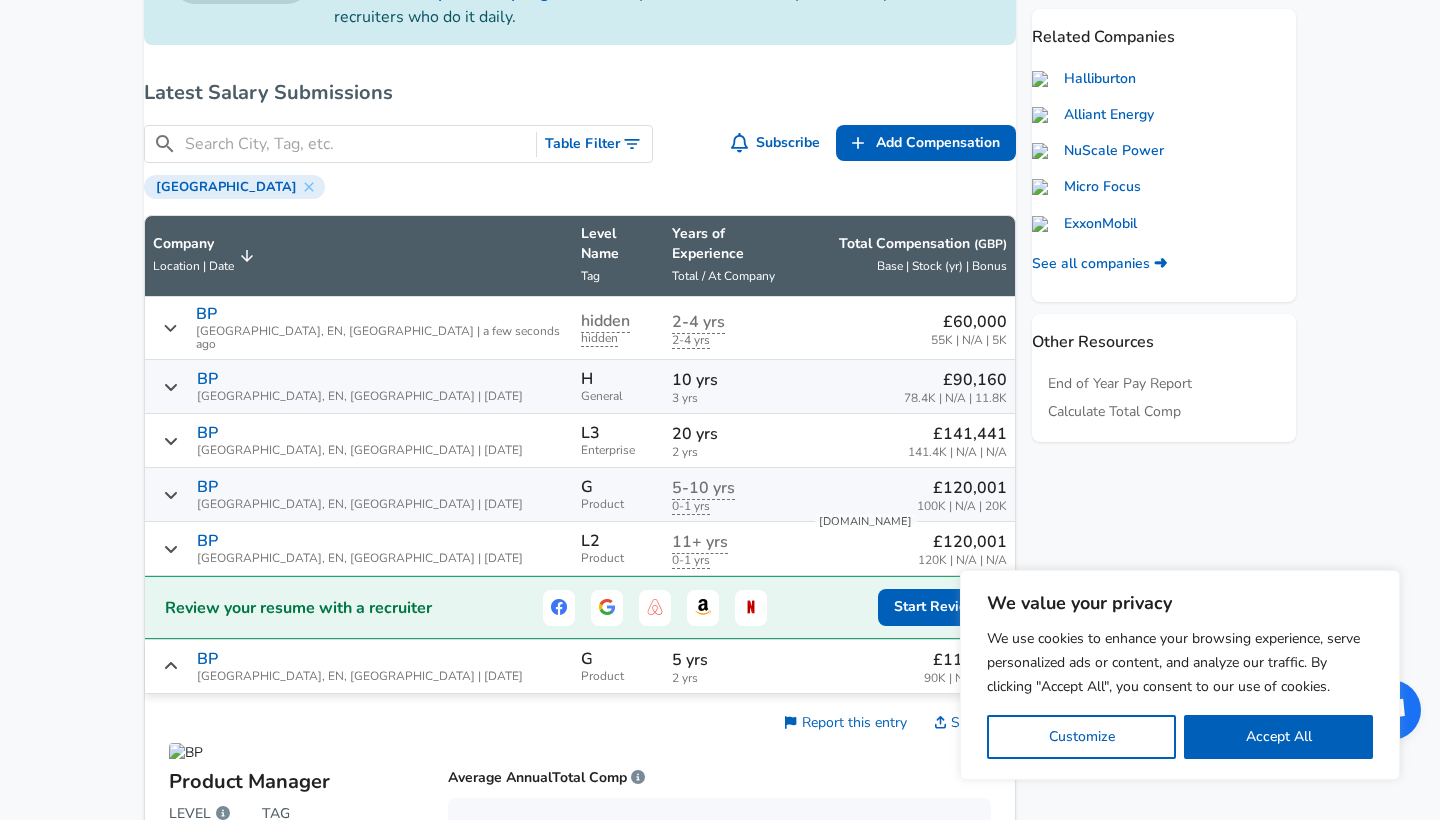 click on "BP [GEOGRAPHIC_DATA], EN, [GEOGRAPHIC_DATA]   |   [DATE]" at bounding box center [360, 386] 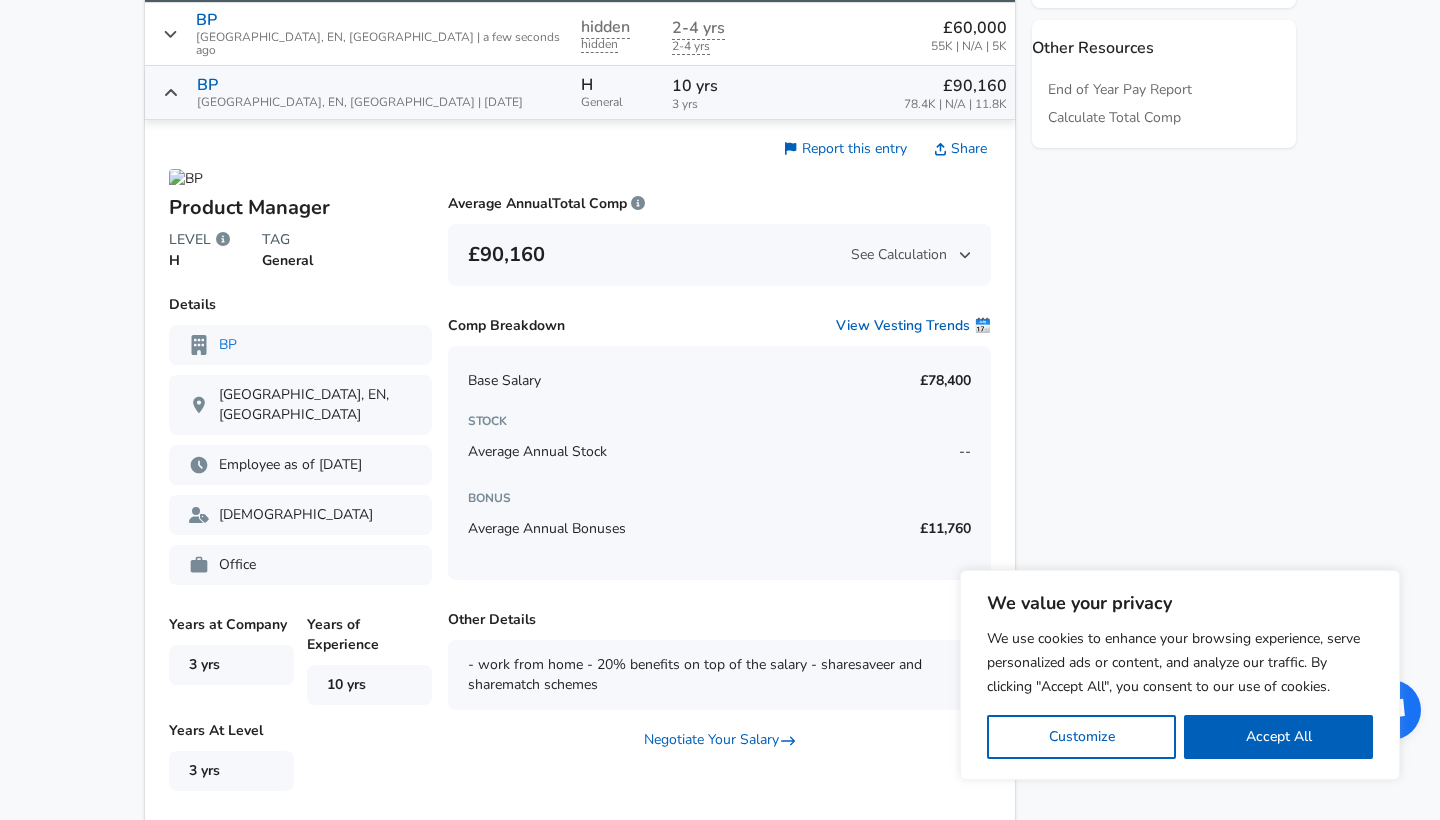 scroll, scrollTop: 1121, scrollLeft: 0, axis: vertical 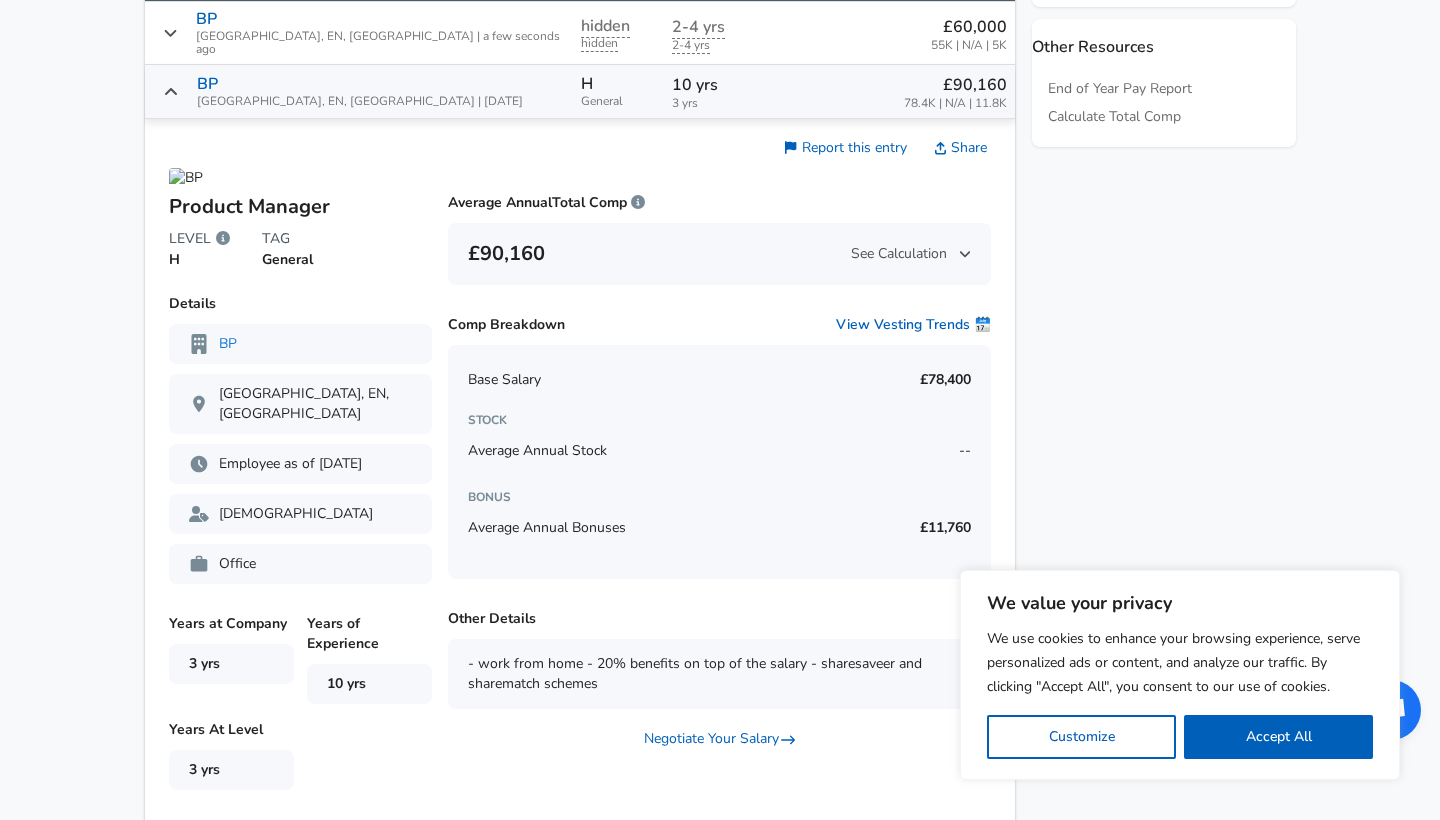 click on "Employee as of   [DATE]" at bounding box center [300, 464] 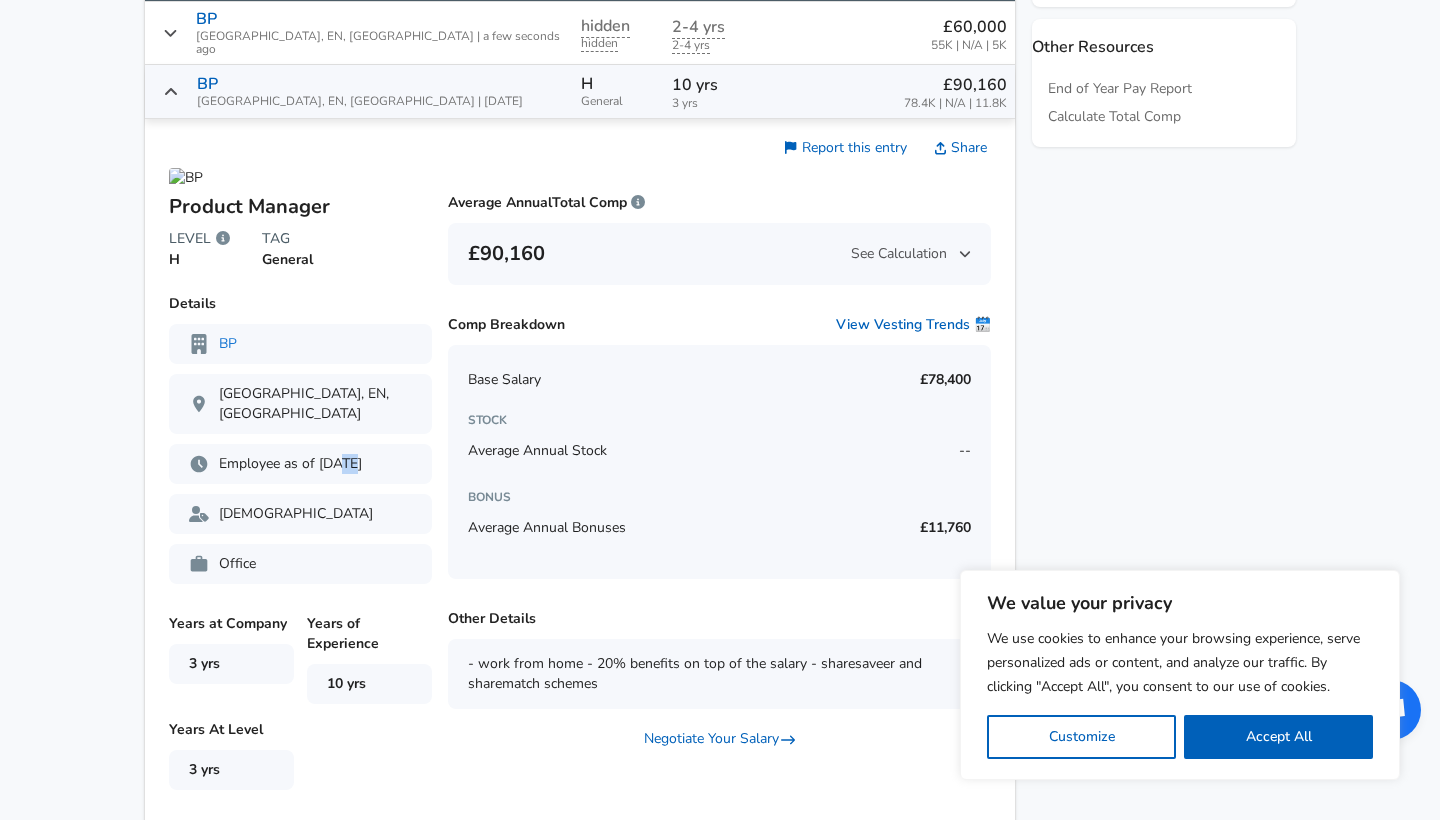 click on "Employee as of   [DATE]" at bounding box center [300, 464] 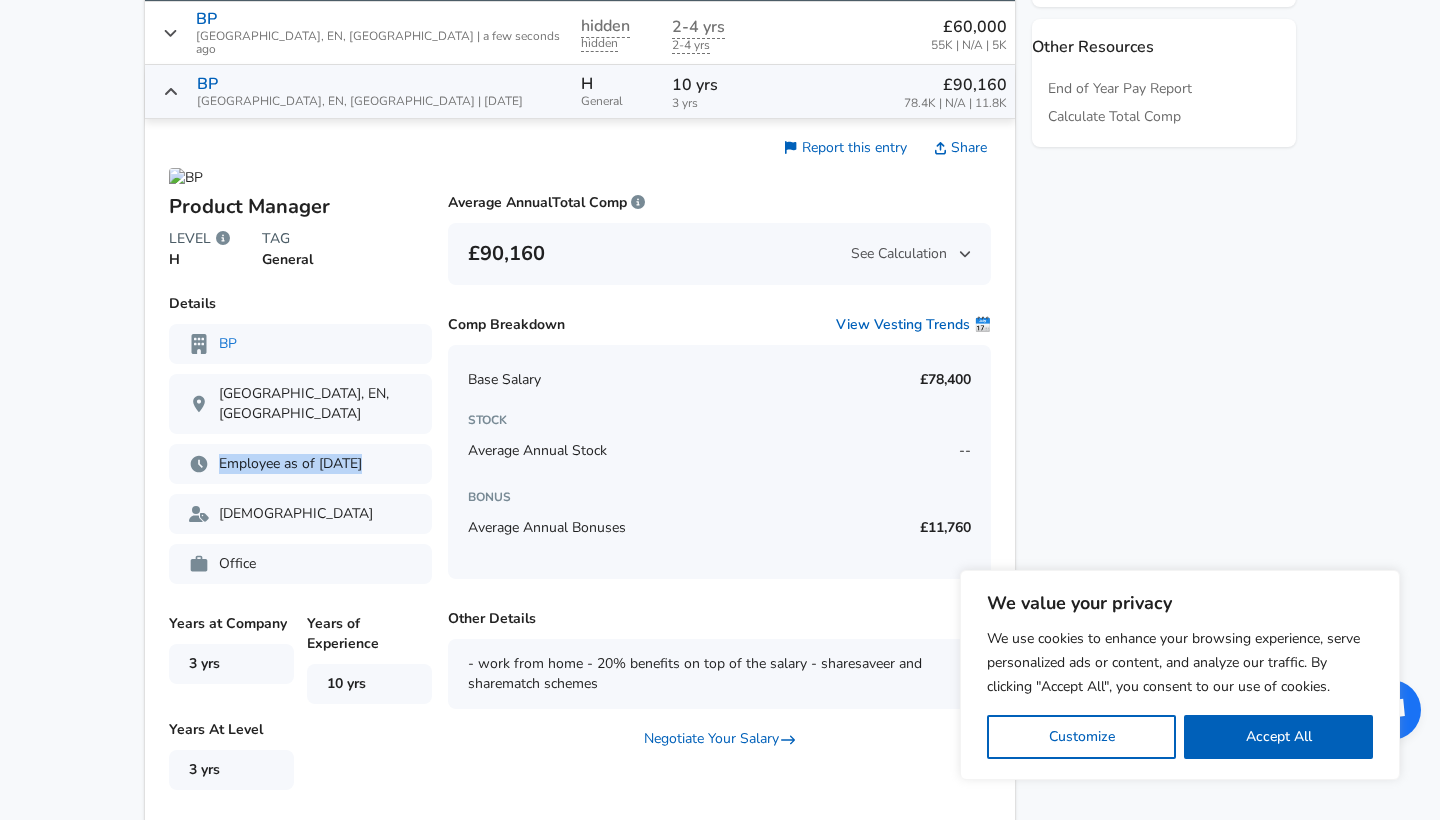 click on "Employee as of   [DATE]" at bounding box center (300, 464) 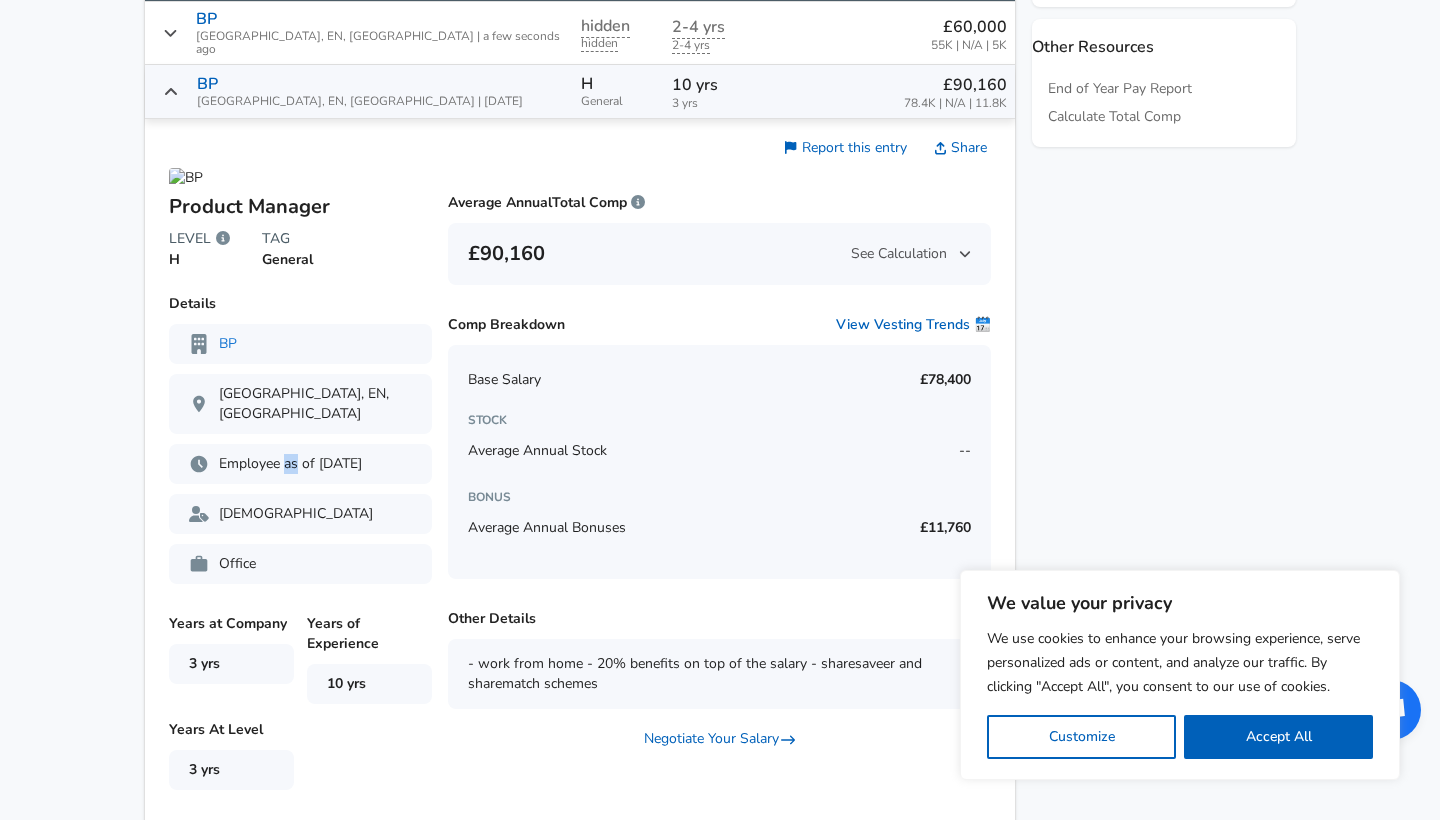click on "Employee as of   [DATE]" at bounding box center (300, 464) 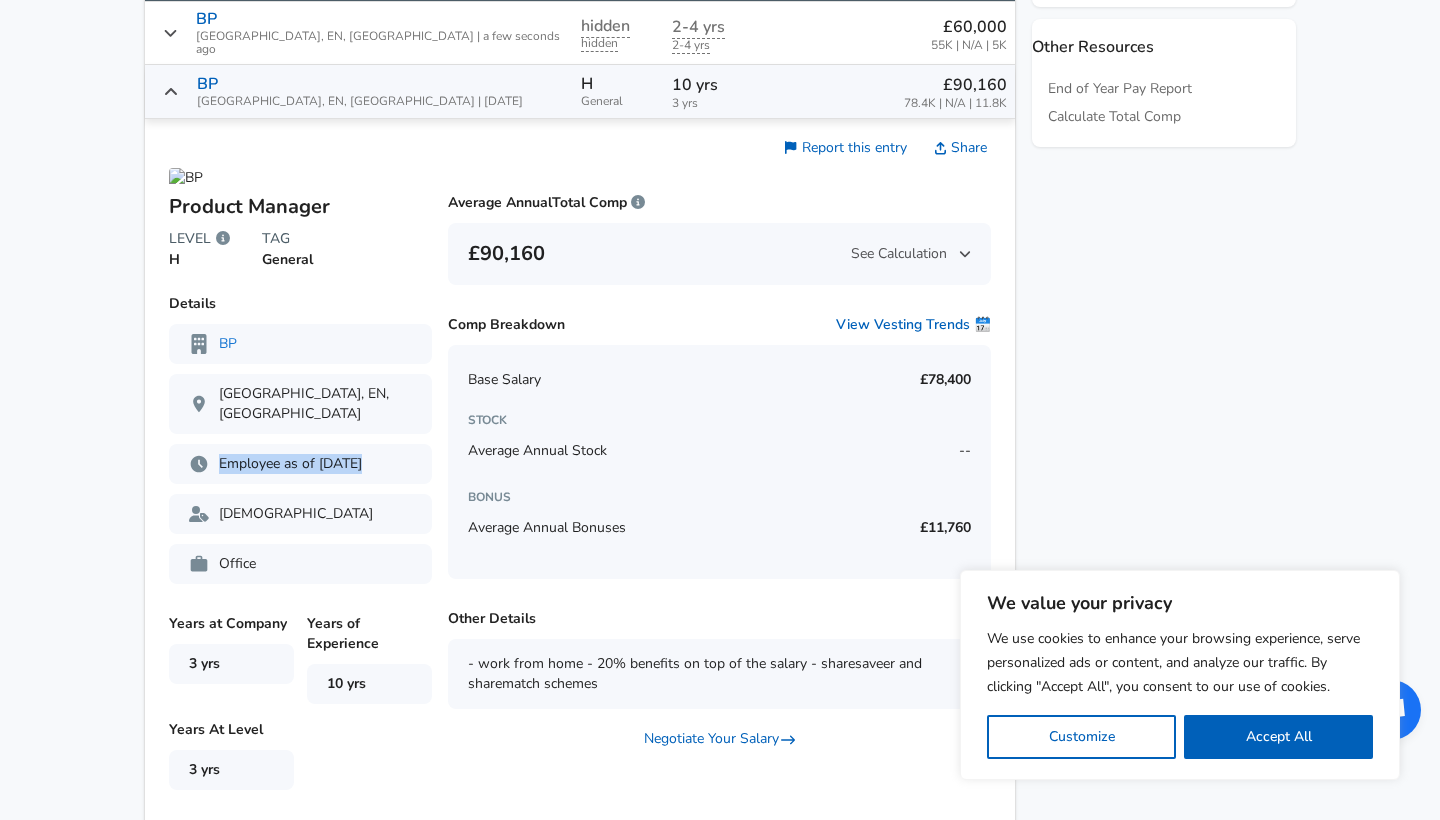 click on "Employee as of   [DATE]" at bounding box center [300, 464] 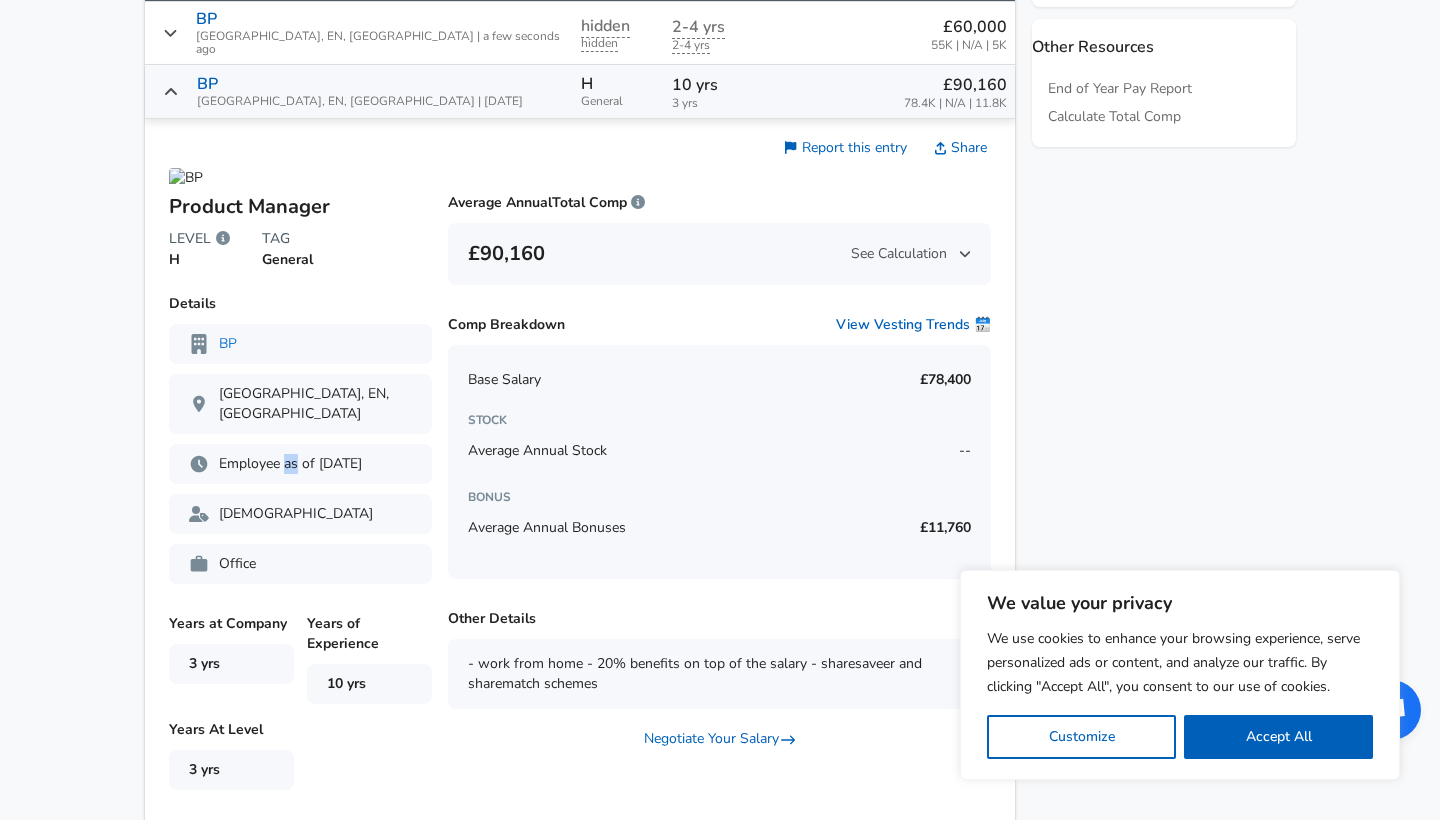 click on "Employee as of   [DATE]" at bounding box center [300, 464] 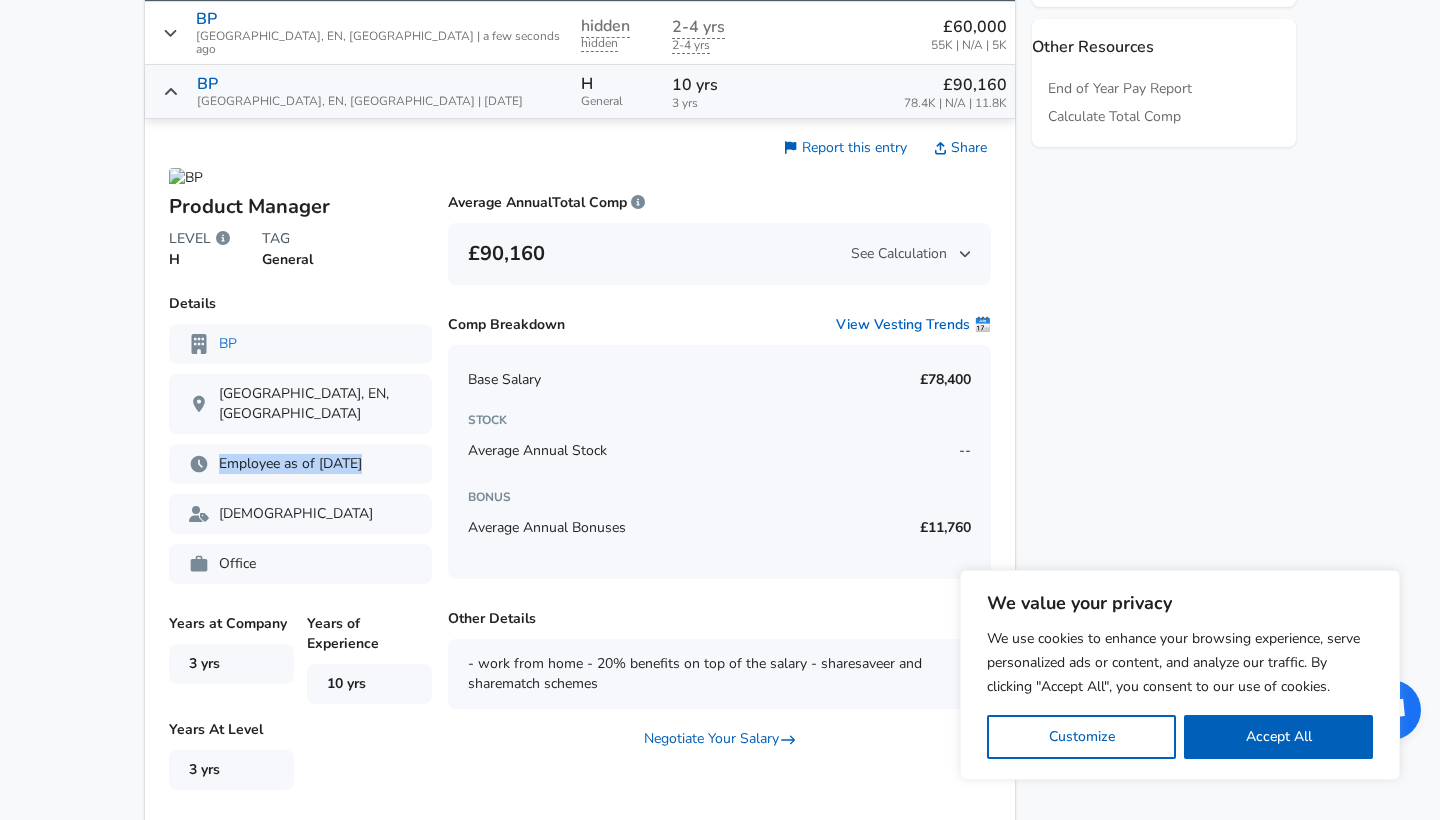 click on "Employee as of   [DATE]" at bounding box center [300, 464] 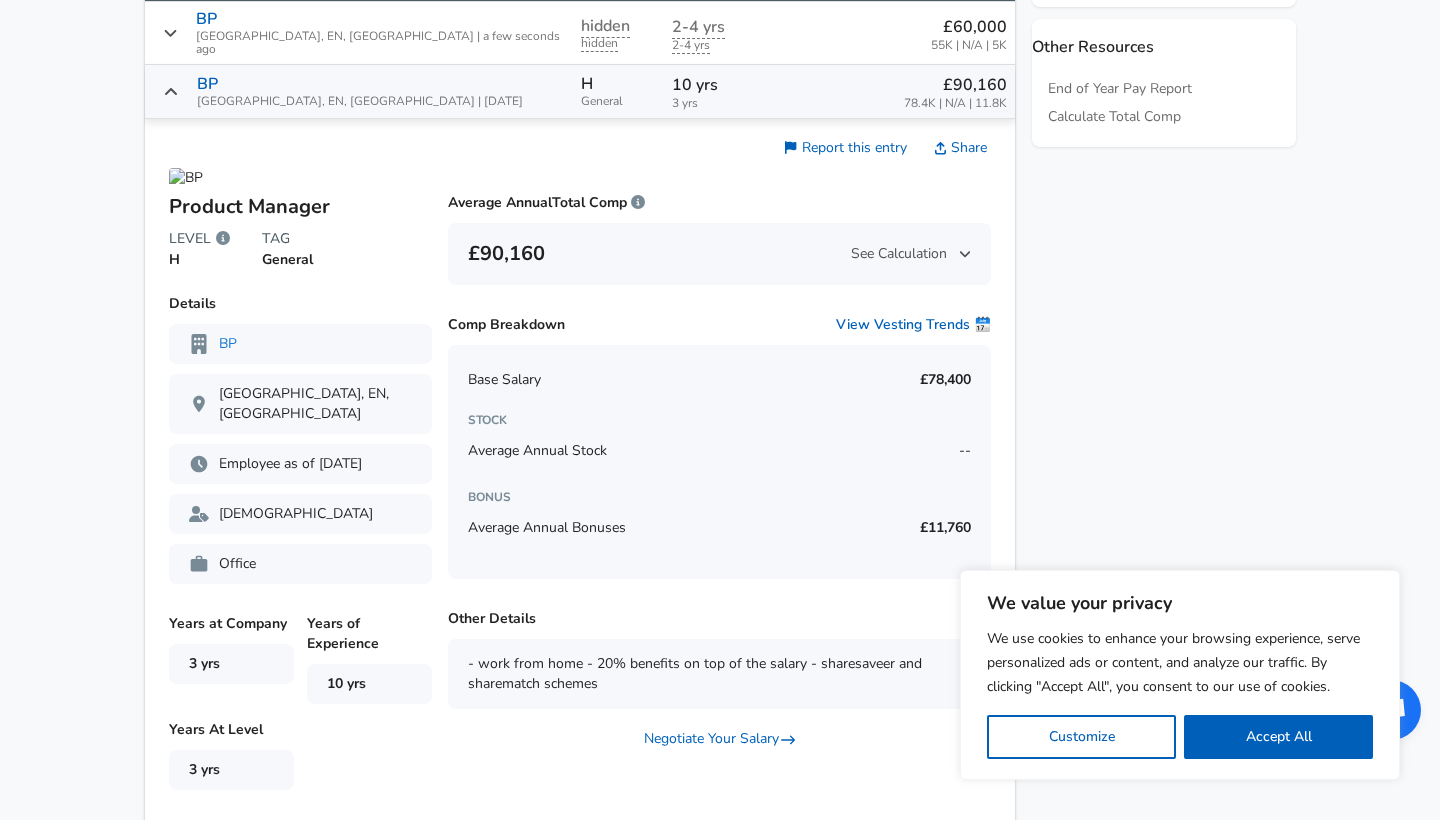 scroll, scrollTop: 1330, scrollLeft: 0, axis: vertical 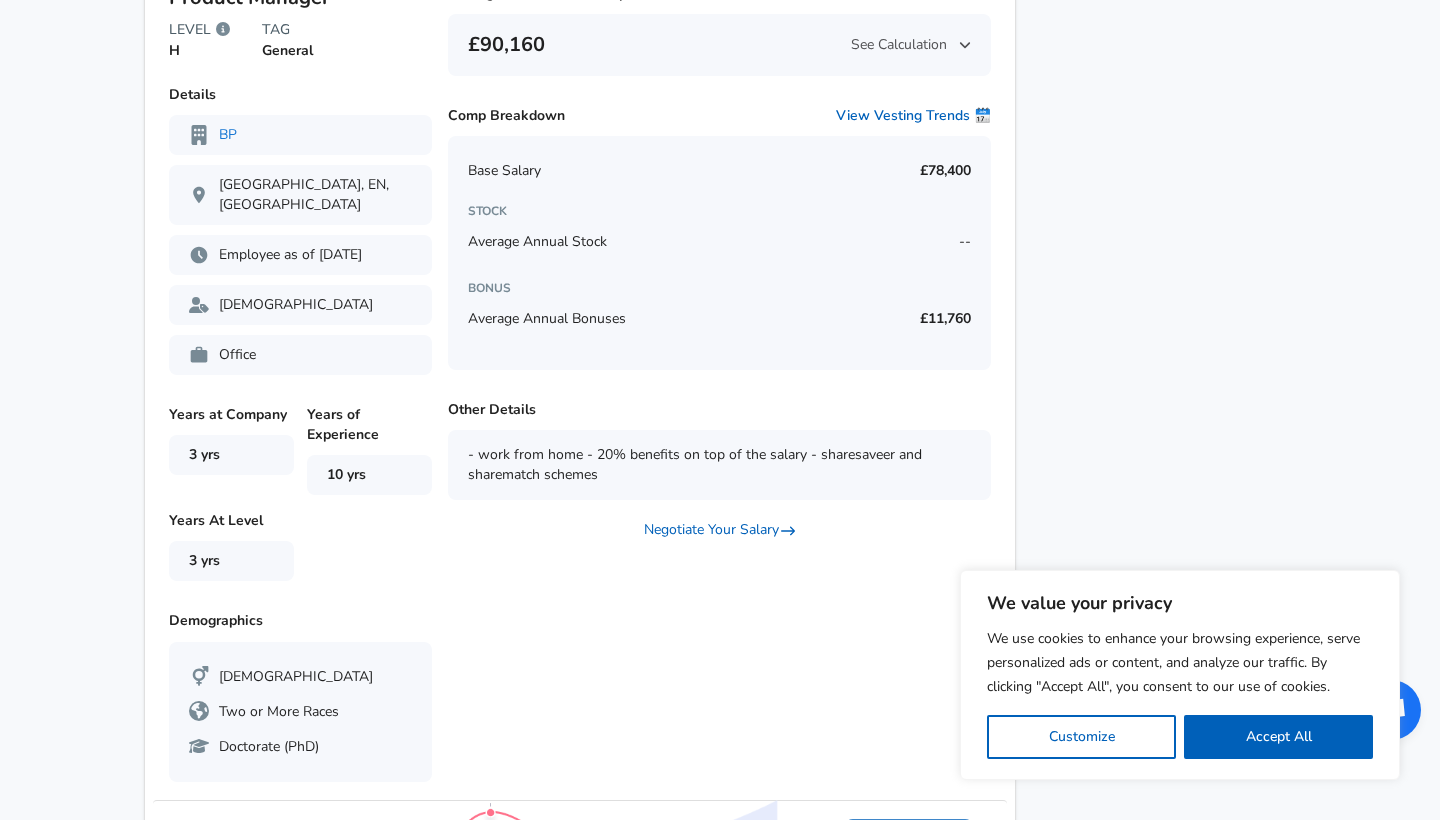 click on "- work from home
- 20% benefits on top of the salary
- sharesaveer and sharematch schemes" at bounding box center (719, 465) 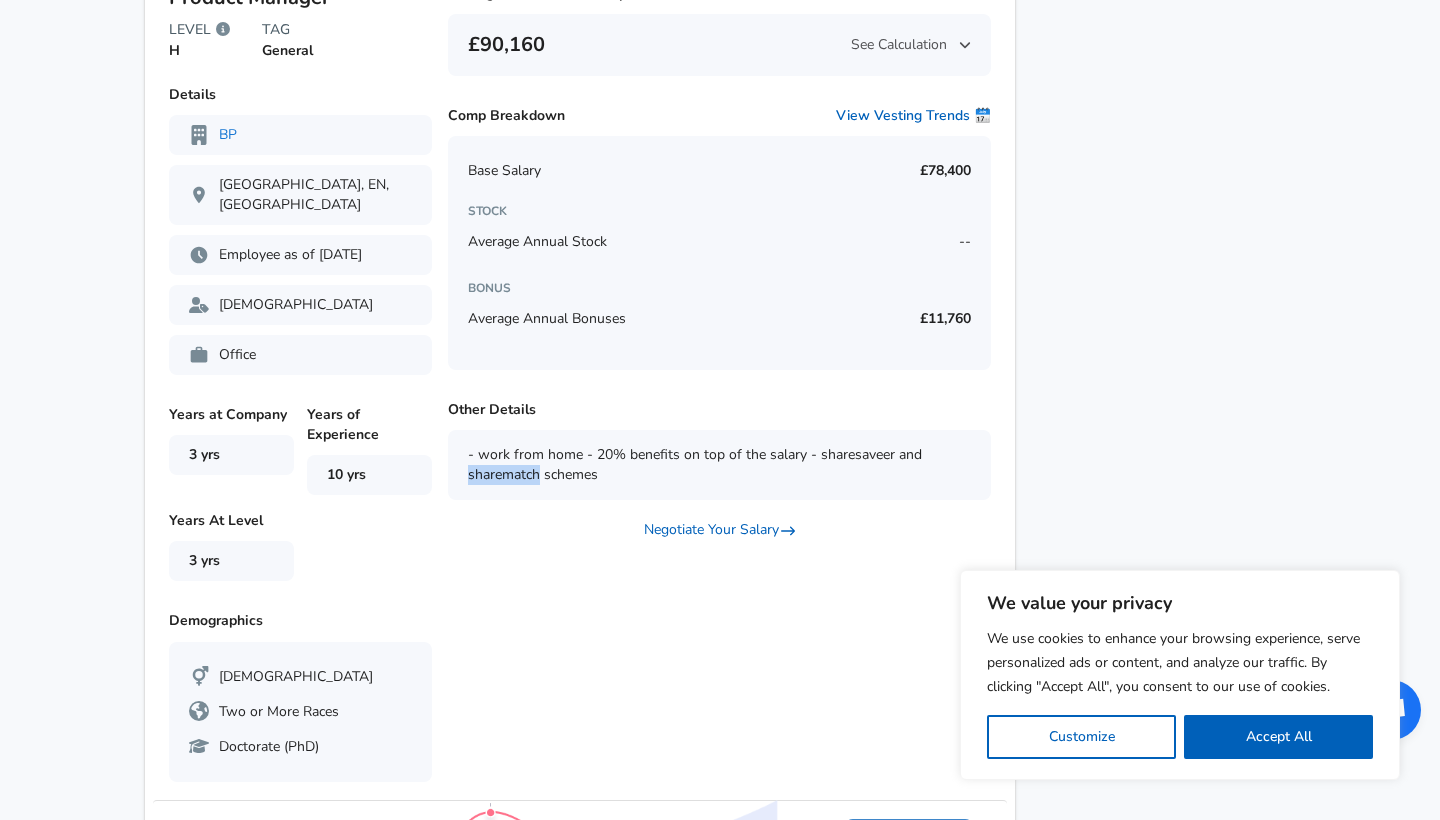 click on "- work from home
- 20% benefits on top of the salary
- sharesaveer and sharematch schemes" at bounding box center [719, 465] 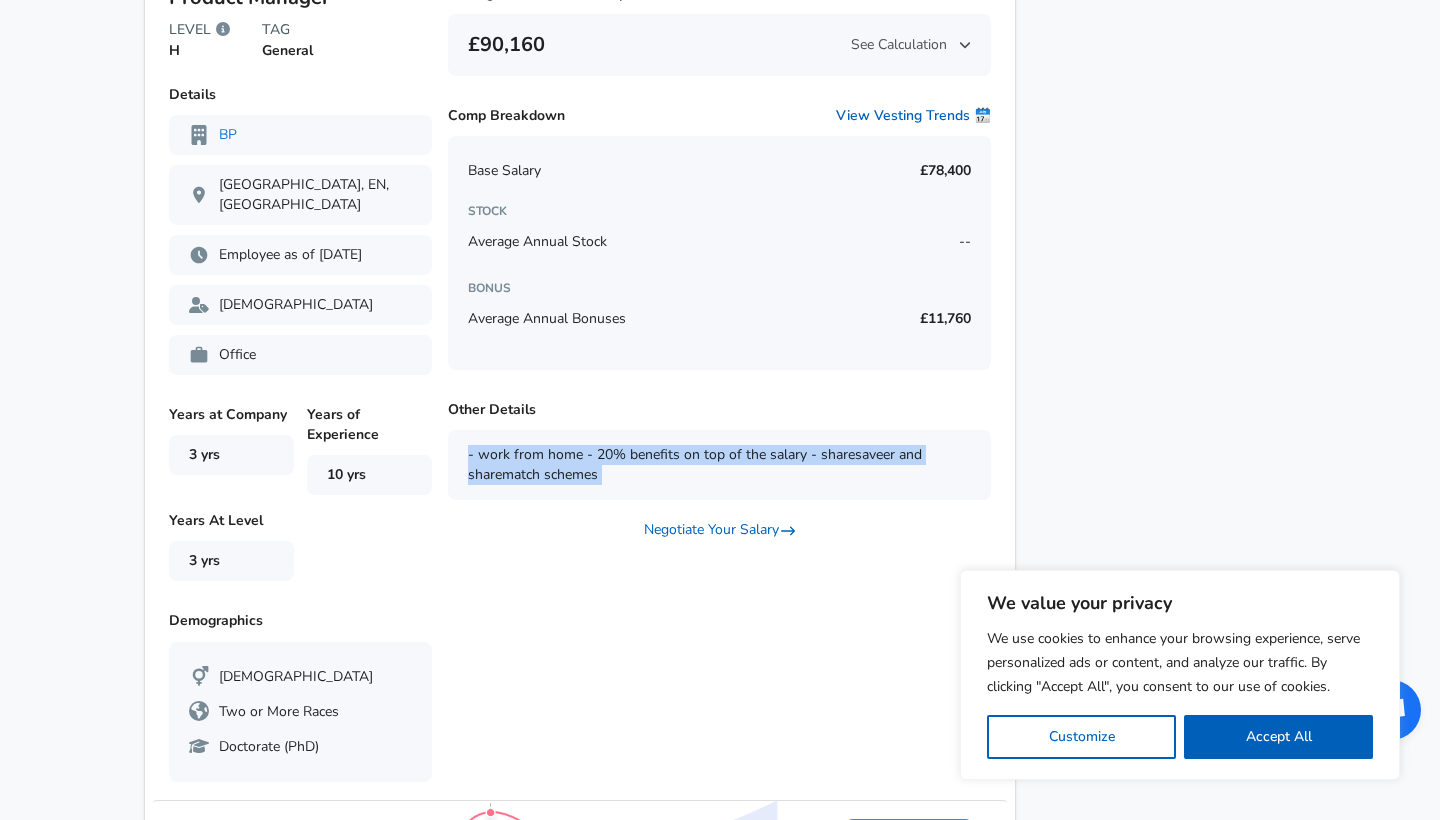click on "- work from home
- 20% benefits on top of the salary
- sharesaveer and sharematch schemes" at bounding box center (719, 465) 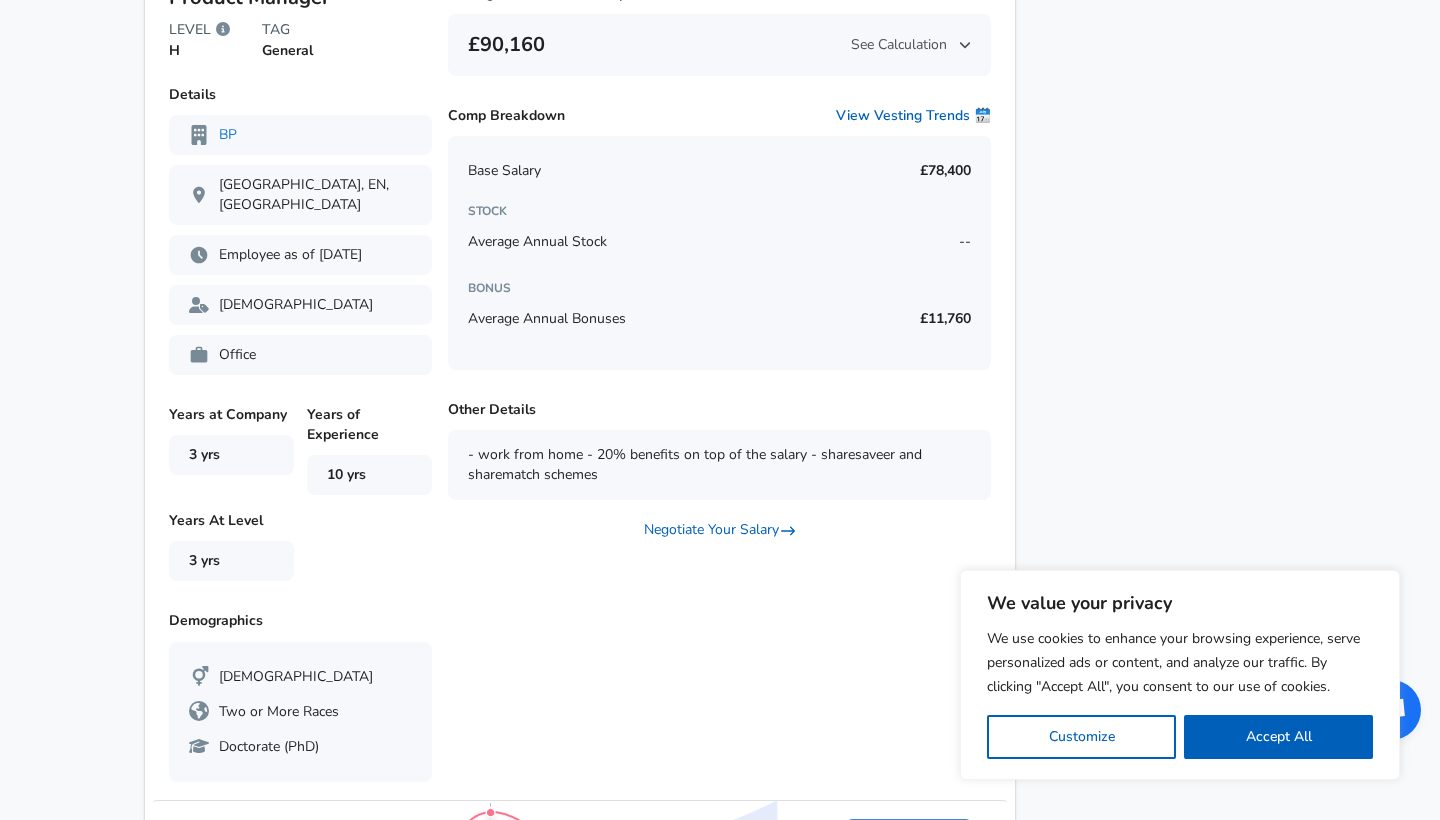 click on "Report this entry Share Average   Annual  Total Comp   £90,160 See Calculation Comp Breakdown   View Vesting Trends 🗓️ Base Salary £78,400 STOCK Average Annual Stock  -- BONUS Average   Annual   Bonuses   £11,760 Other Details - work from home
- 20% benefits on top of the salary
- sharesaveer and sharematch schemes Negotiate Your Salary" at bounding box center (711, 358) 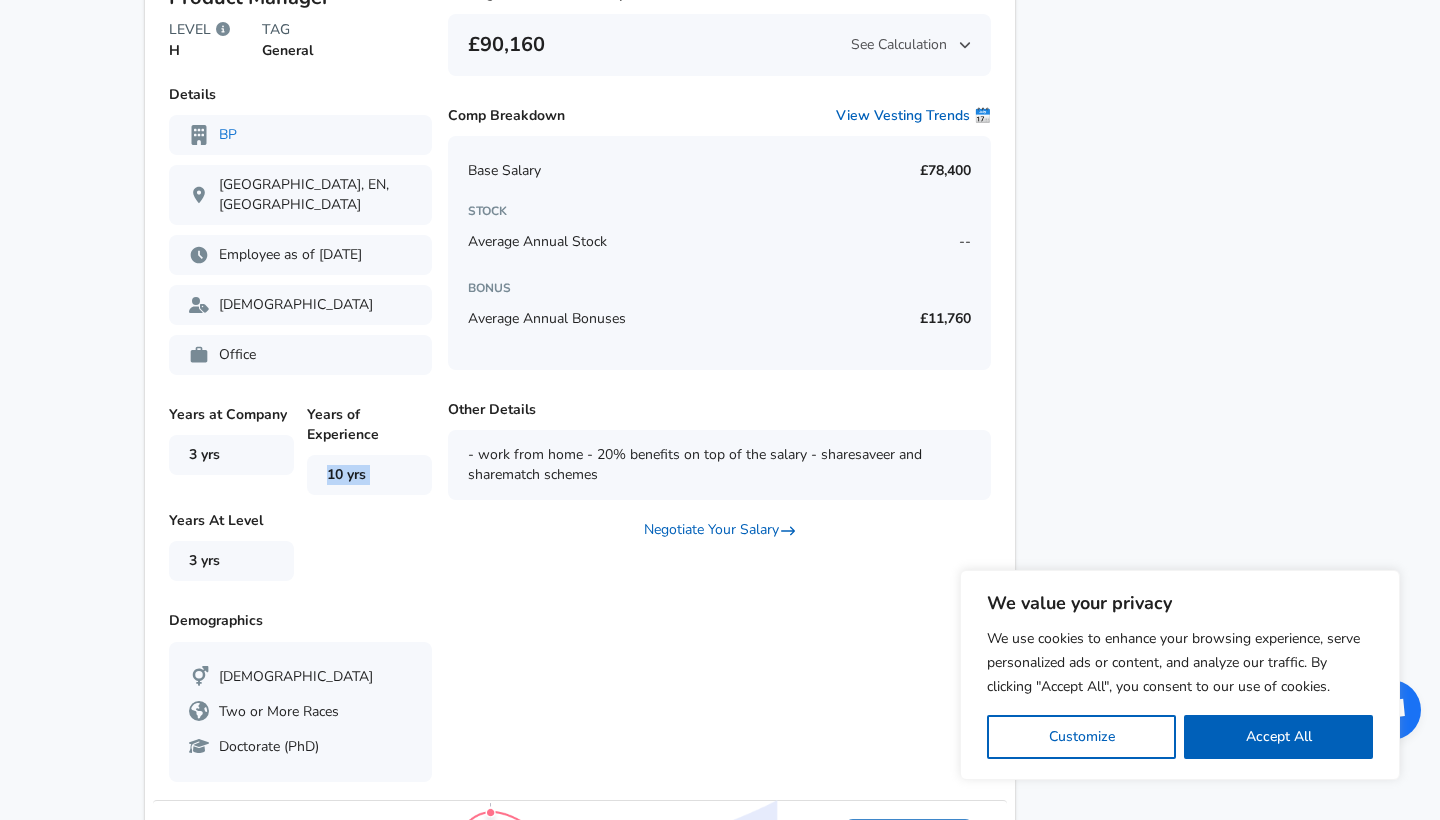 click on "10    yrs" at bounding box center (369, 475) 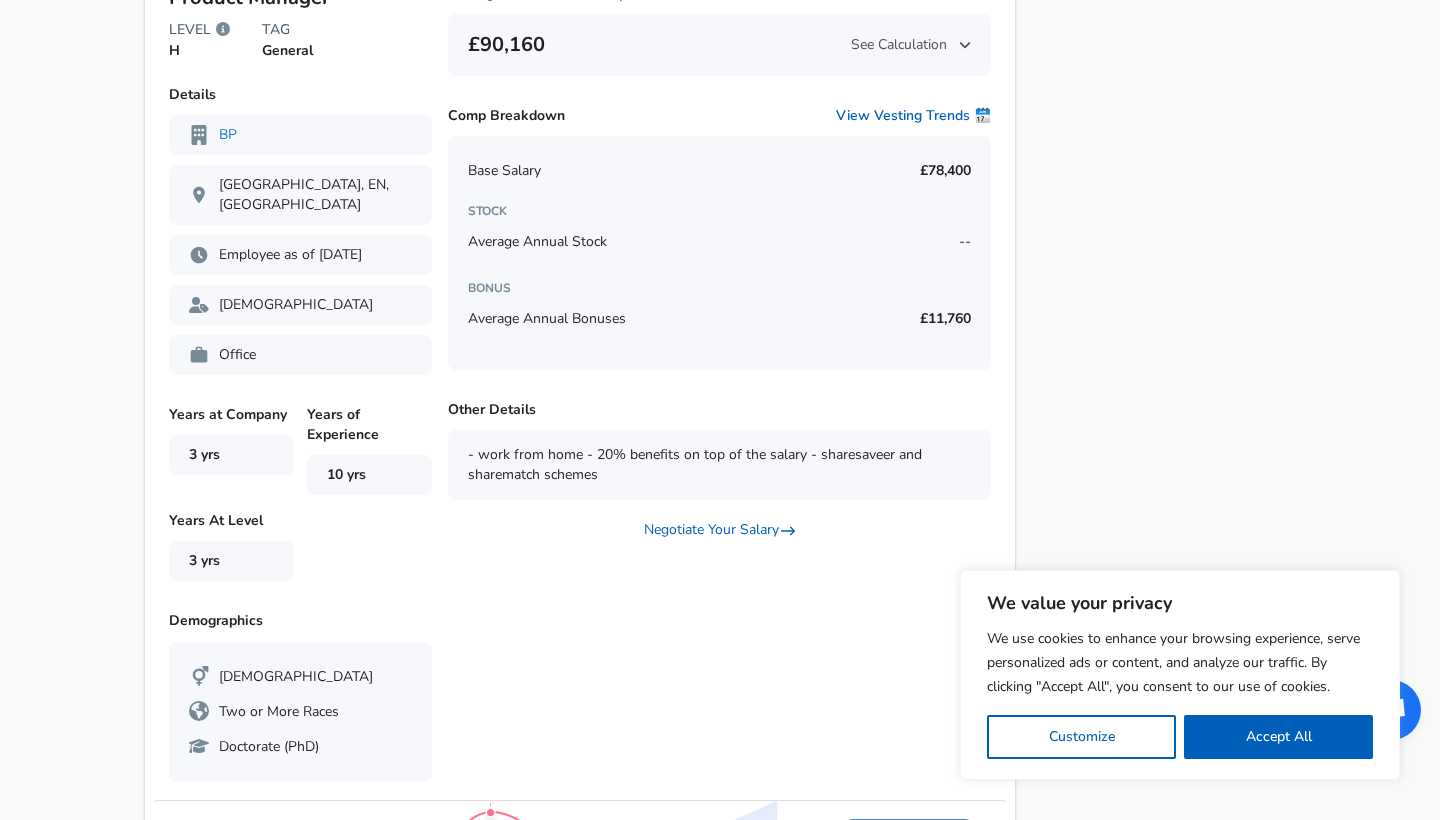 click on "Product Manager LEVEL H TAG General Average  Annual  Total Comp   £90,160 See Calculation Details BP [GEOGRAPHIC_DATA], EN, [GEOGRAPHIC_DATA] Employee as of   [DATE]   [DEMOGRAPHIC_DATA] Office Years at Company 3    yrs Years of Experience 10    yrs Years At Level 3    yrs Demographics [DEMOGRAPHIC_DATA] Two or More Races Doctorate (PhD)" at bounding box center [292, 358] 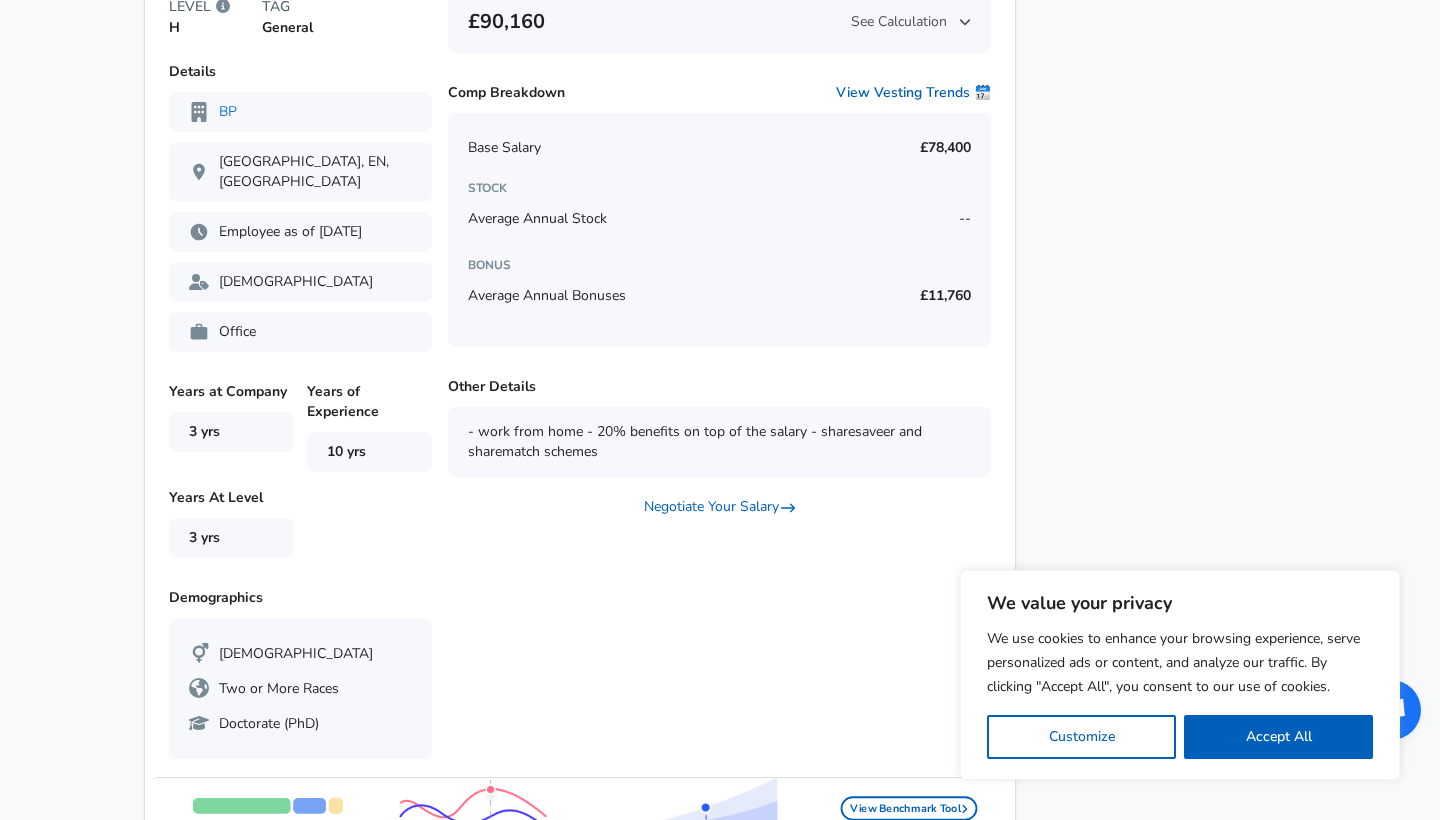 scroll, scrollTop: 1430, scrollLeft: 0, axis: vertical 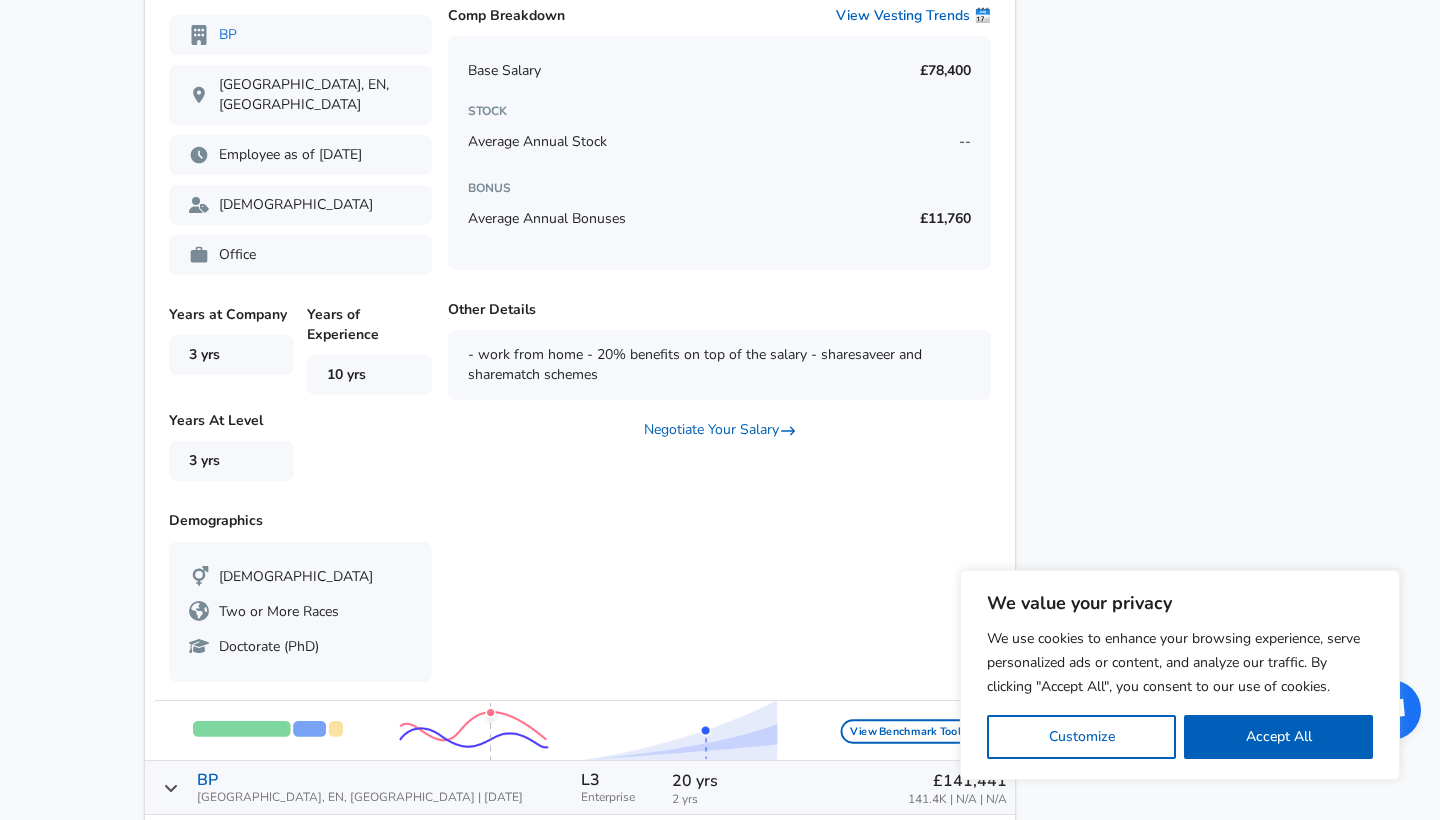 click on "Doctorate (PhD)" at bounding box center (300, 647) 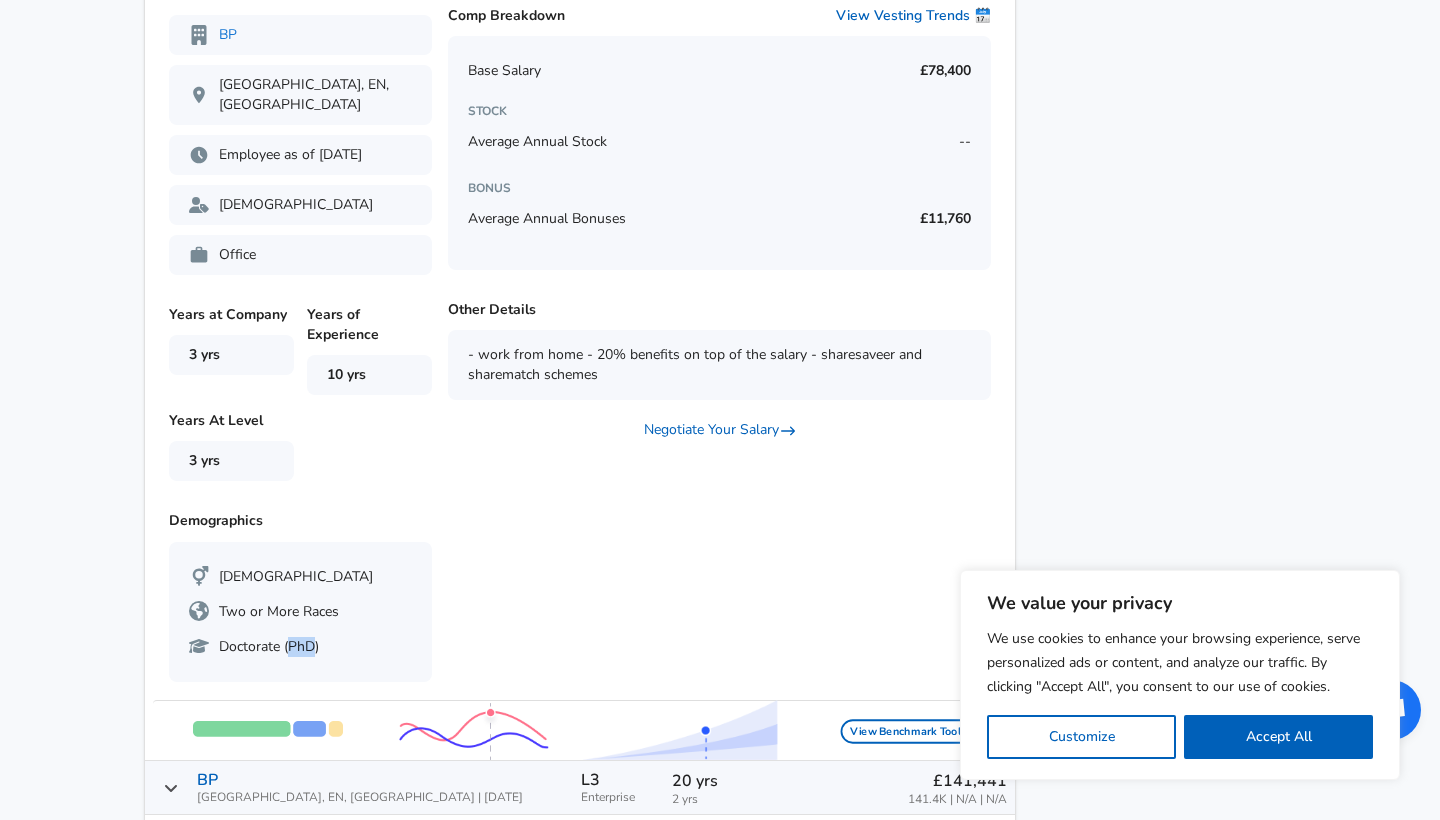 click on "Doctorate (PhD)" at bounding box center [300, 647] 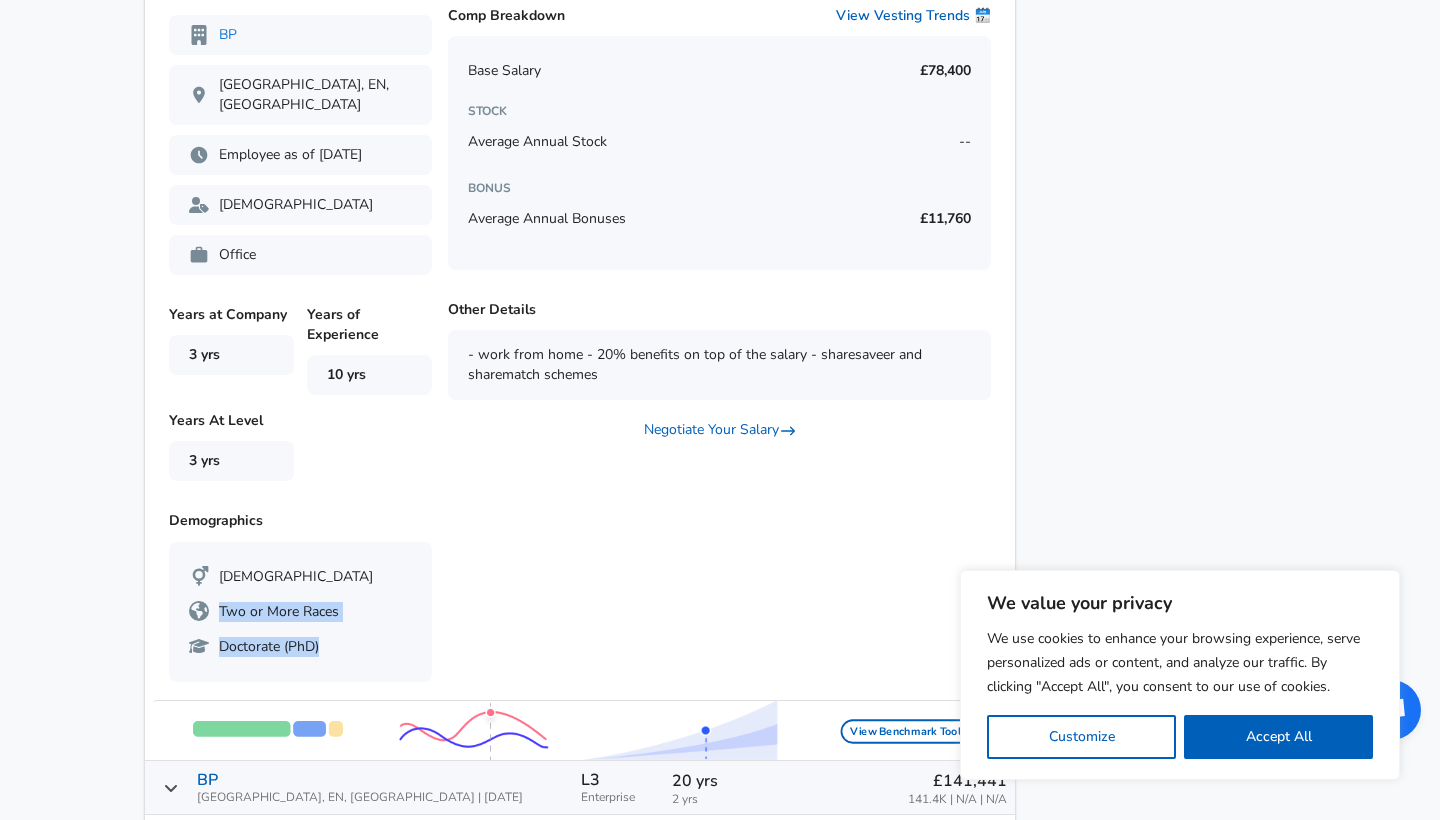 drag, startPoint x: 333, startPoint y: 620, endPoint x: 315, endPoint y: 592, distance: 33.286633 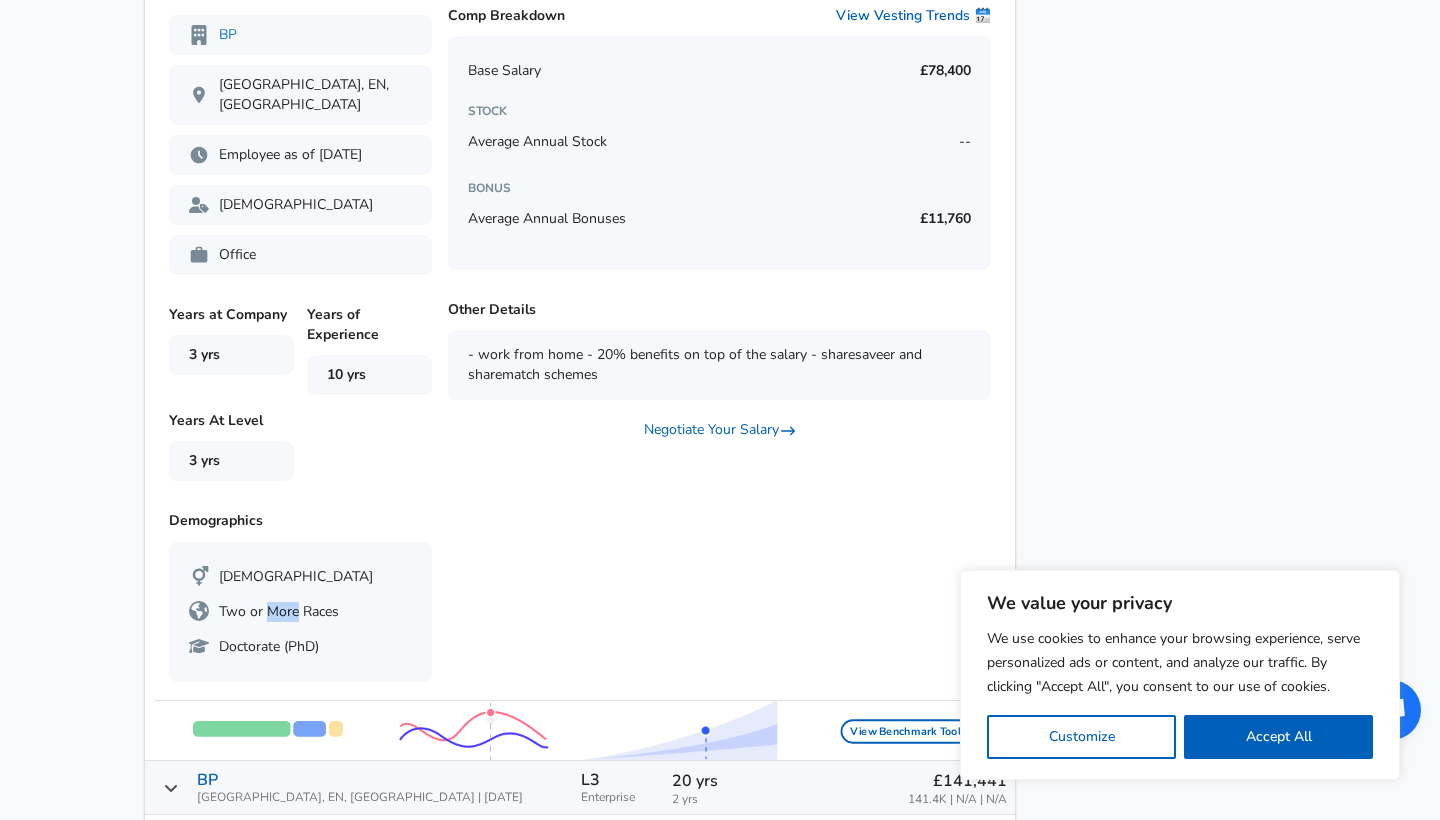 click on "Two or More Races" at bounding box center [300, 612] 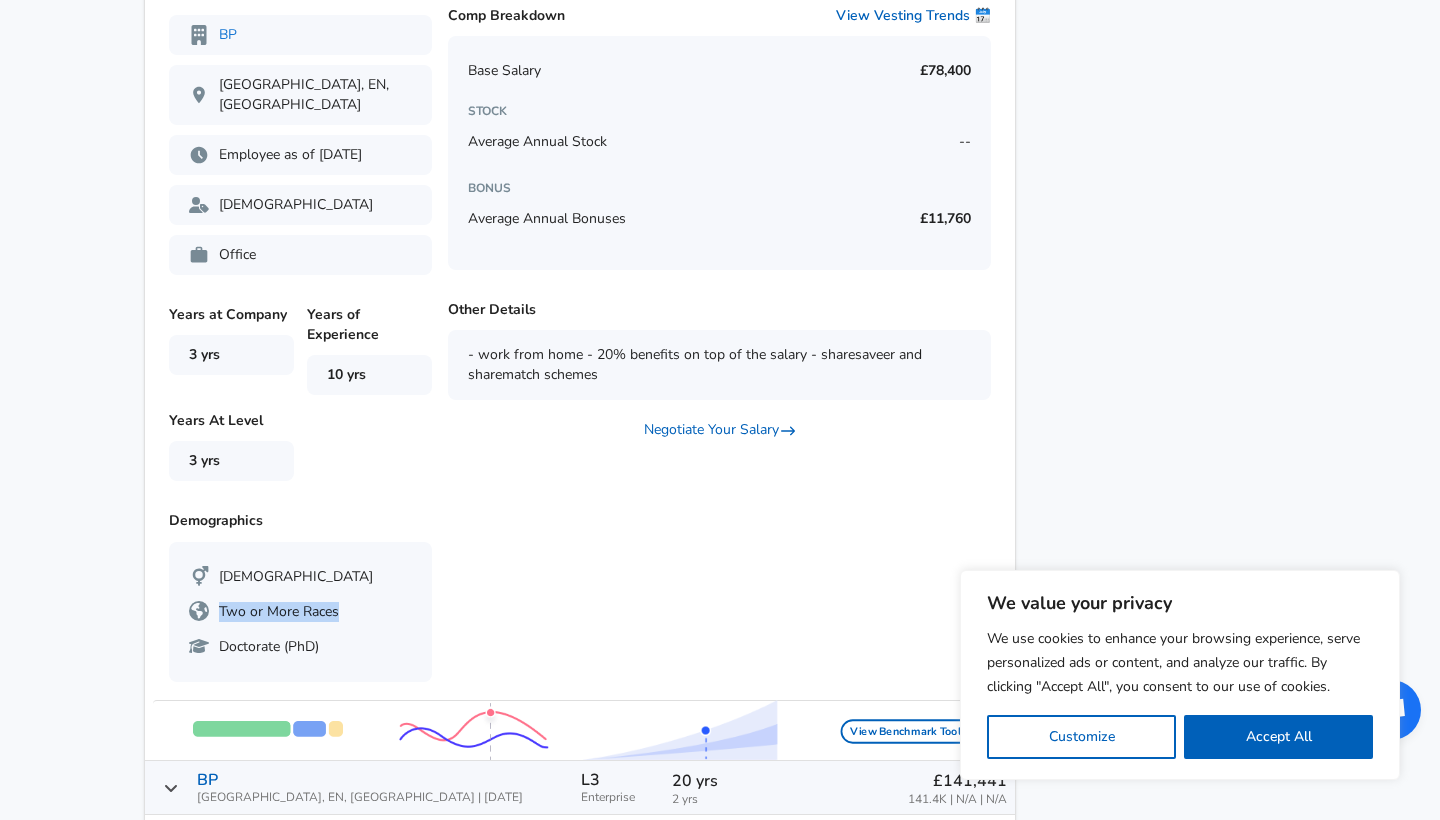 click on "Two or More Races" at bounding box center [300, 612] 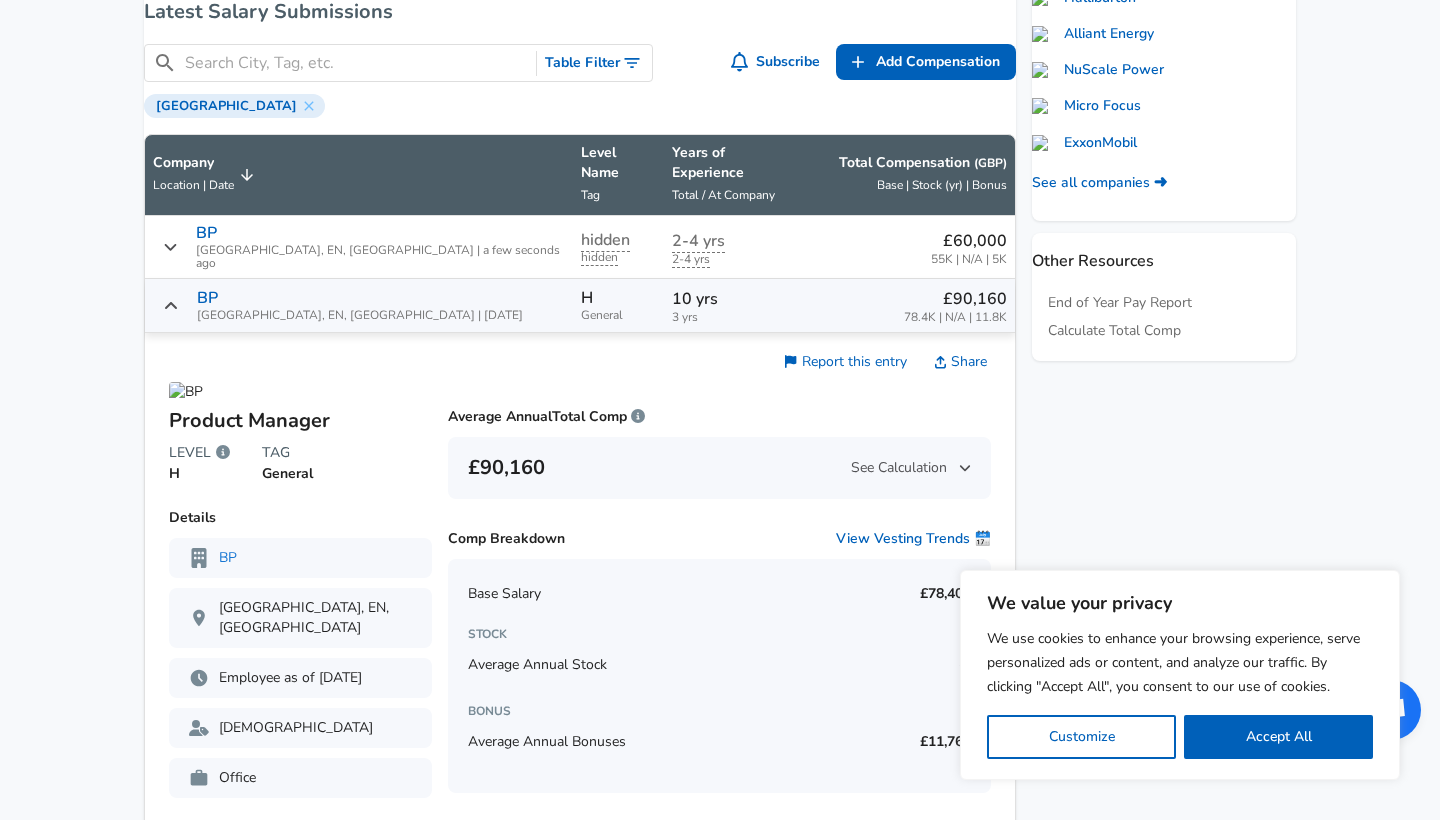 scroll, scrollTop: 800, scrollLeft: 0, axis: vertical 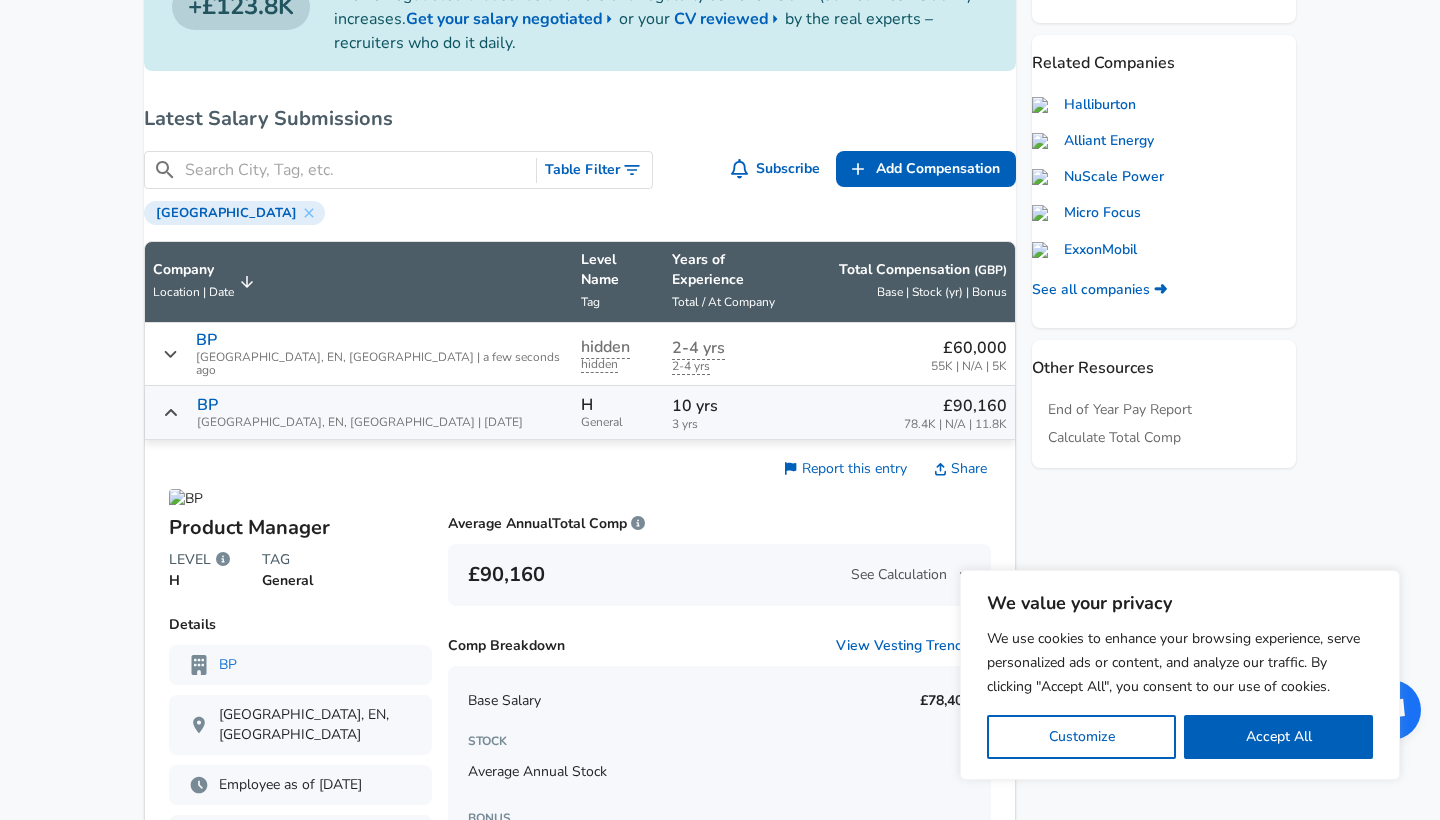 click on "[GEOGRAPHIC_DATA], EN, [GEOGRAPHIC_DATA]   |   [DATE]" at bounding box center (360, 422) 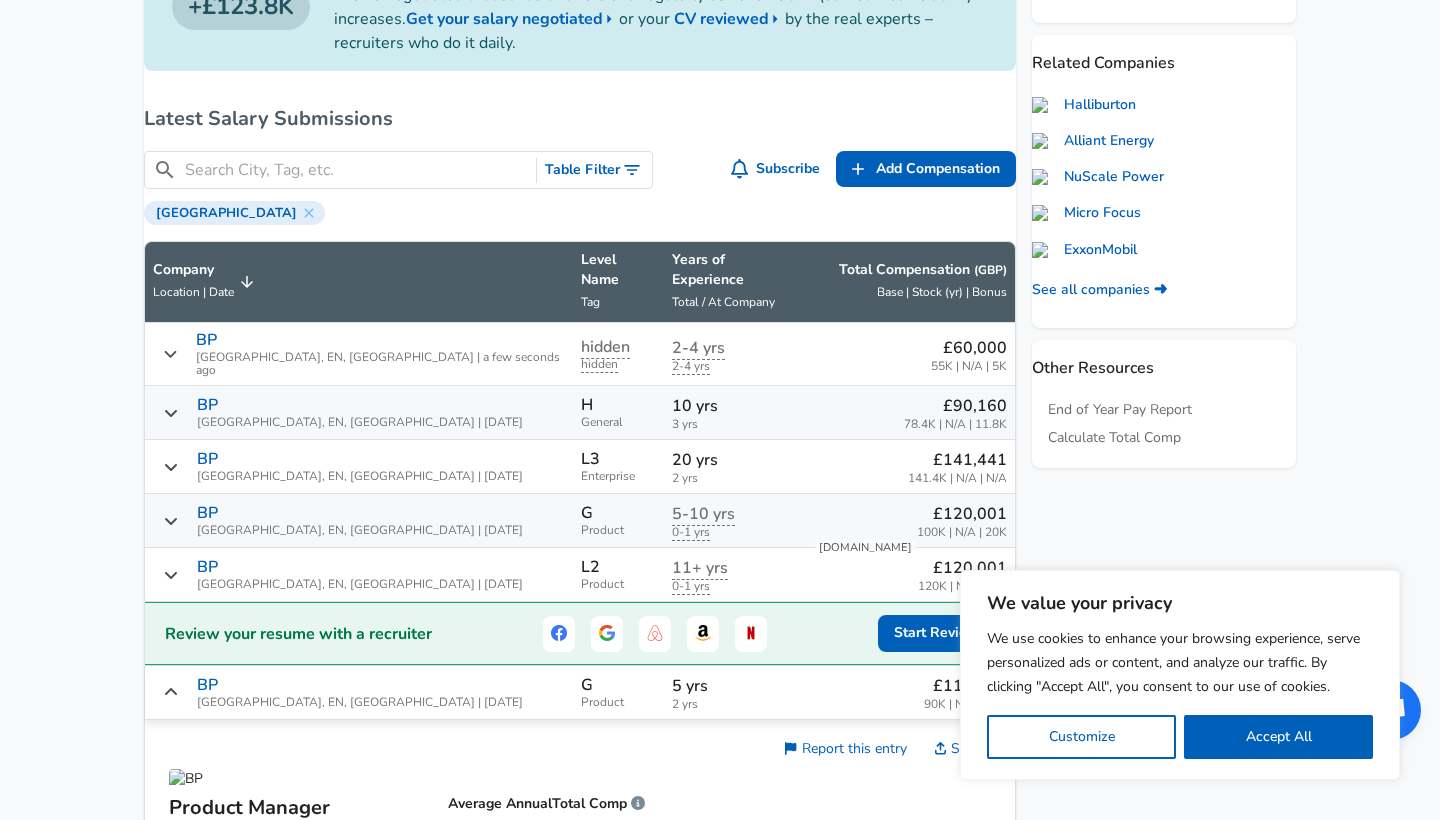 click on "BP London, EN, [GEOGRAPHIC_DATA]   |   a few seconds ago" at bounding box center [380, 354] 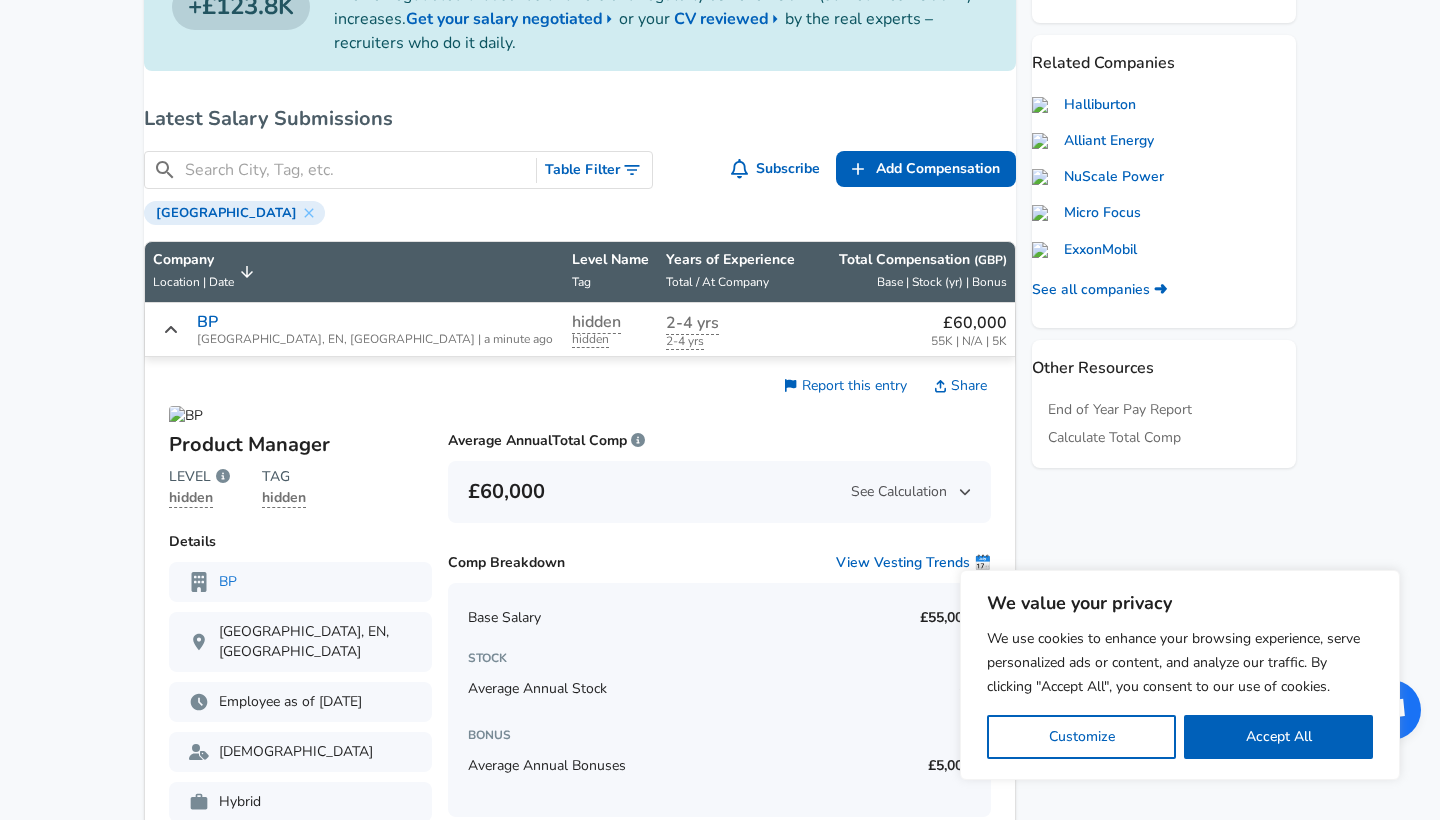 click on "BP London, EN, [GEOGRAPHIC_DATA]   |   a minute ago" at bounding box center (375, 329) 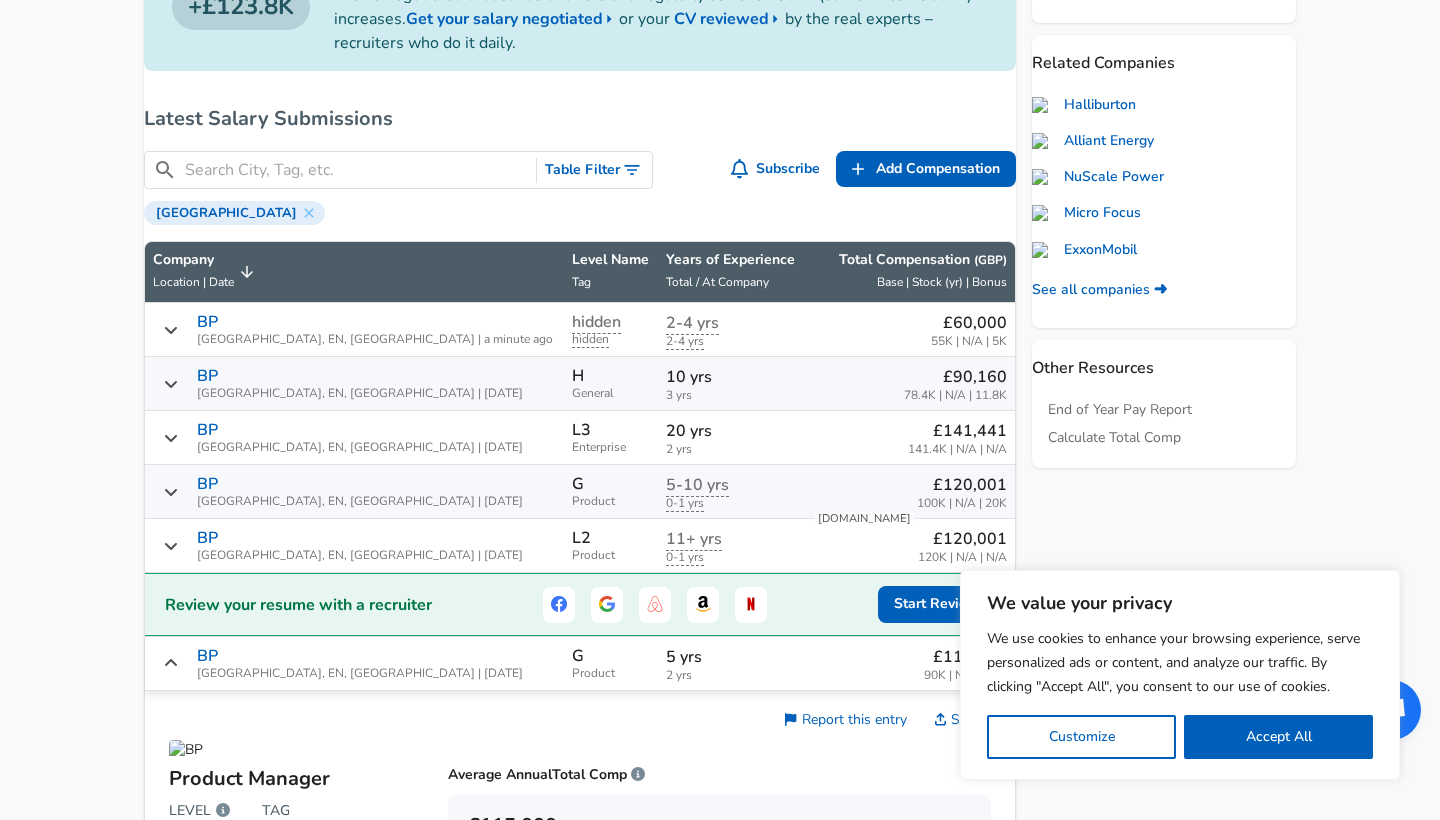 click on "BP London, EN, [GEOGRAPHIC_DATA]   |   a minute ago" at bounding box center (375, 329) 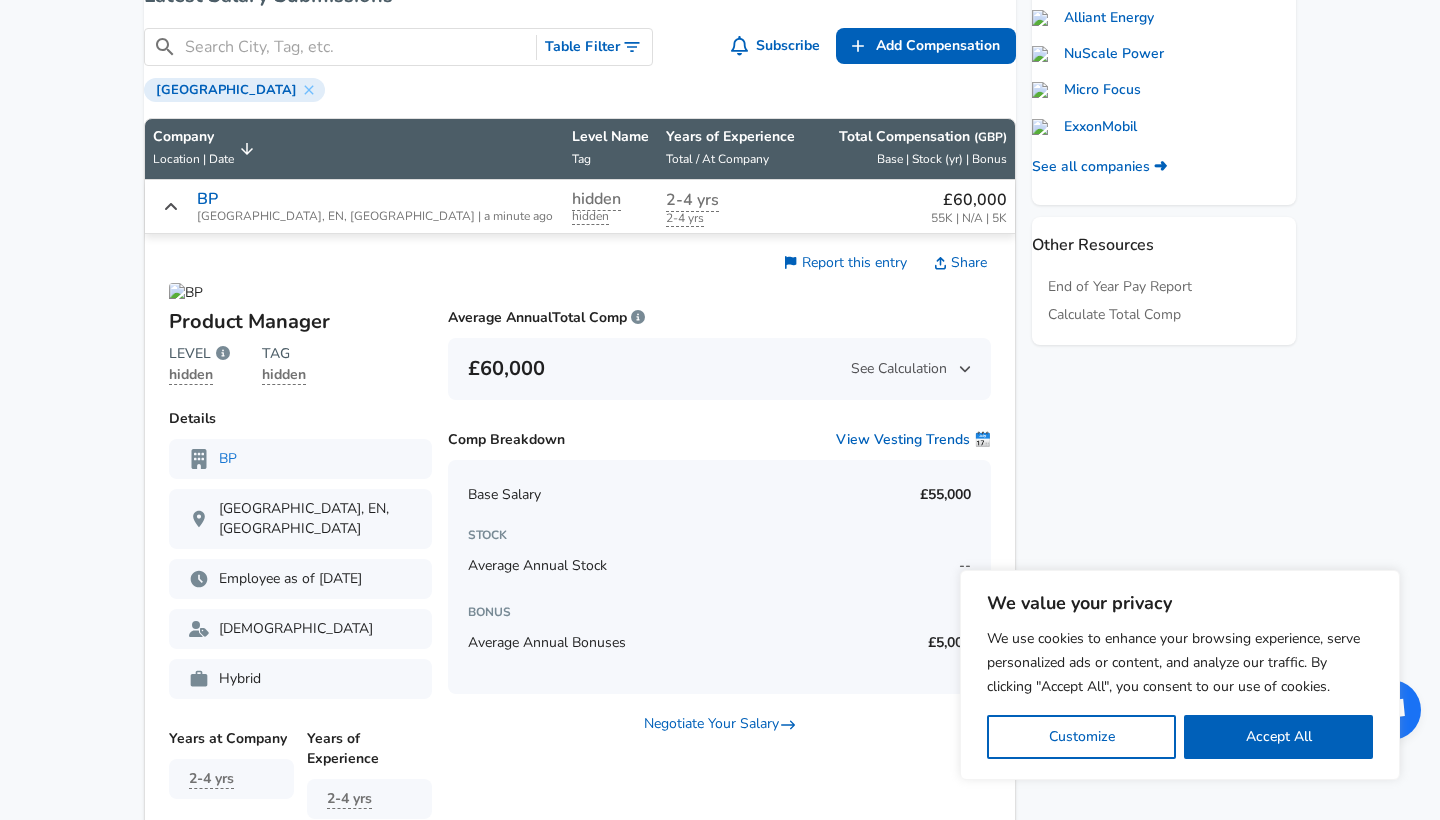 scroll, scrollTop: 868, scrollLeft: 0, axis: vertical 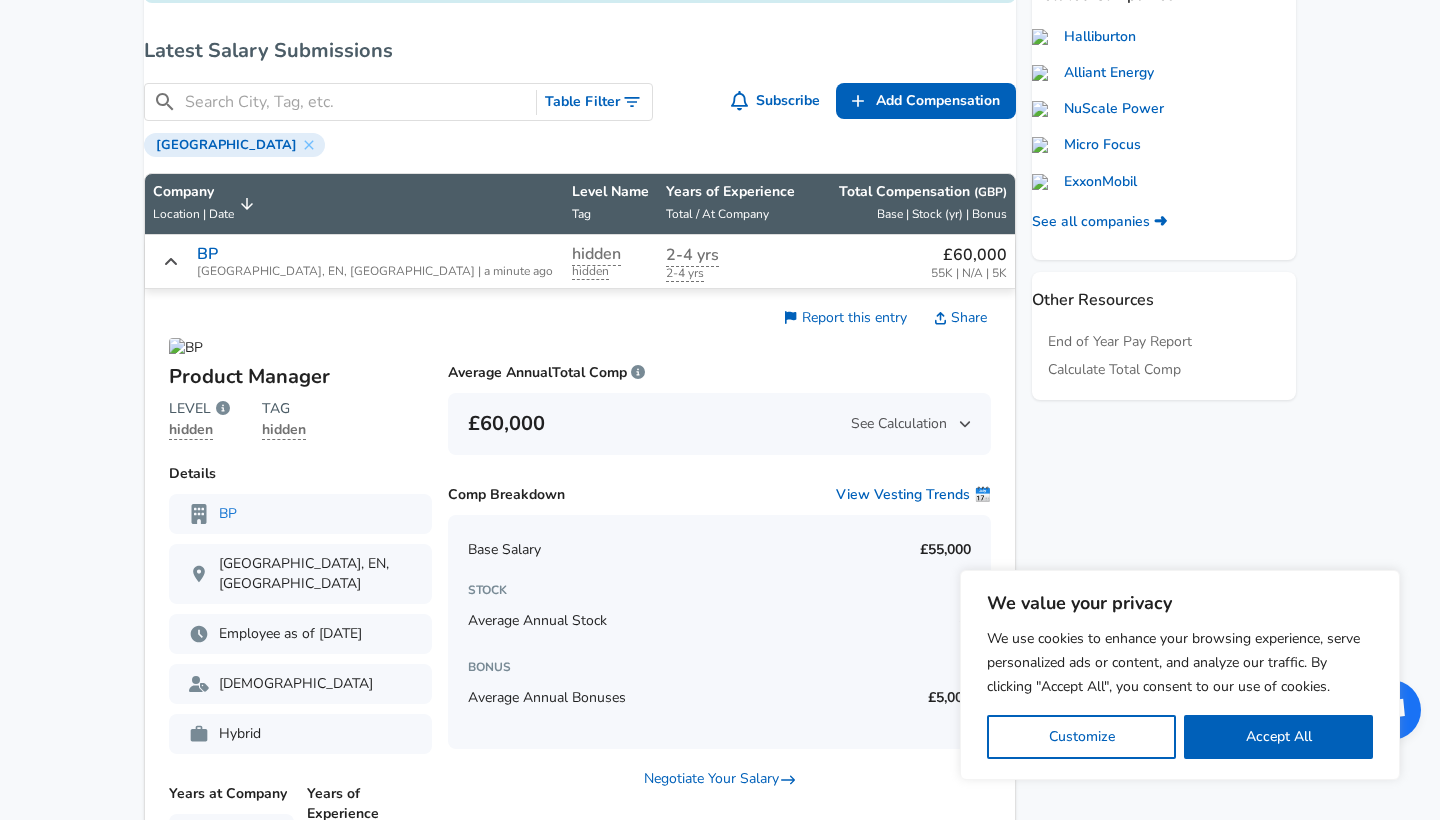 click on "BP London, EN, [GEOGRAPHIC_DATA]   |   a minute ago" at bounding box center [354, 262] 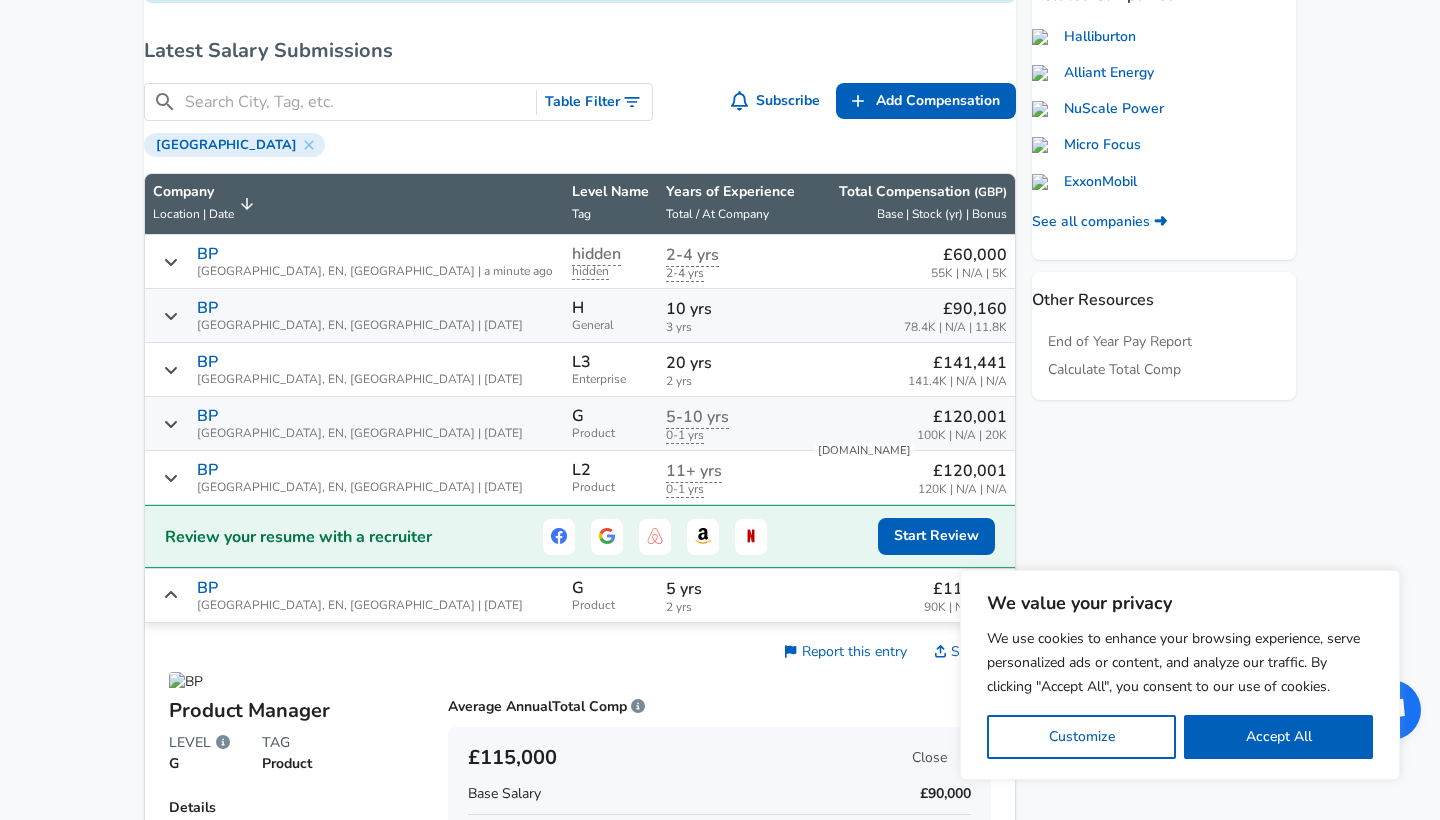 click on "L3" at bounding box center [581, 362] 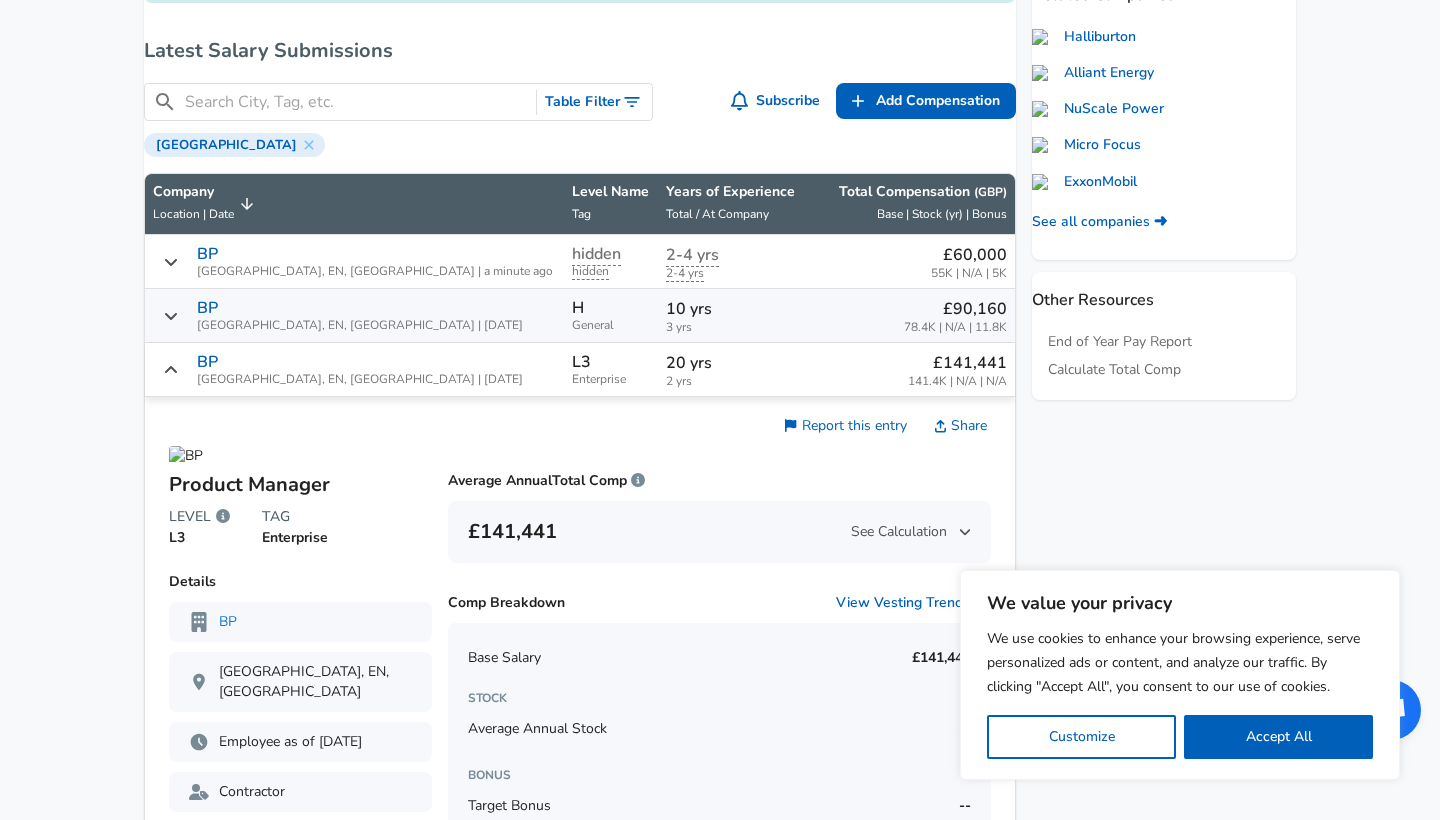 click on "BP [GEOGRAPHIC_DATA], EN, [GEOGRAPHIC_DATA]   |   [DATE]" at bounding box center [354, 369] 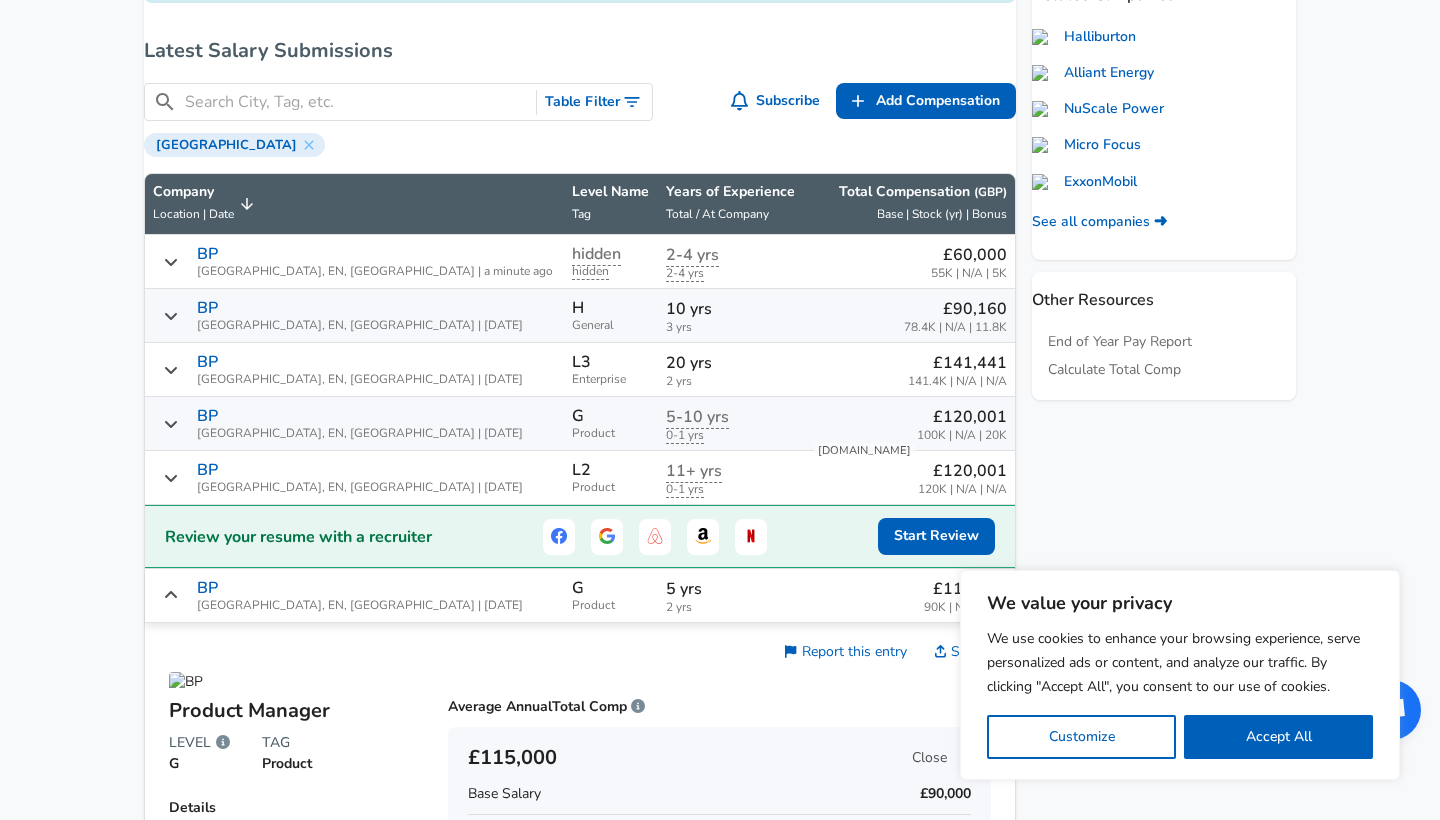 click on "BP [GEOGRAPHIC_DATA], EN, [GEOGRAPHIC_DATA]   |   [DATE]" at bounding box center [354, 423] 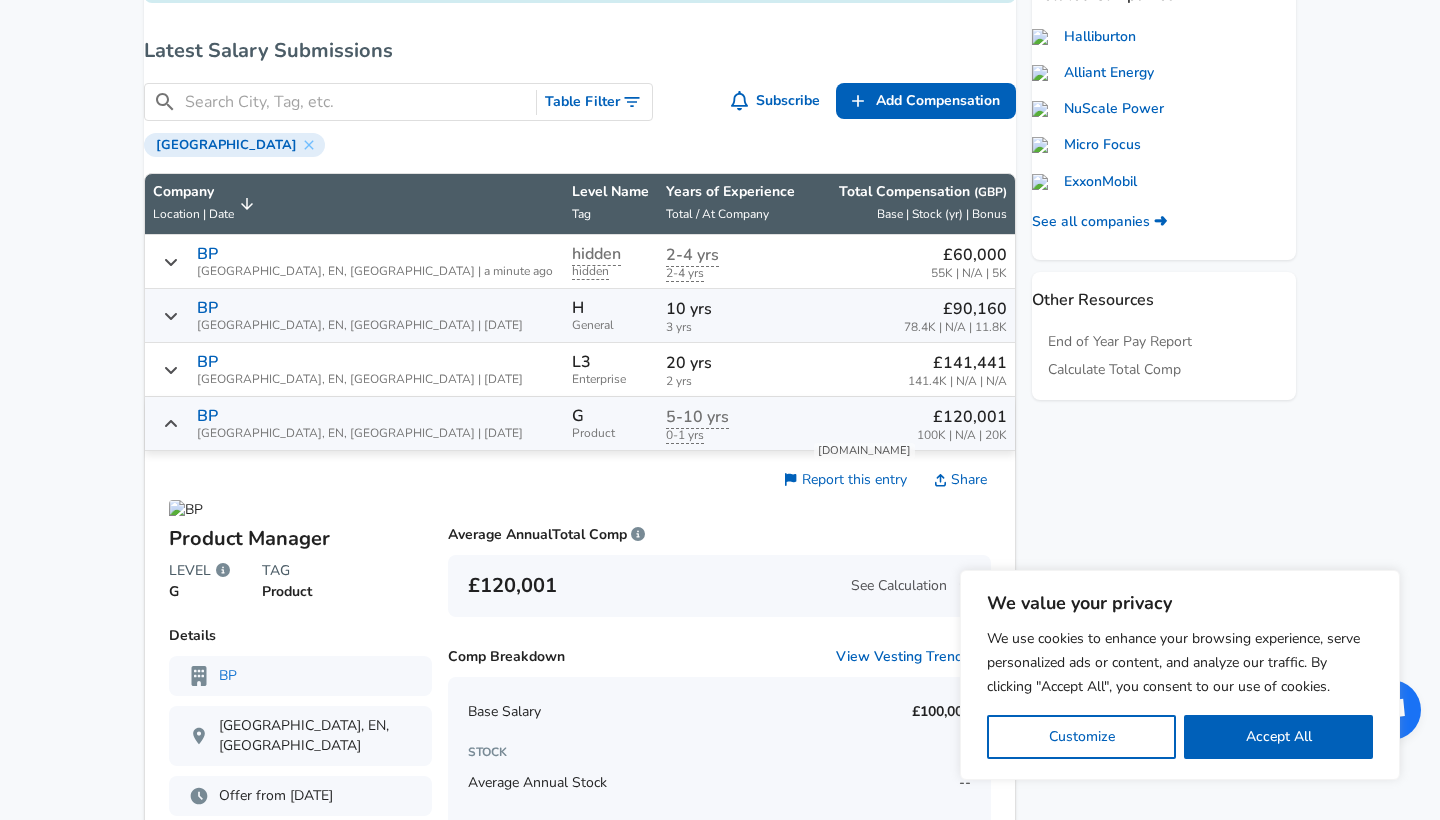 click on "BP [GEOGRAPHIC_DATA], EN, [GEOGRAPHIC_DATA]   |   [DATE]" at bounding box center (354, 423) 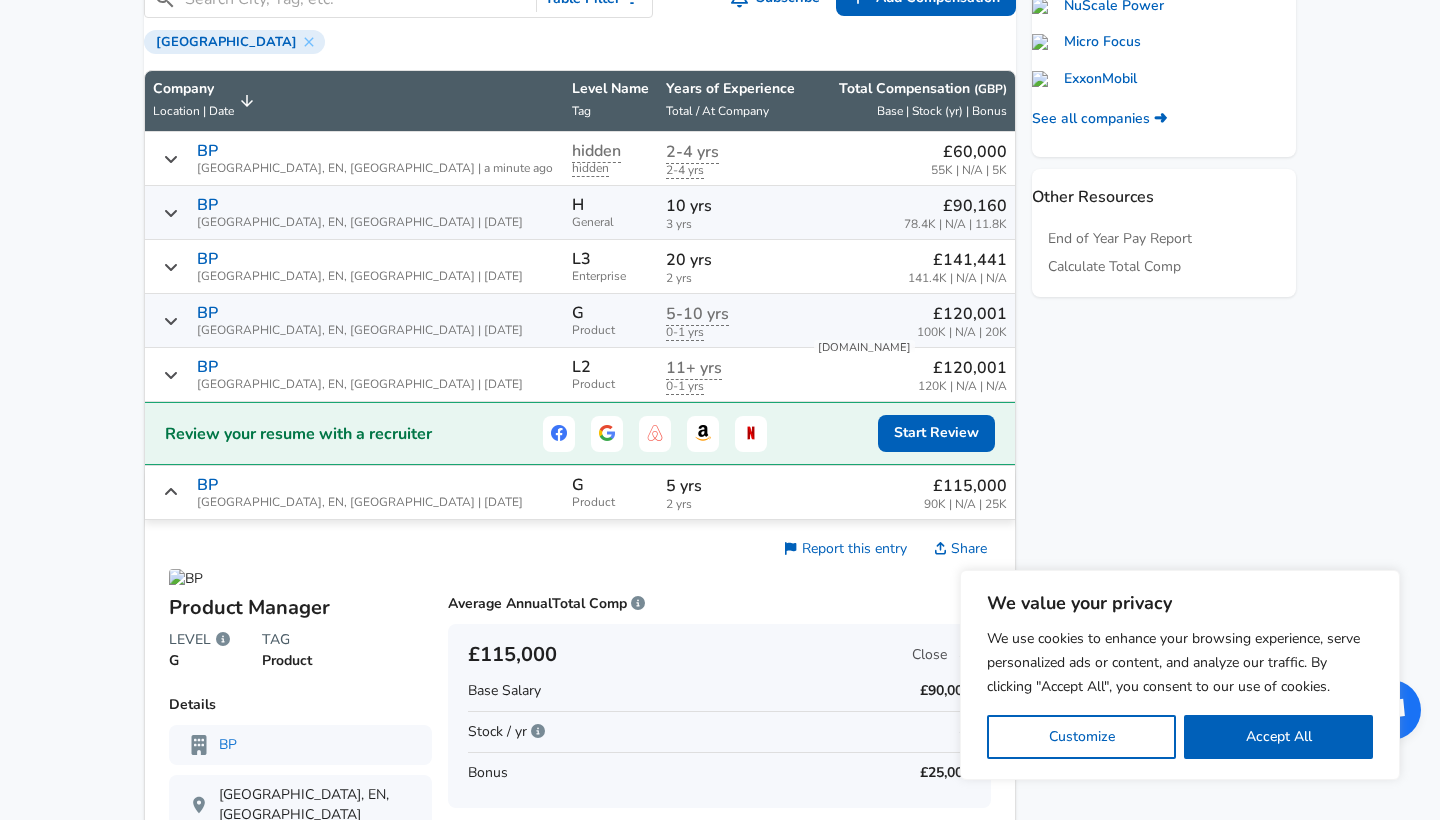 scroll, scrollTop: 973, scrollLeft: 0, axis: vertical 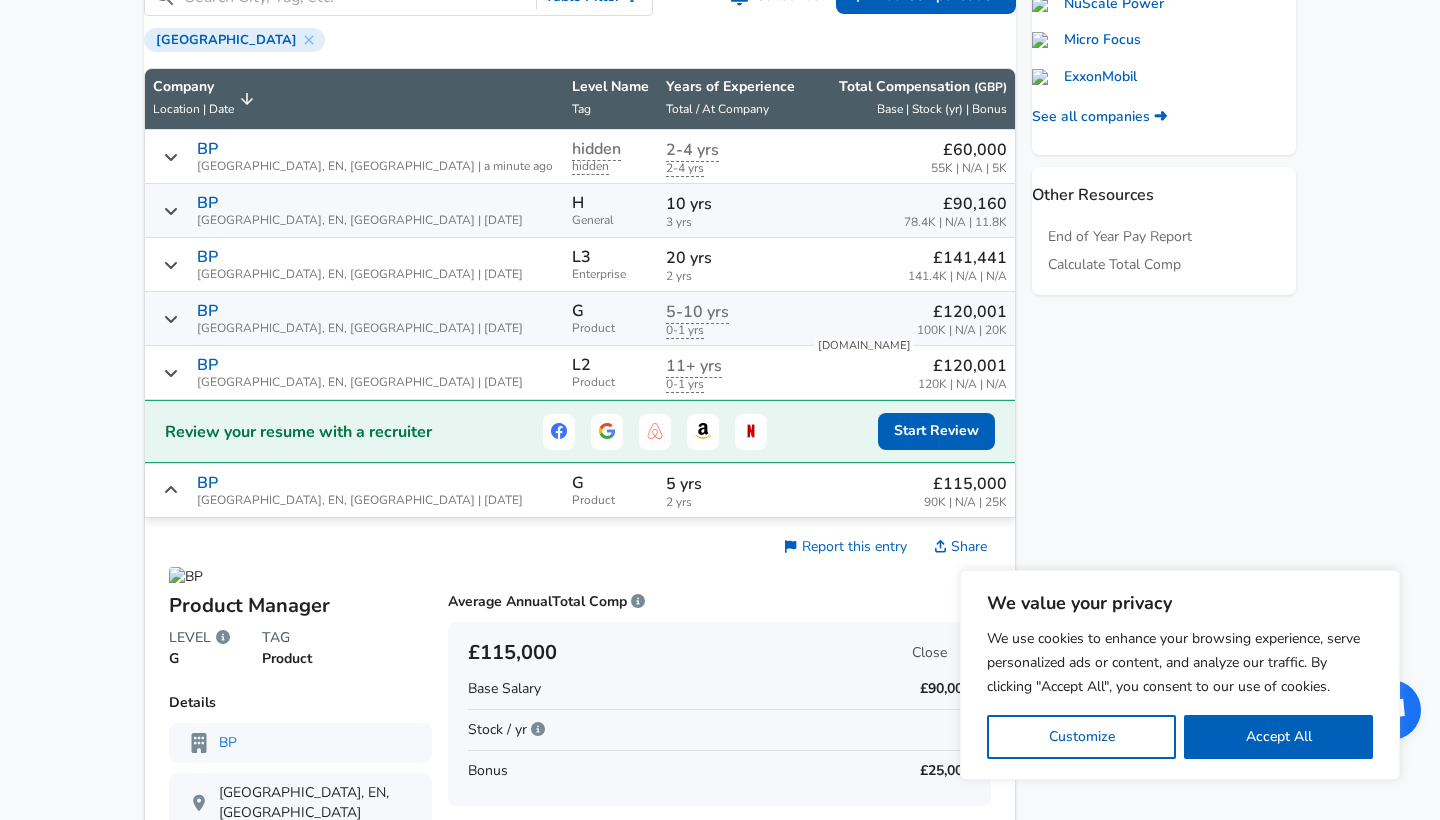 click on "BP [GEOGRAPHIC_DATA], EN, [GEOGRAPHIC_DATA]   |   [DATE]" at bounding box center (360, 318) 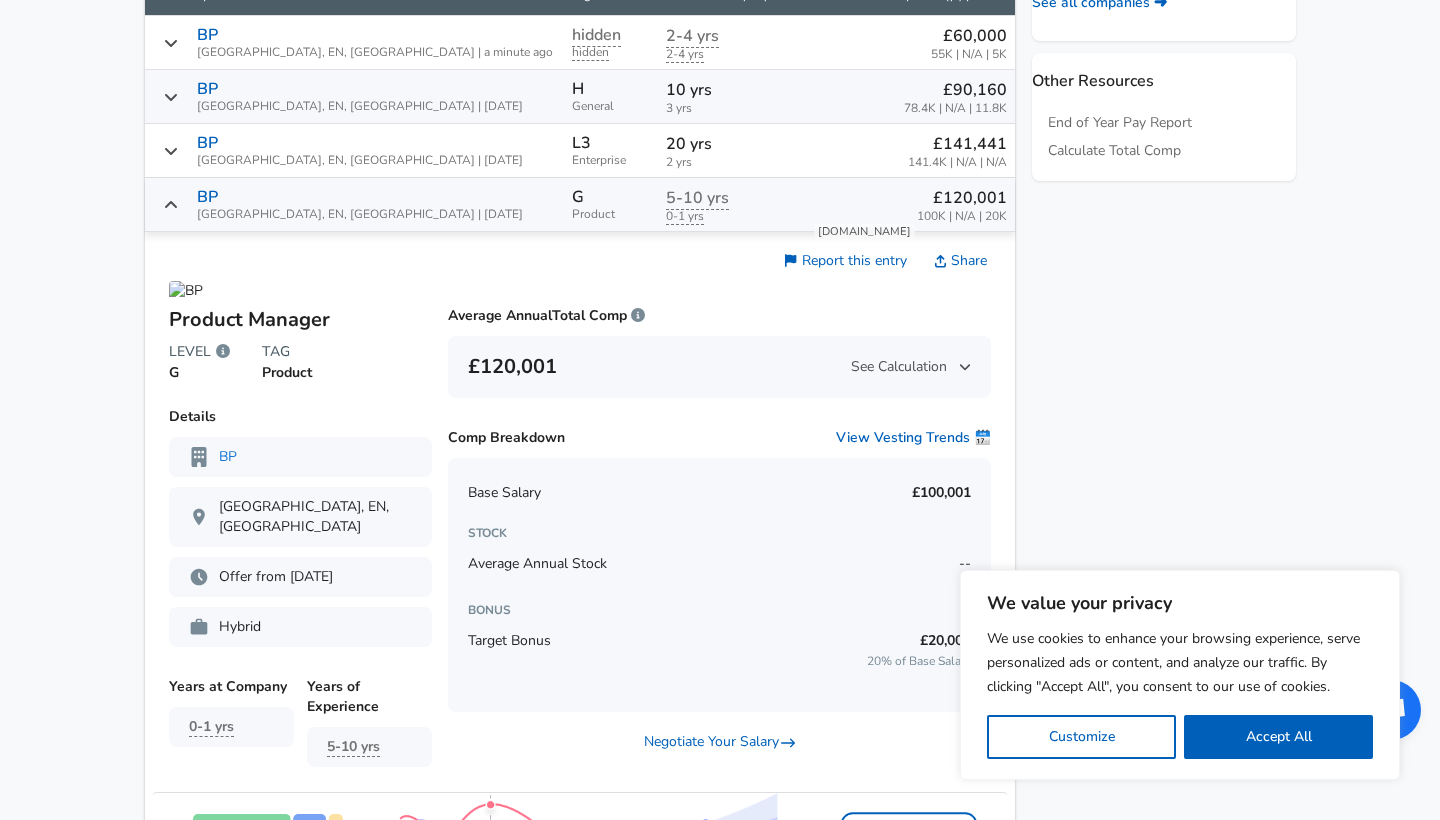 scroll, scrollTop: 1099, scrollLeft: 0, axis: vertical 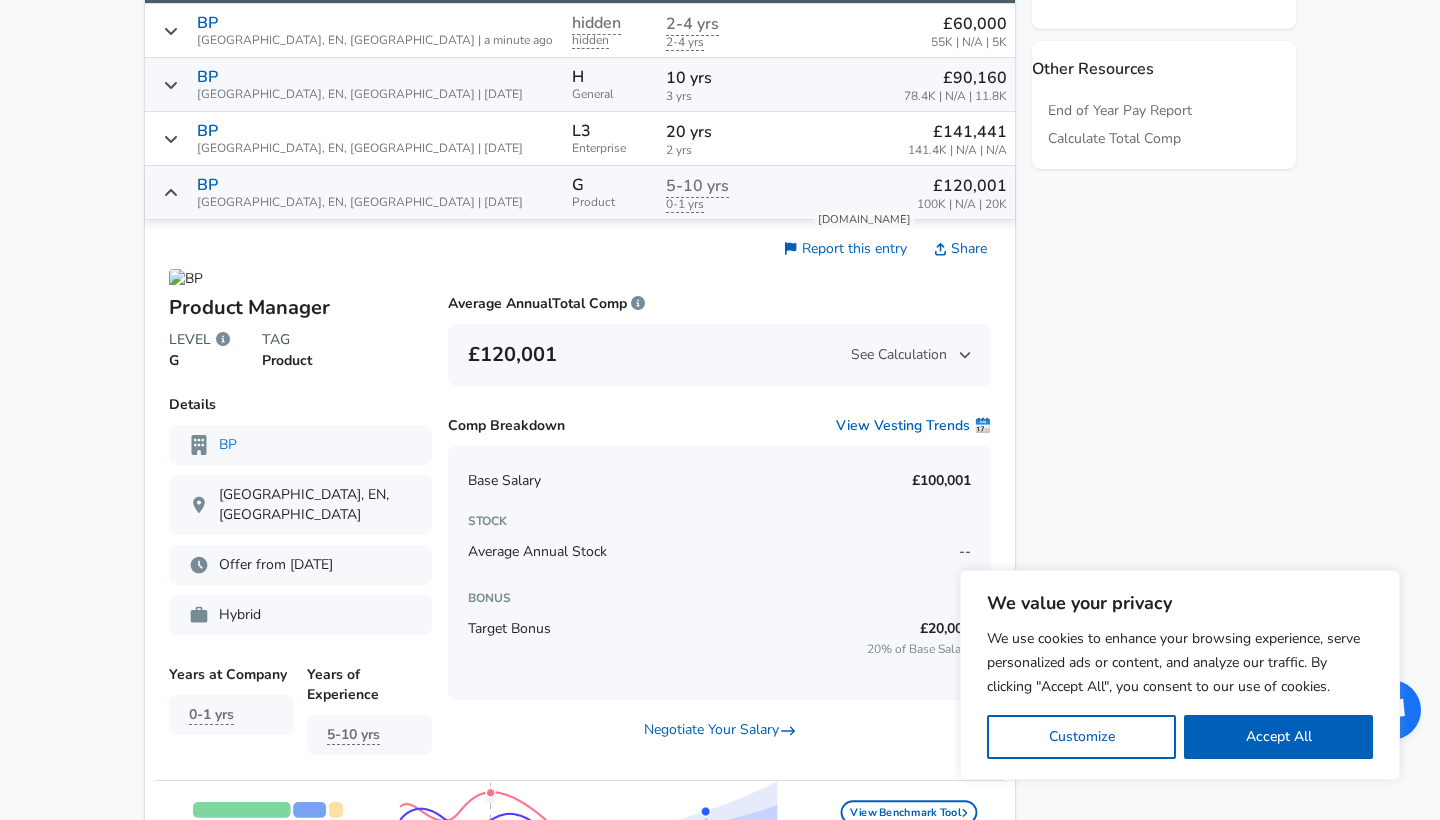 click on "£120,001 See Calculation" at bounding box center [719, 355] 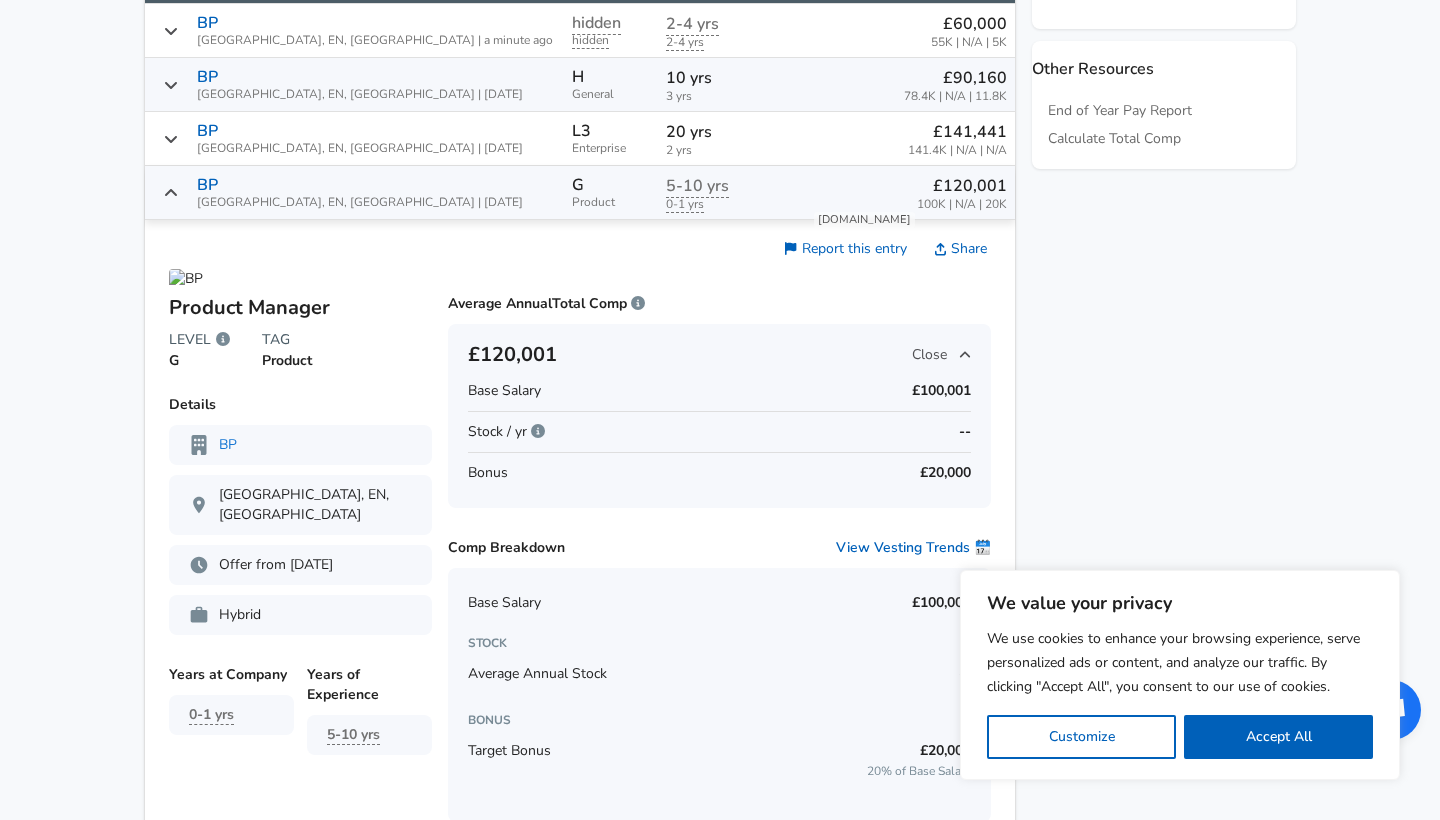 click on "£120,001 Close" at bounding box center [719, 355] 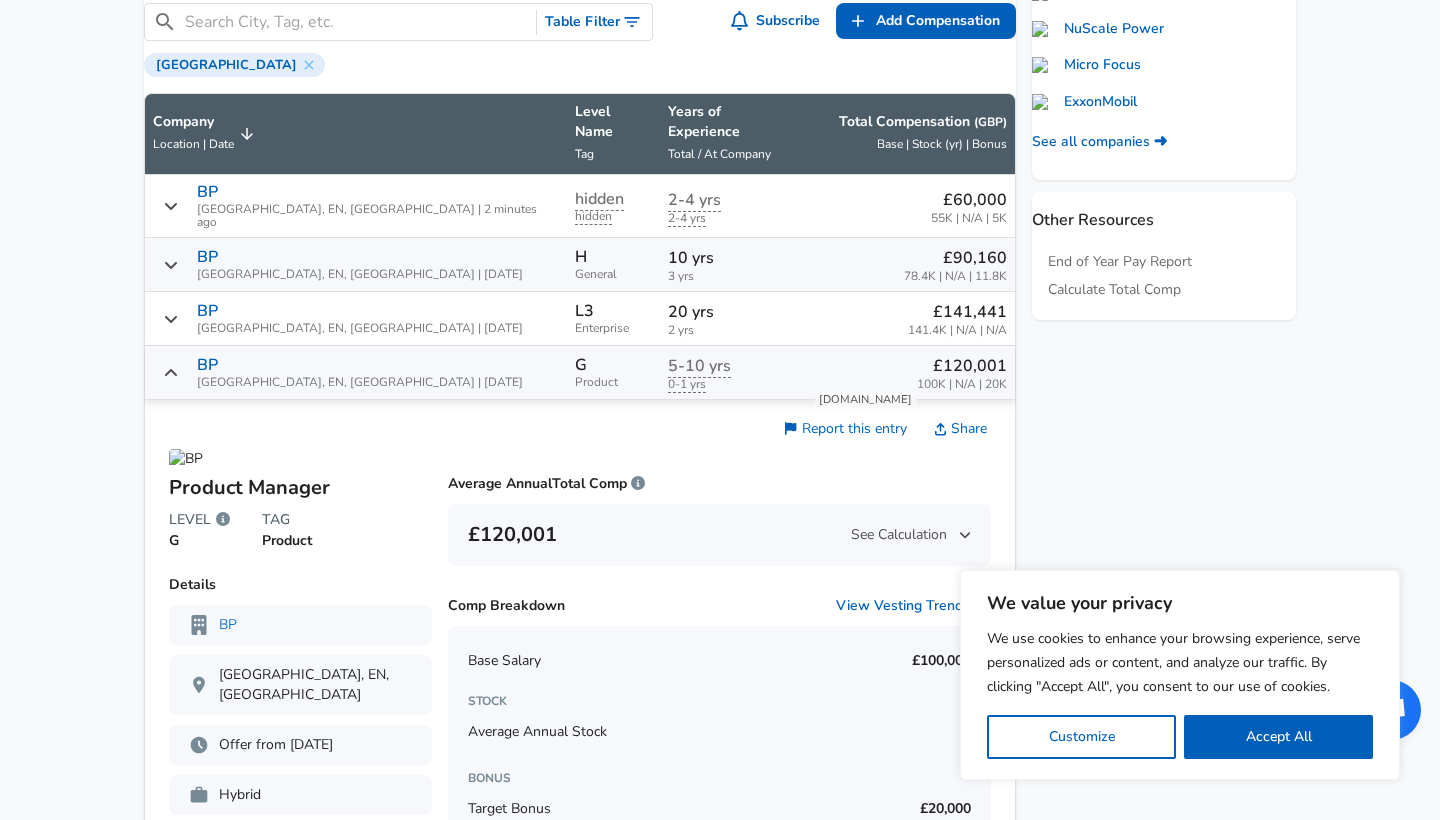 scroll, scrollTop: 945, scrollLeft: 0, axis: vertical 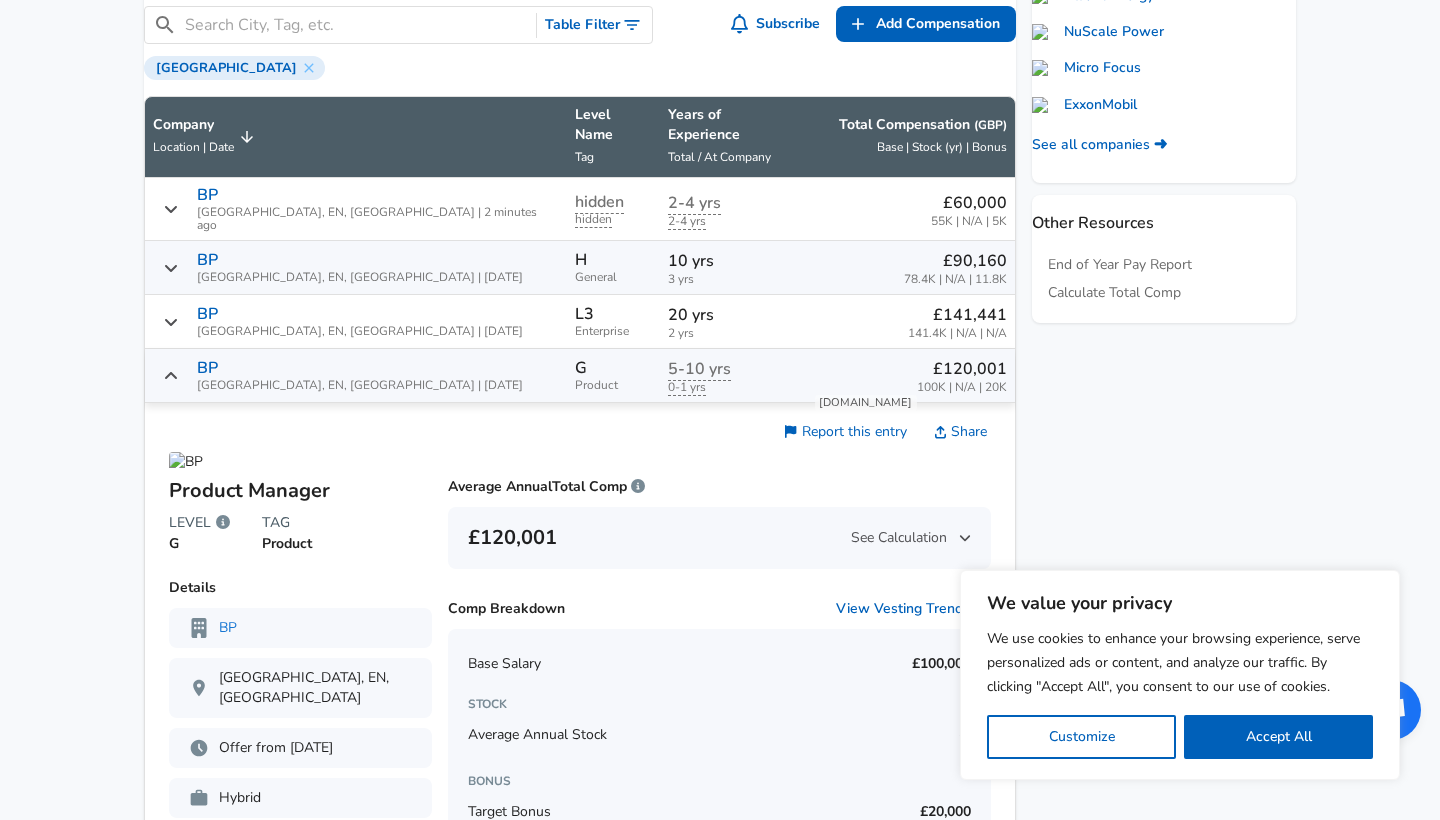 click on "BP [GEOGRAPHIC_DATA], EN, [GEOGRAPHIC_DATA]   |   [DATE]" at bounding box center [356, 267] 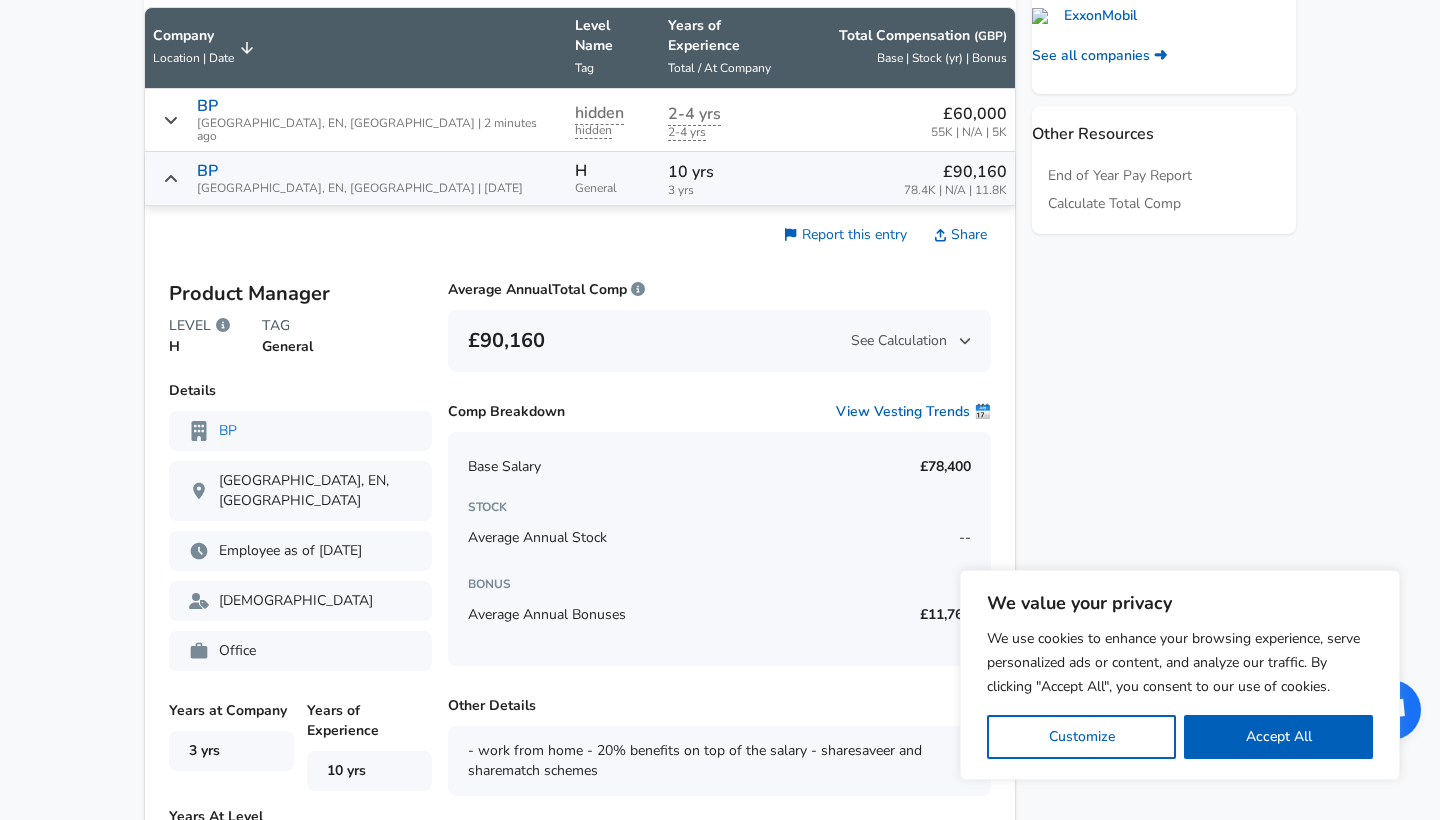 scroll, scrollTop: 1059, scrollLeft: 0, axis: vertical 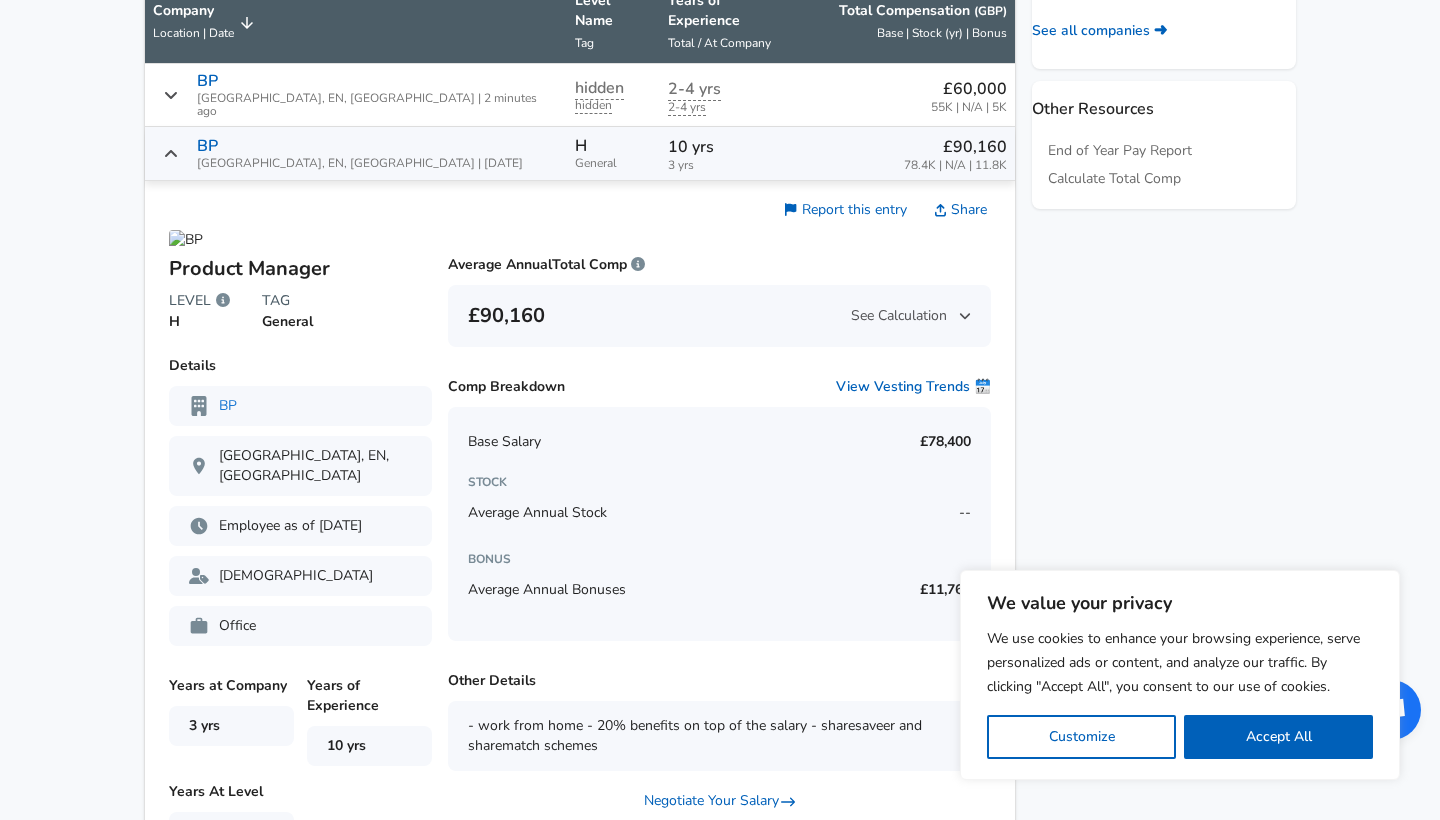 click on "Base Salary £78,400" at bounding box center [719, 442] 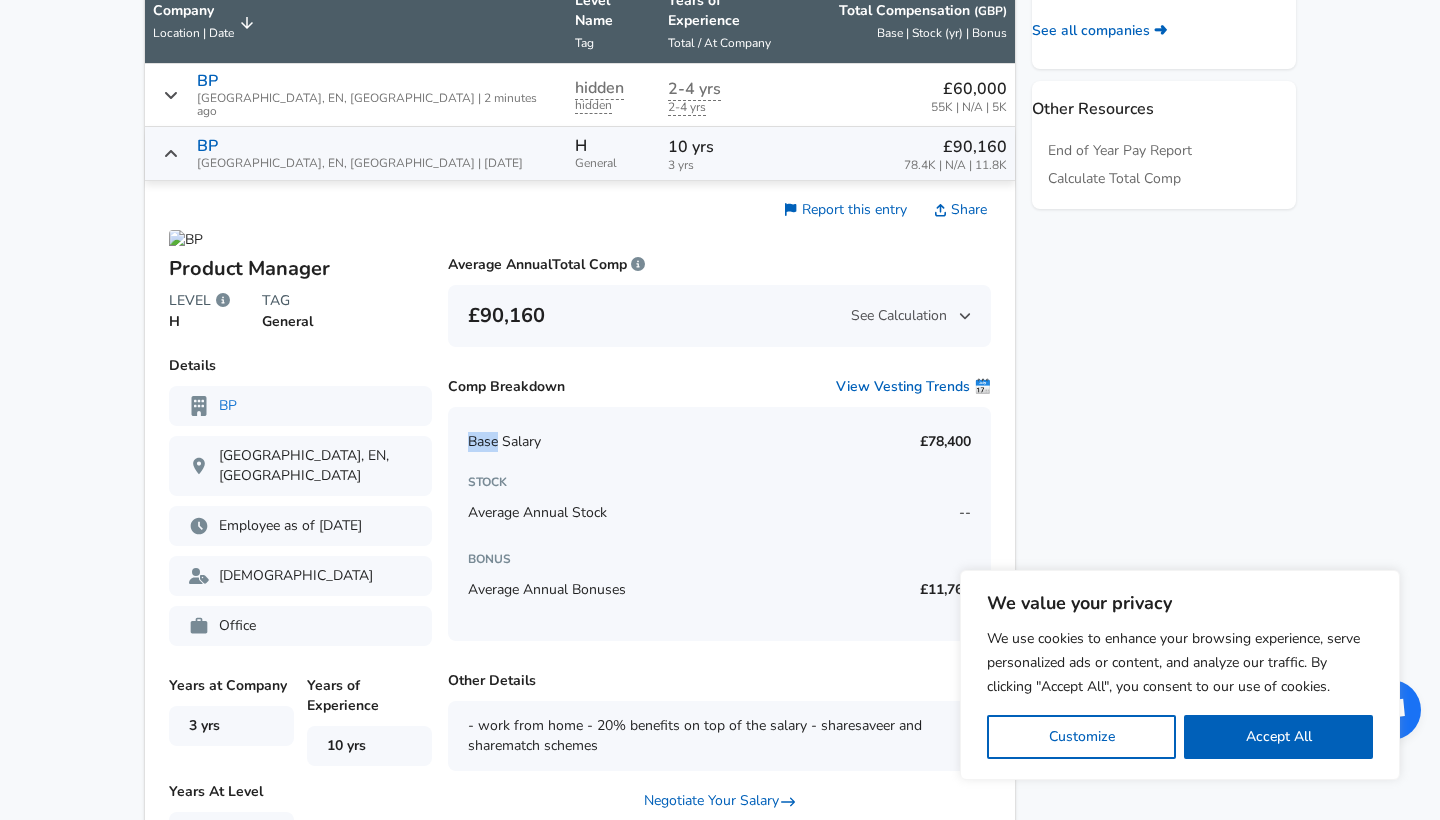 click on "Base Salary £78,400" at bounding box center (719, 442) 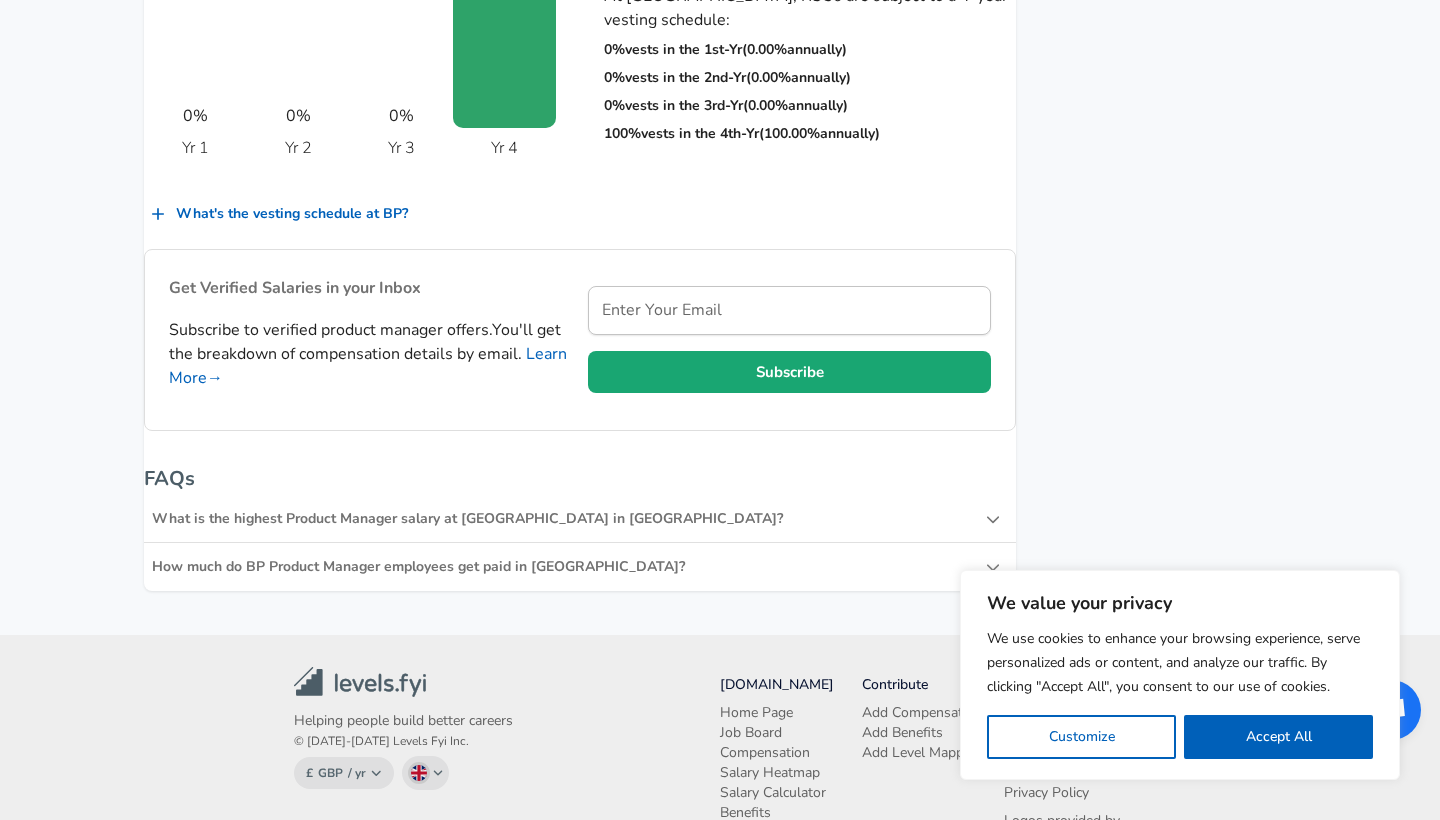 scroll, scrollTop: 4293, scrollLeft: 0, axis: vertical 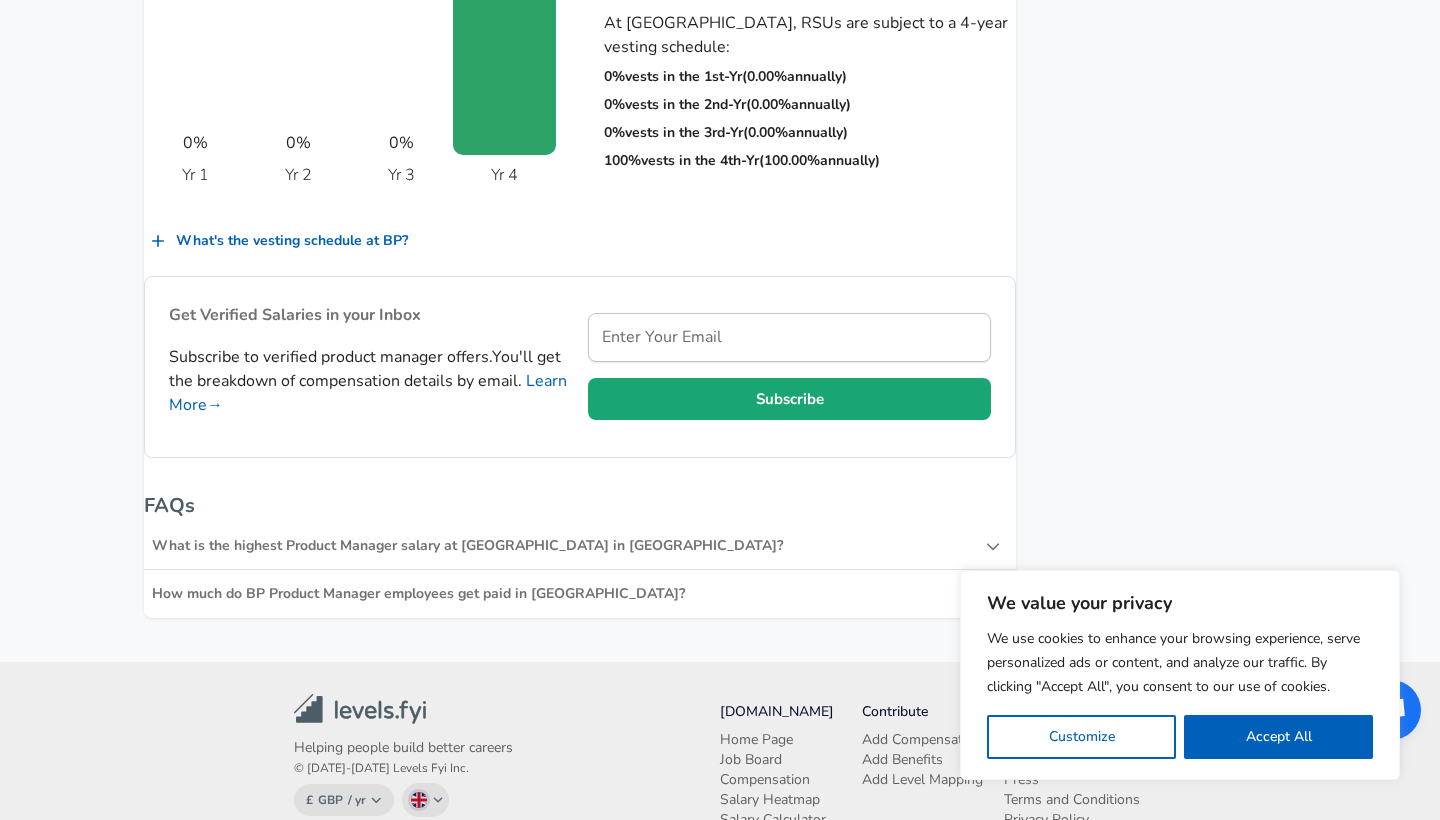 click on "What is the highest Product Manager salary at [GEOGRAPHIC_DATA] in [GEOGRAPHIC_DATA]?" at bounding box center [569, 546] 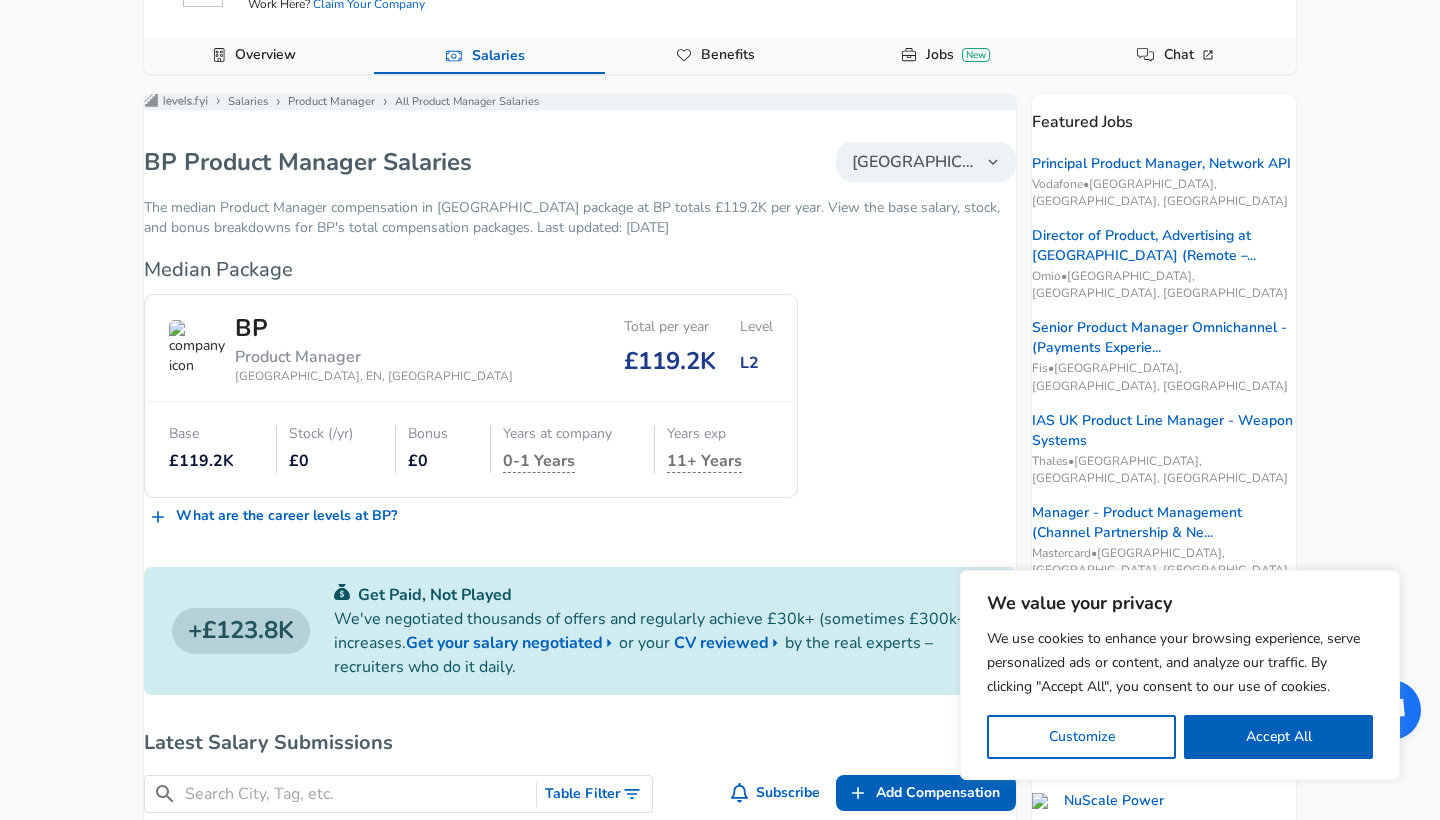 scroll, scrollTop: 400, scrollLeft: 0, axis: vertical 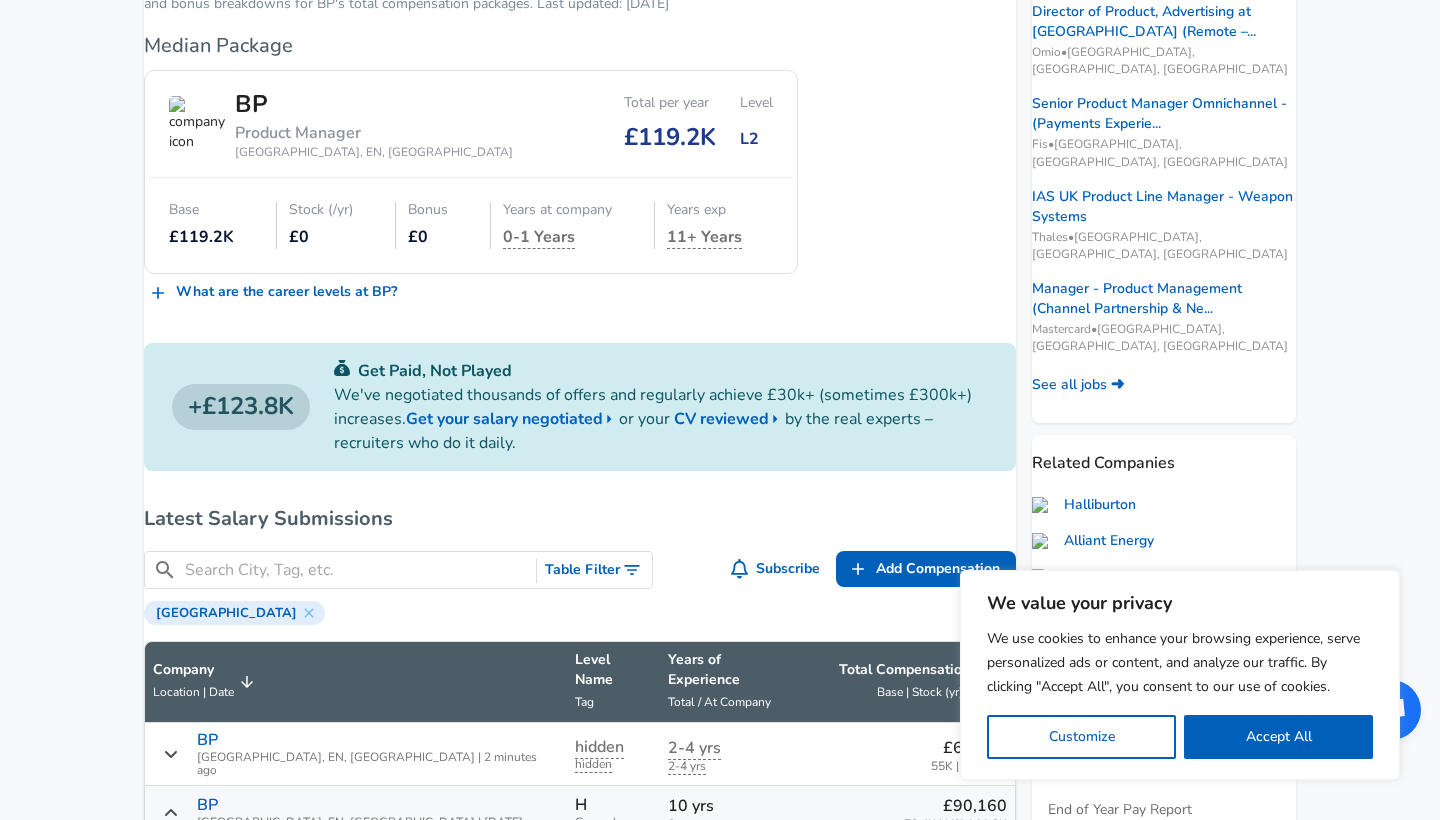 click on "We've negotiated thousands of offers and regularly achieve £30k+ (sometimes £300k+) increases. Get your salary negotiated    or your   CV reviewed    by the real experts – recruiters who do it daily." at bounding box center [661, 419] 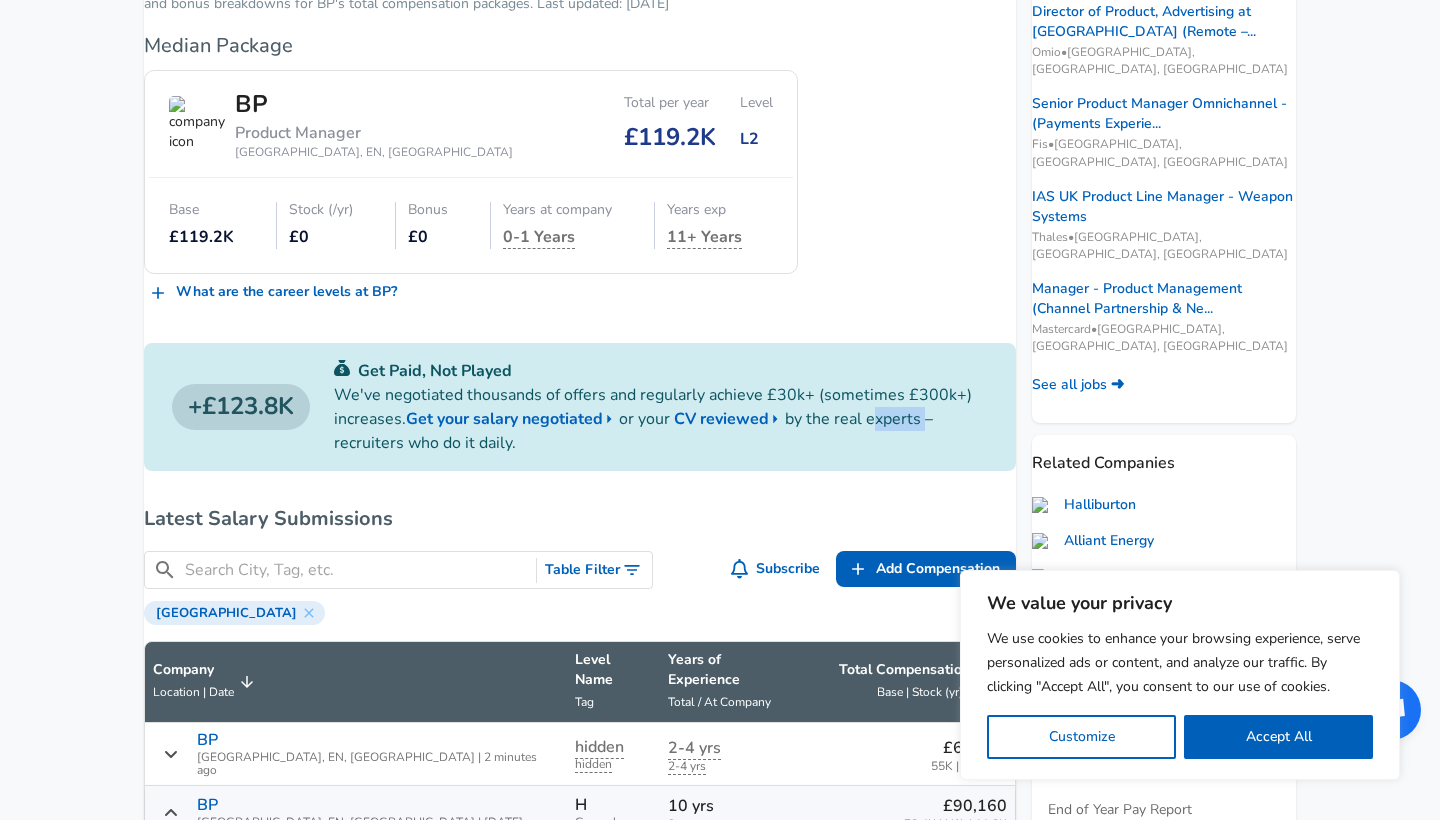 click on "We've negotiated thousands of offers and regularly achieve £30k+ (sometimes £300k+) increases. Get your salary negotiated    or your   CV reviewed    by the real experts – recruiters who do it daily." at bounding box center (661, 419) 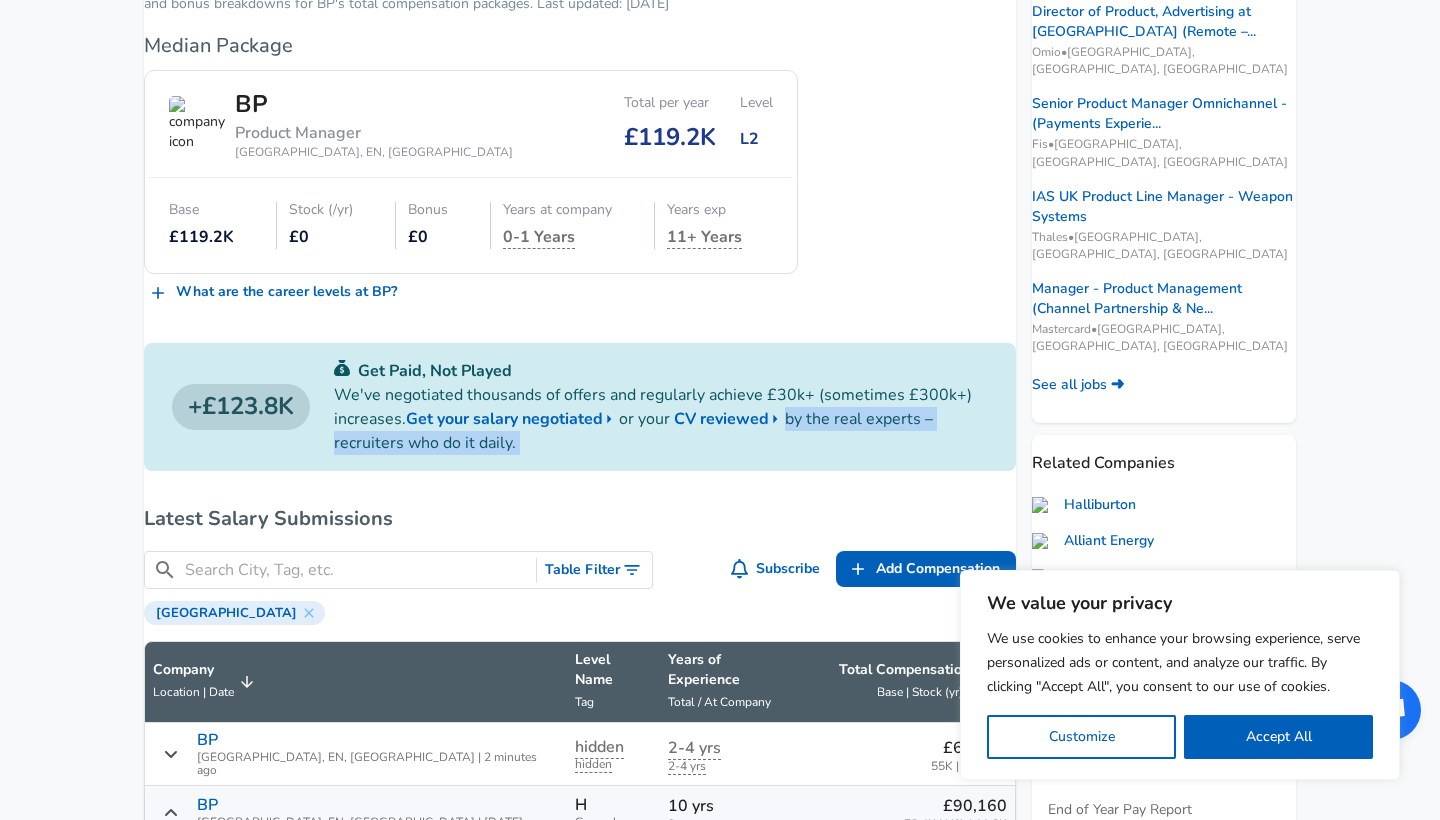 click on "We've negotiated thousands of offers and regularly achieve £30k+ (sometimes £300k+) increases. Get your salary negotiated    or your   CV reviewed    by the real experts – recruiters who do it daily." at bounding box center [661, 419] 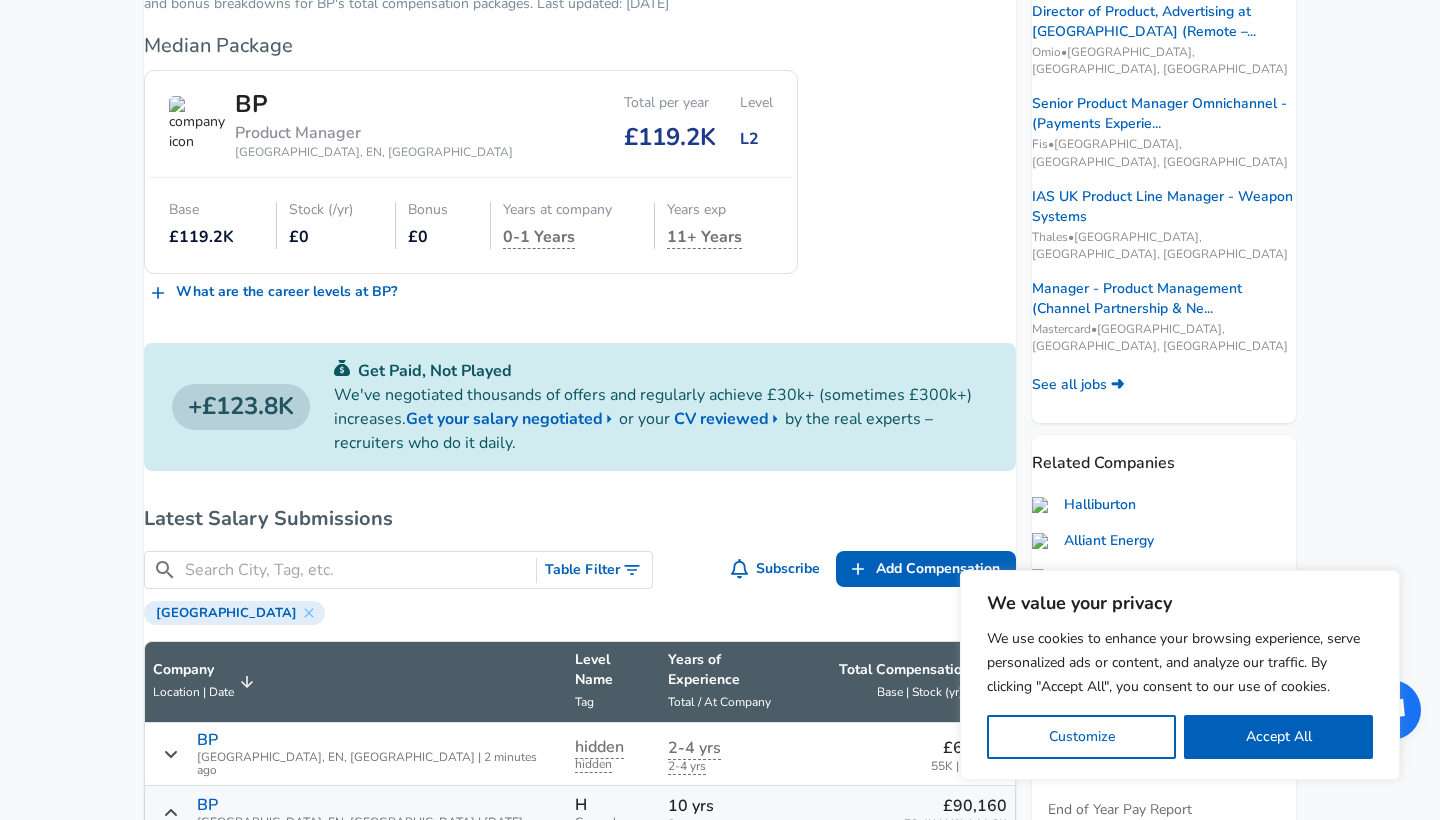 click on "We've negotiated thousands of offers and regularly achieve £30k+ (sometimes £300k+) increases. Get your salary negotiated    or your   CV reviewed    by the real experts – recruiters who do it daily." at bounding box center (661, 419) 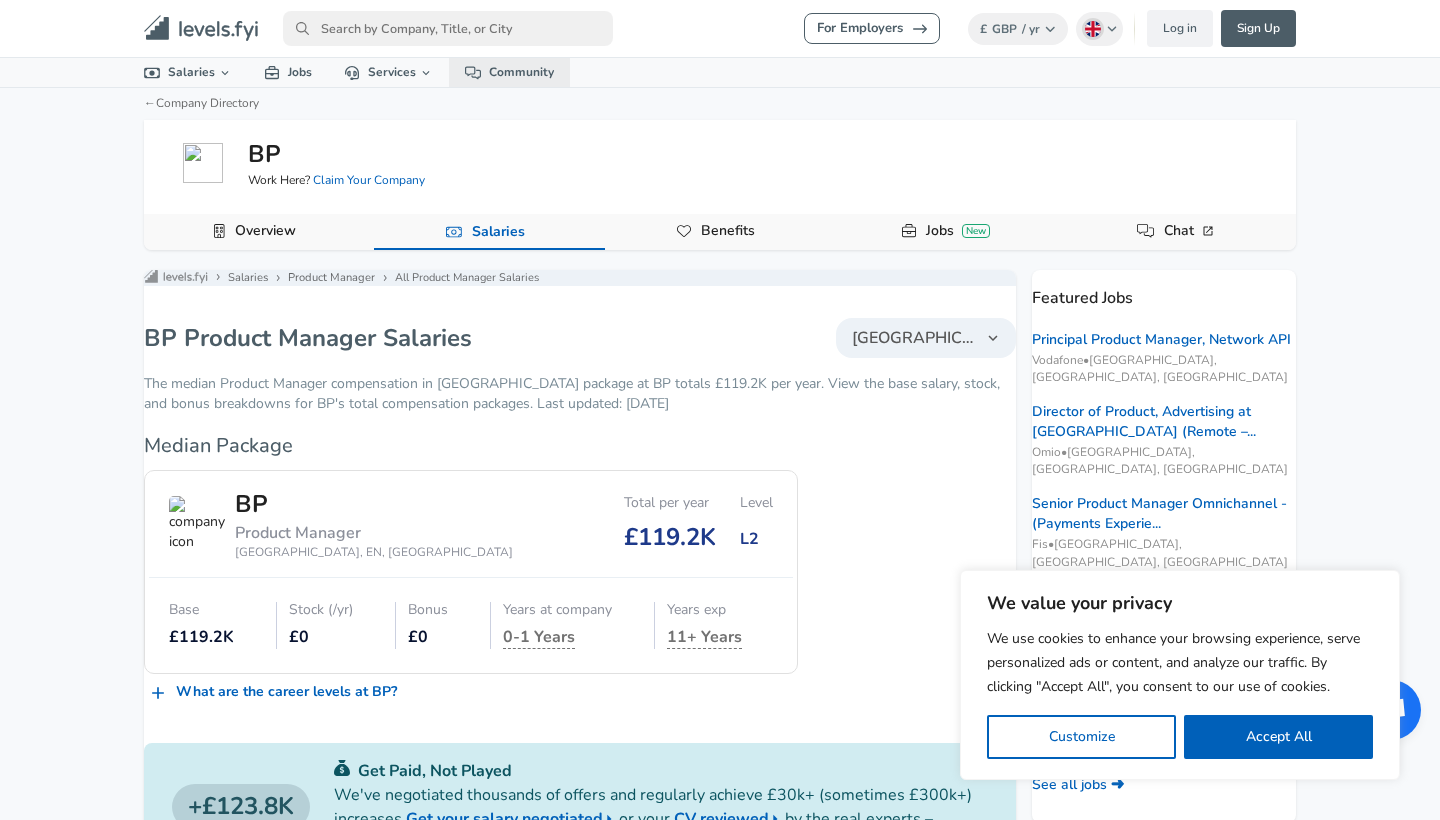 scroll, scrollTop: 0, scrollLeft: 0, axis: both 